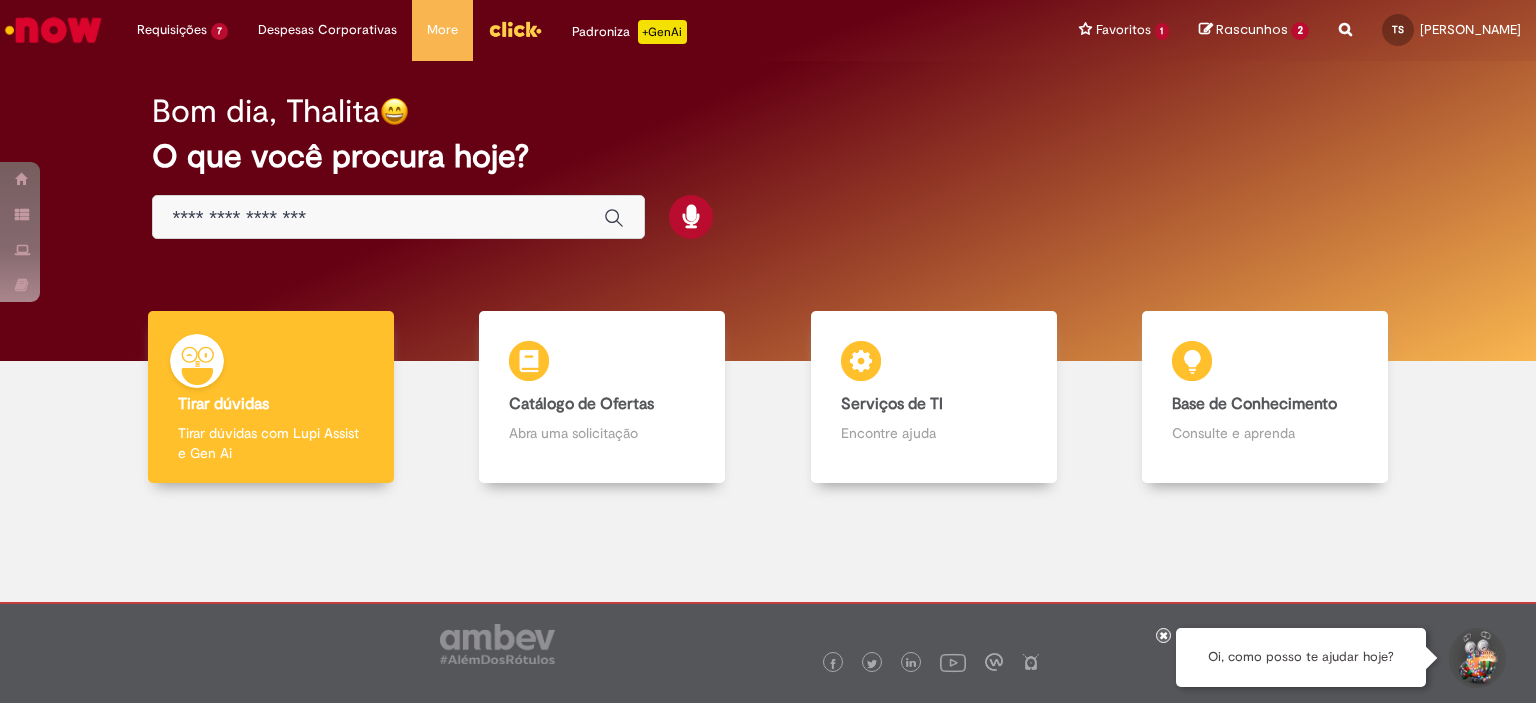 scroll, scrollTop: 0, scrollLeft: 0, axis: both 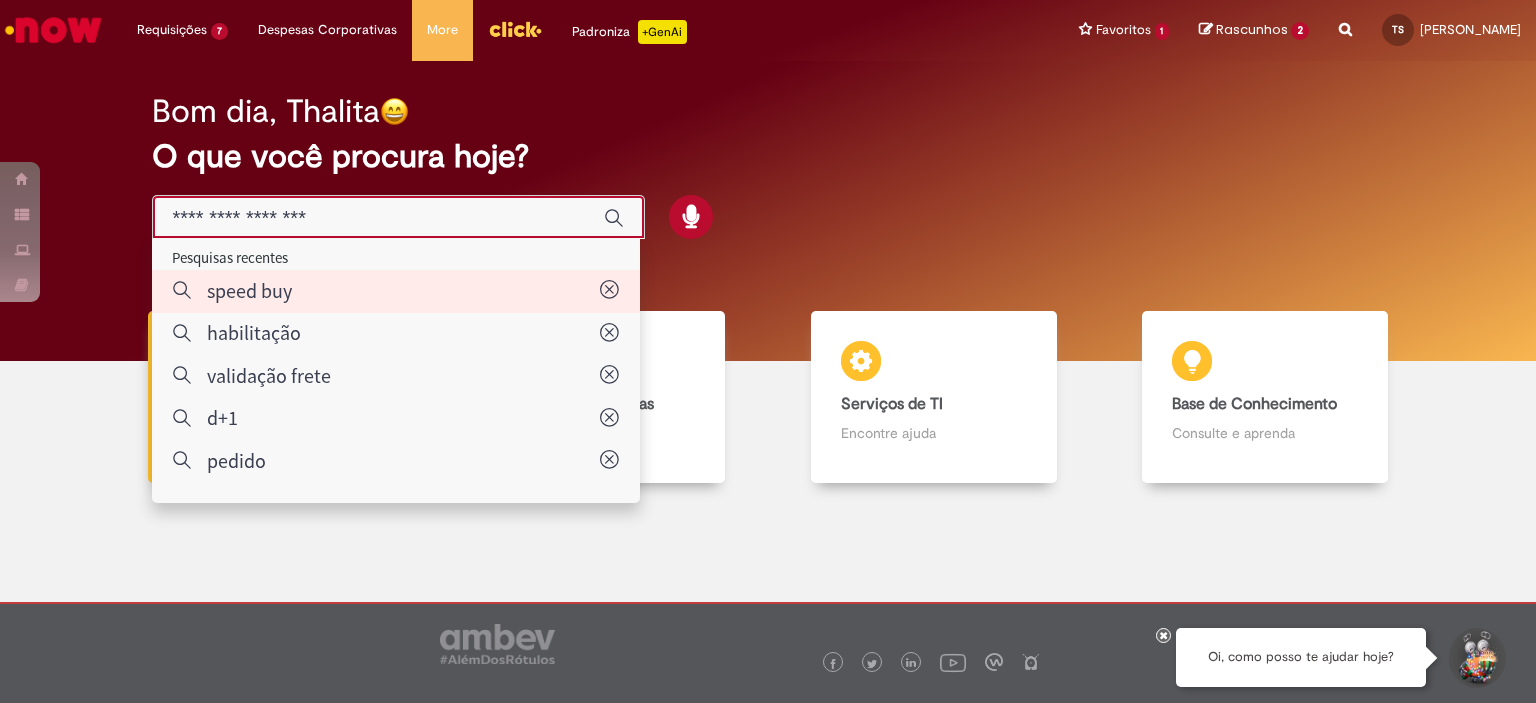 type on "*********" 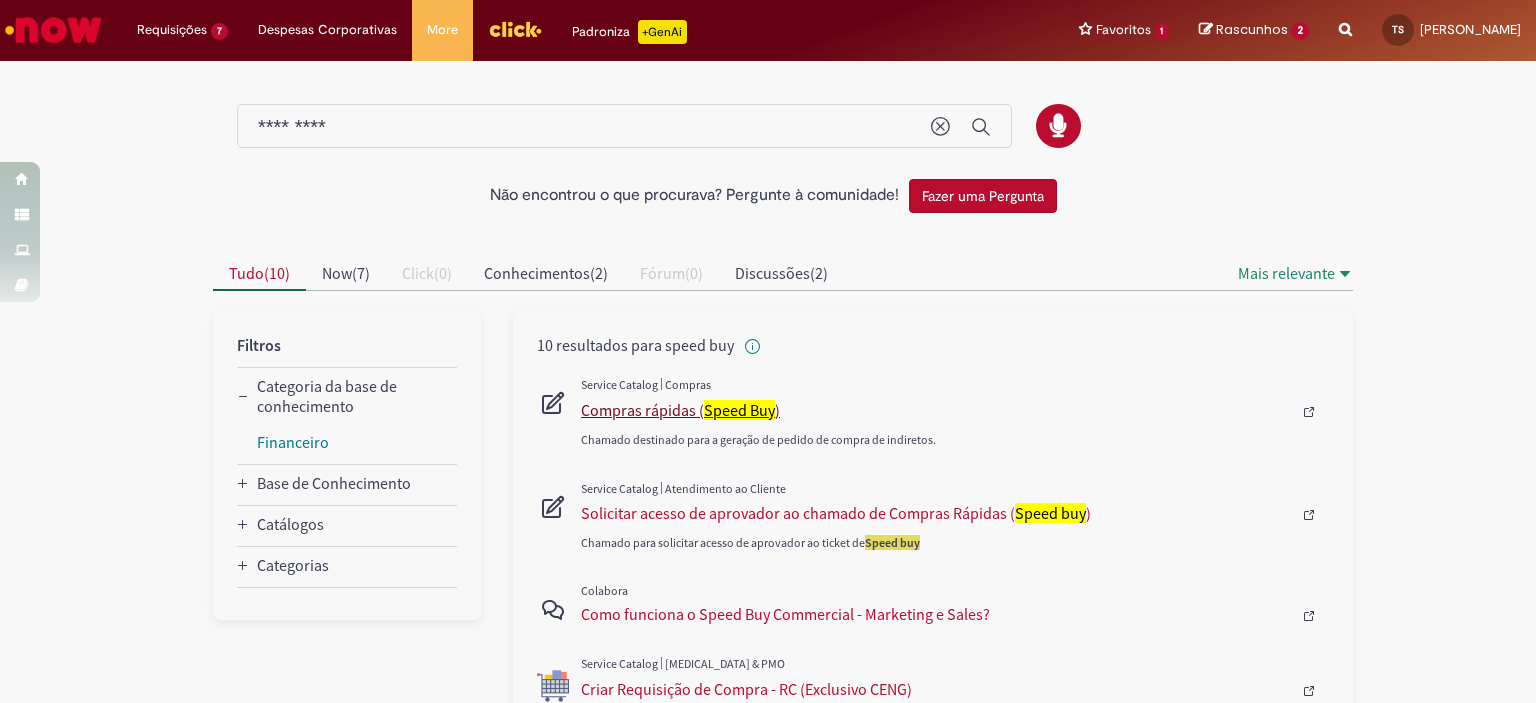 click on "Compras rápidas ( Speed Buy )" at bounding box center [936, 410] 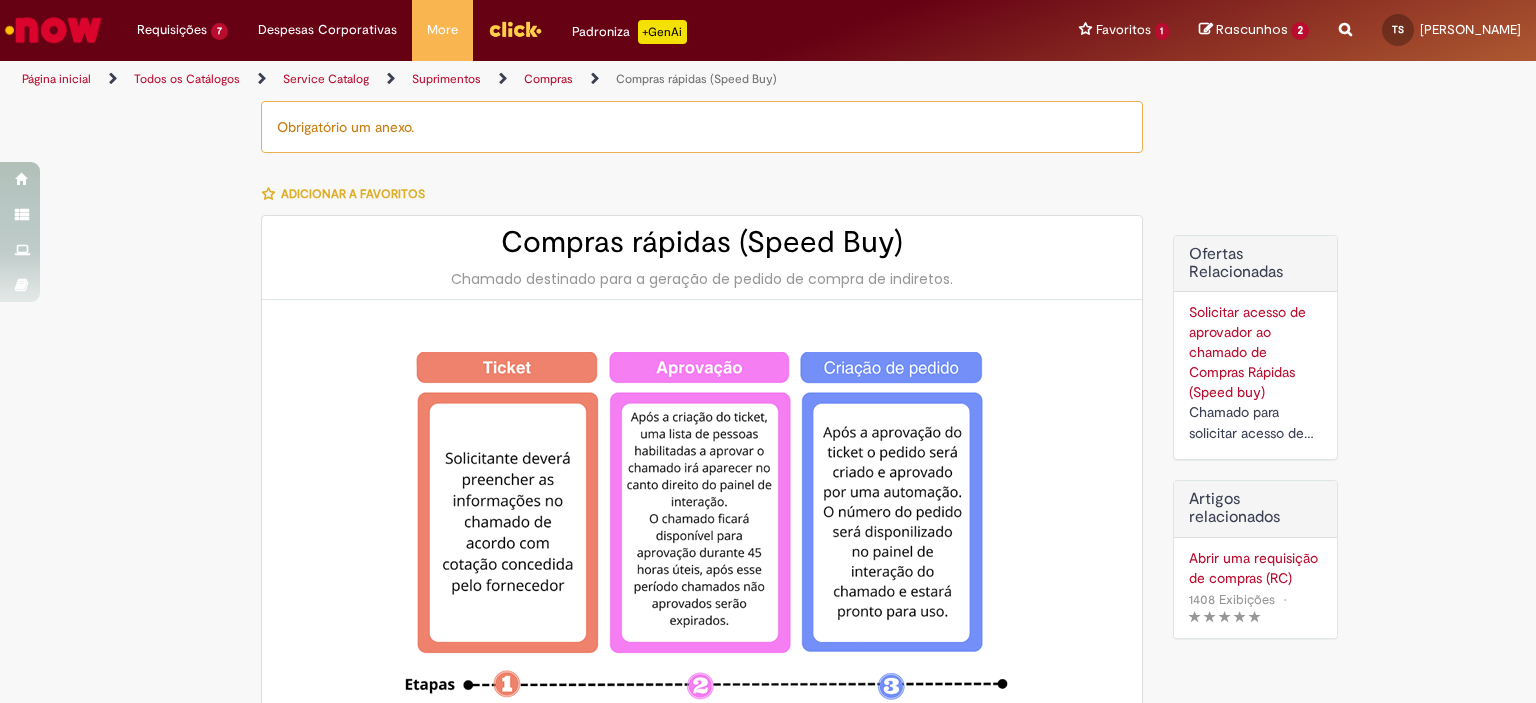 type on "********" 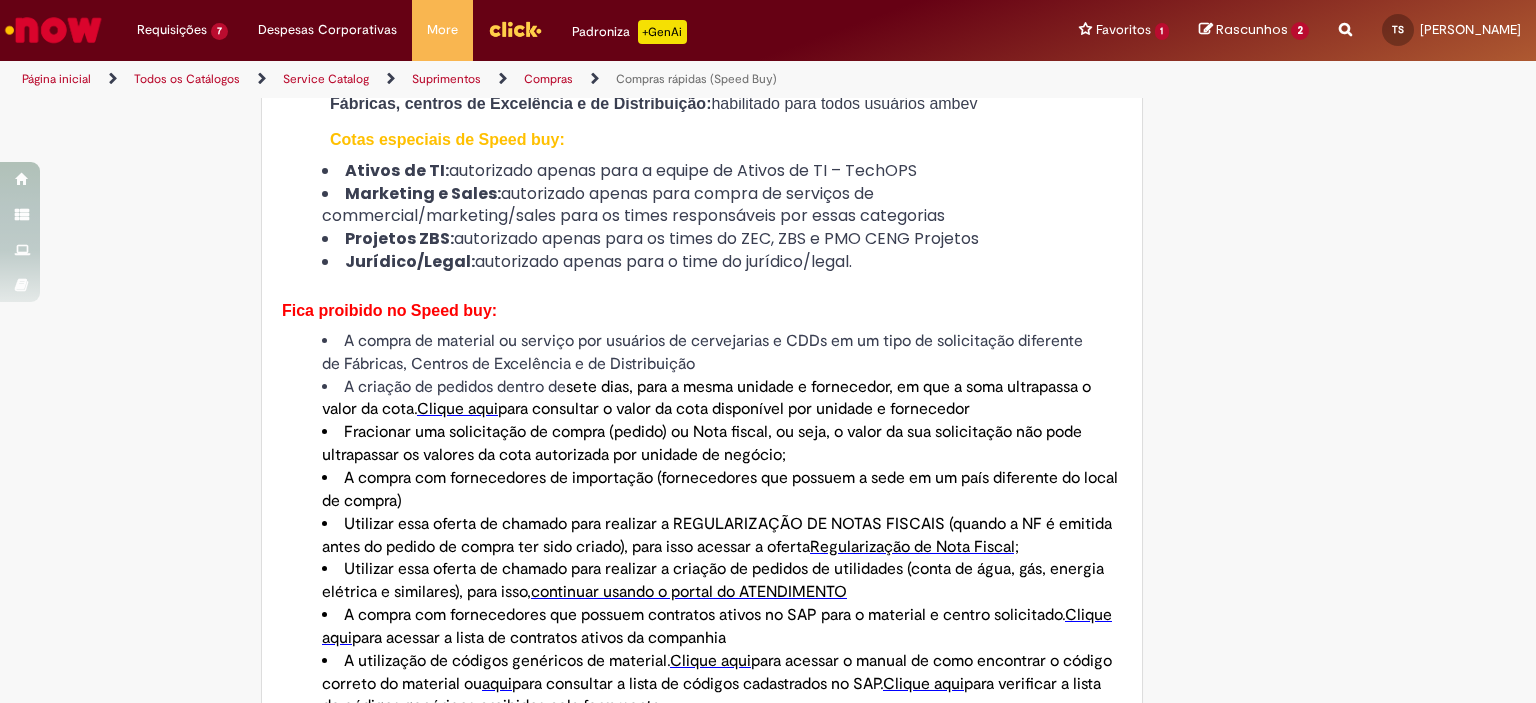 type on "**********" 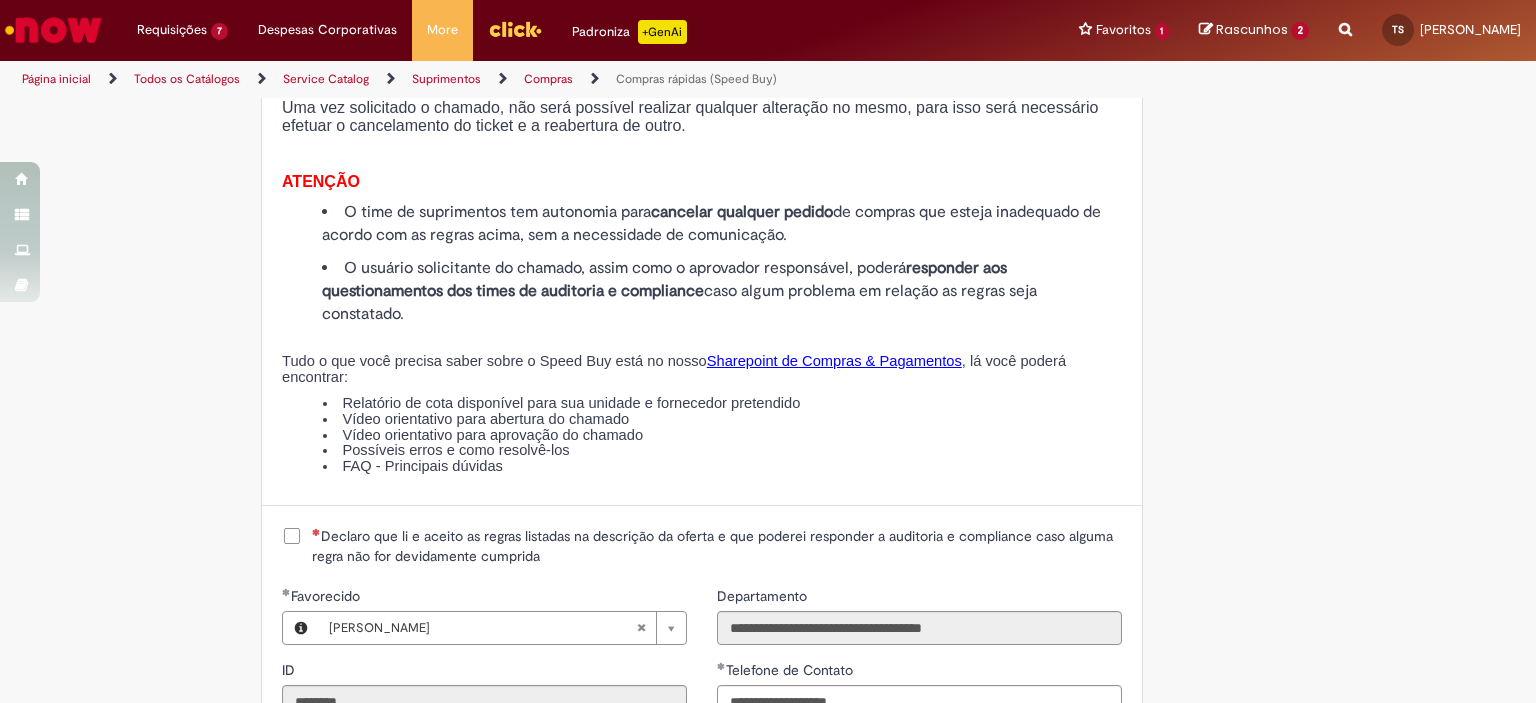 scroll, scrollTop: 2200, scrollLeft: 0, axis: vertical 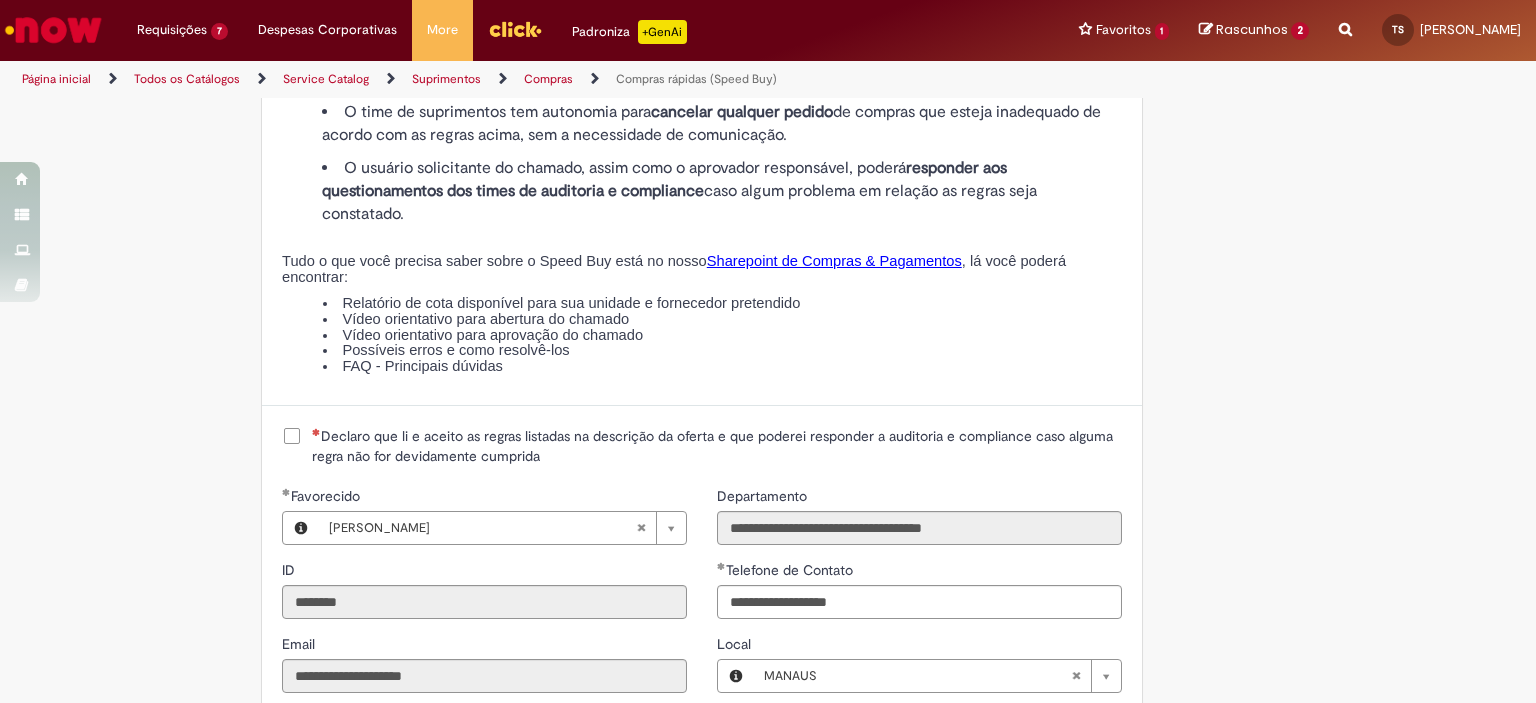 click on "**********" at bounding box center (702, 790) 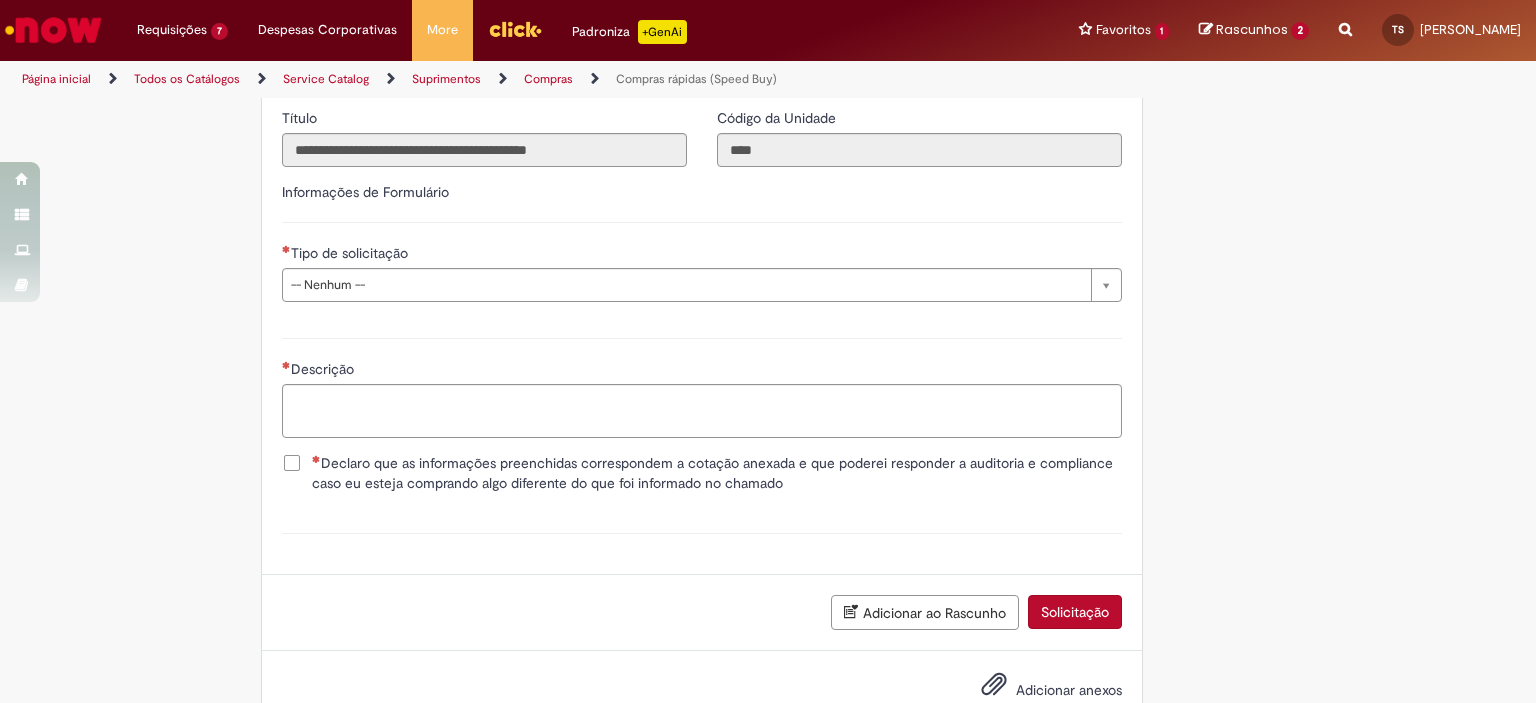 scroll, scrollTop: 2856, scrollLeft: 0, axis: vertical 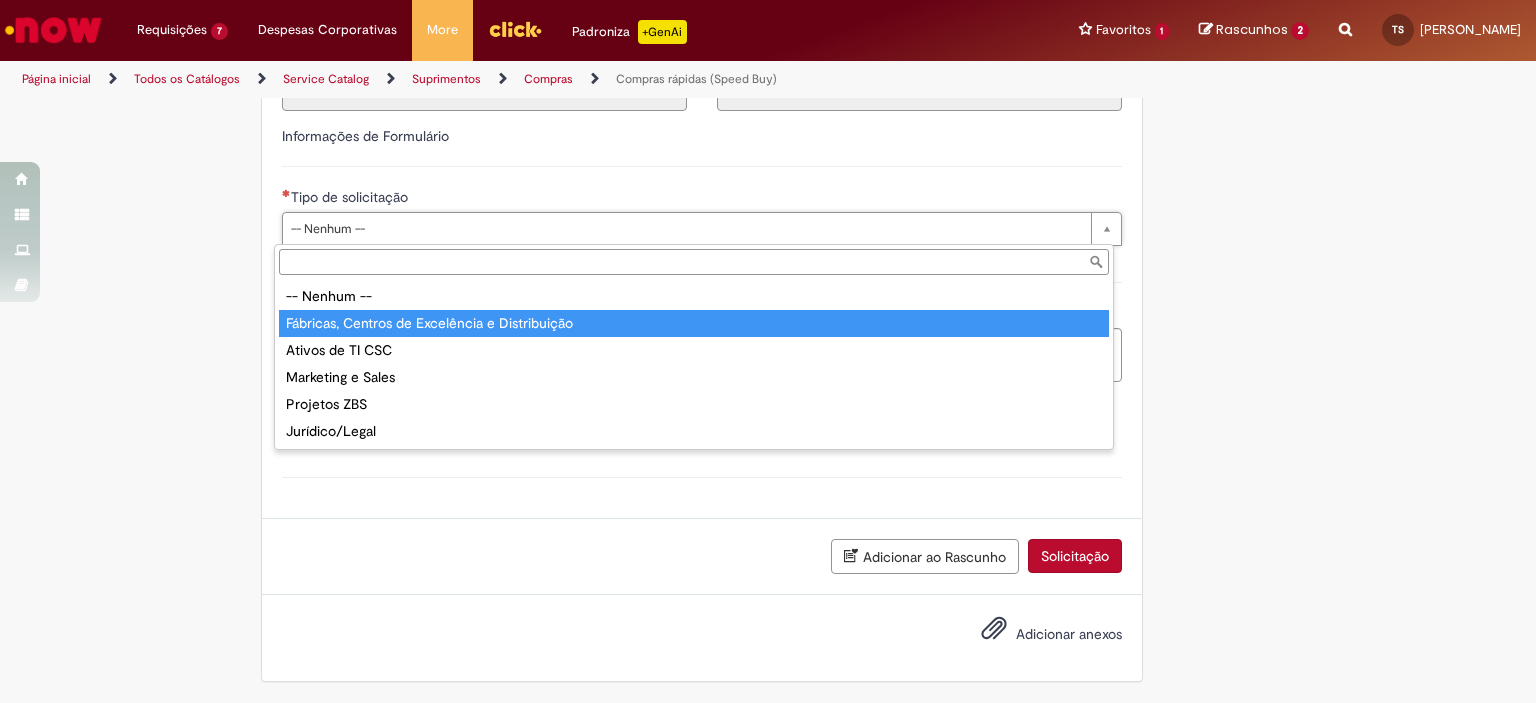 type on "**********" 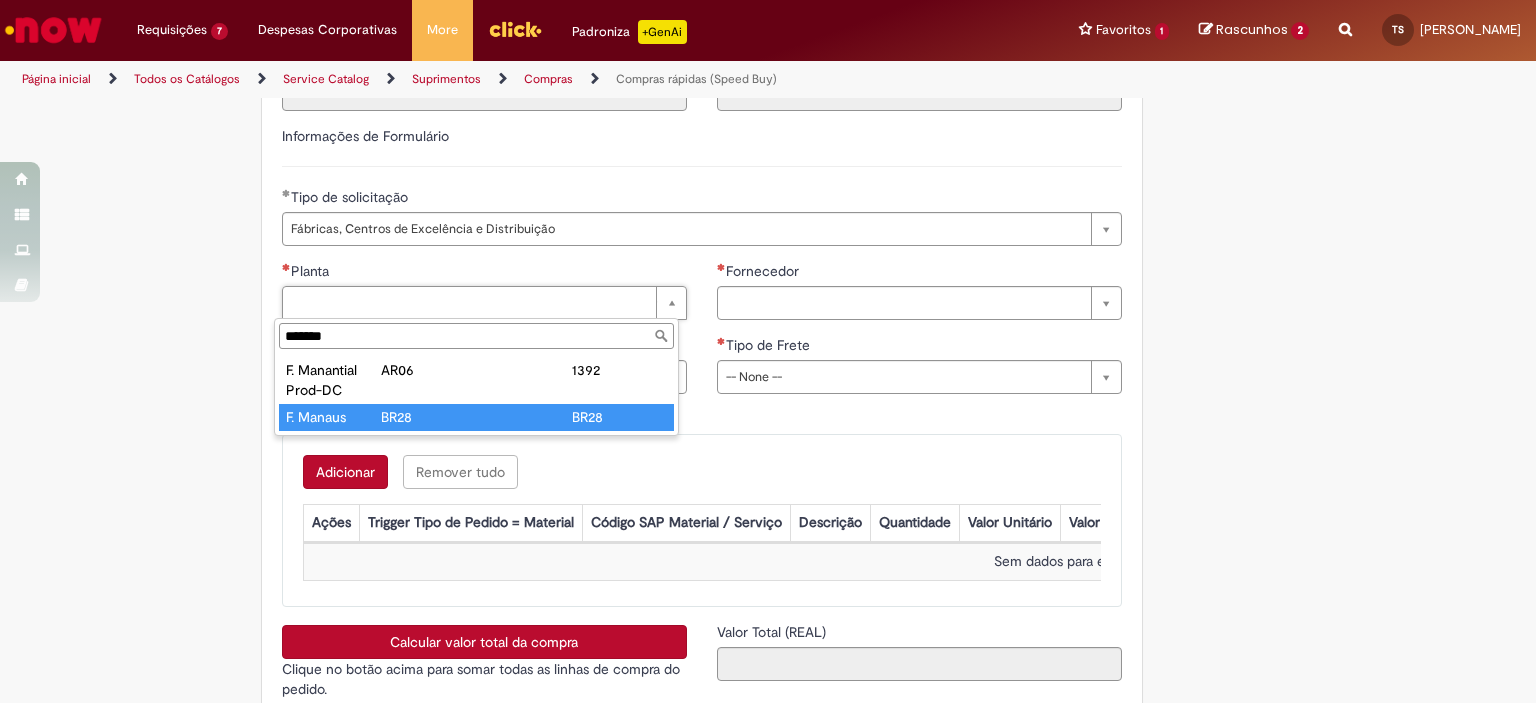 type on "*******" 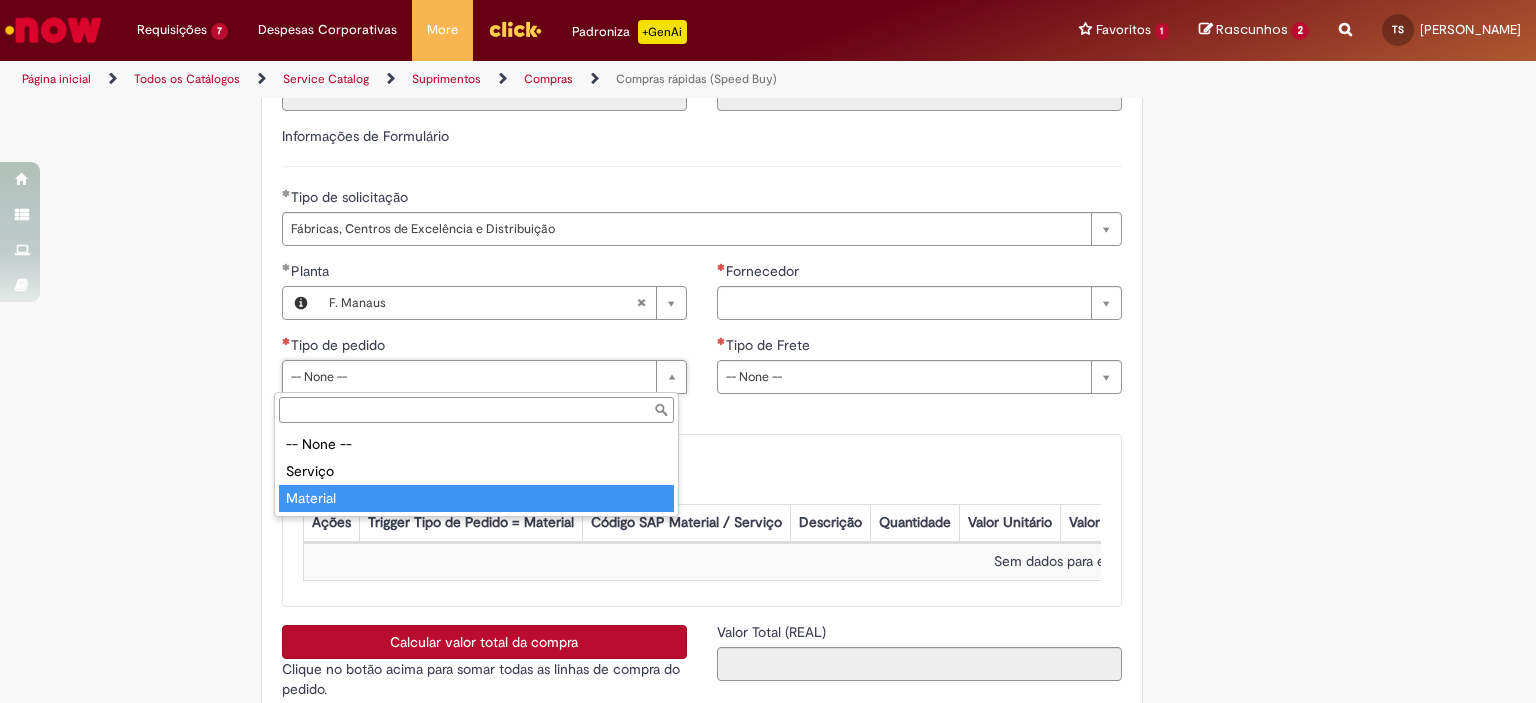 type on "********" 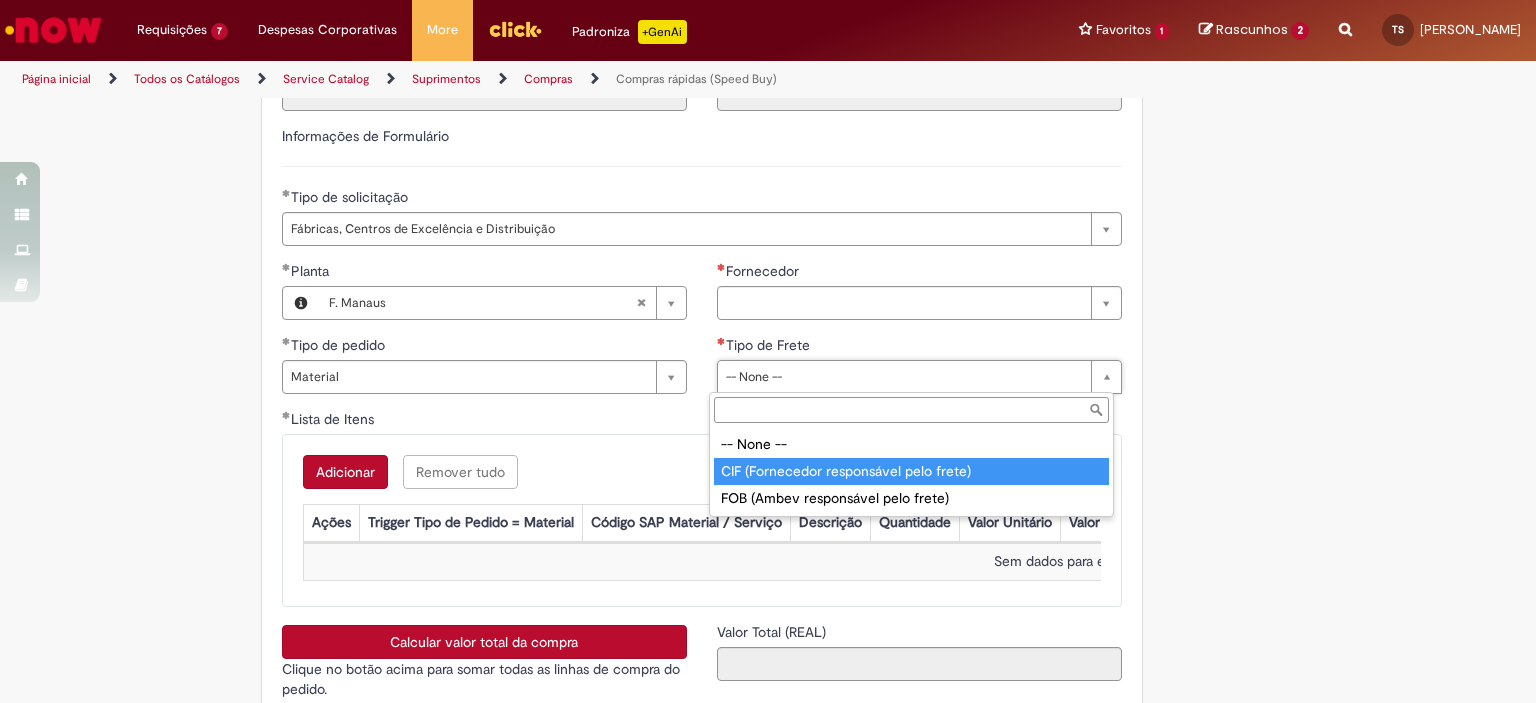 type on "**********" 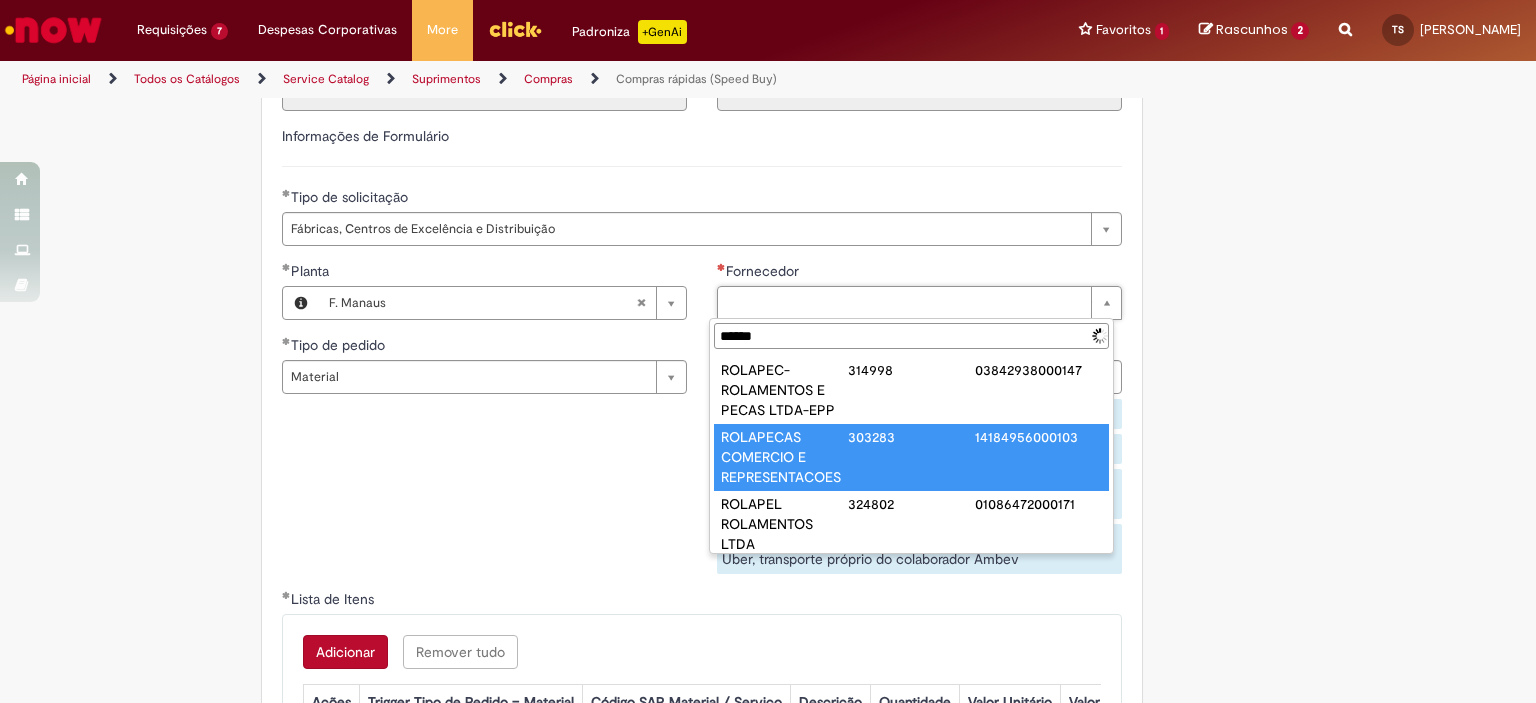 type on "******" 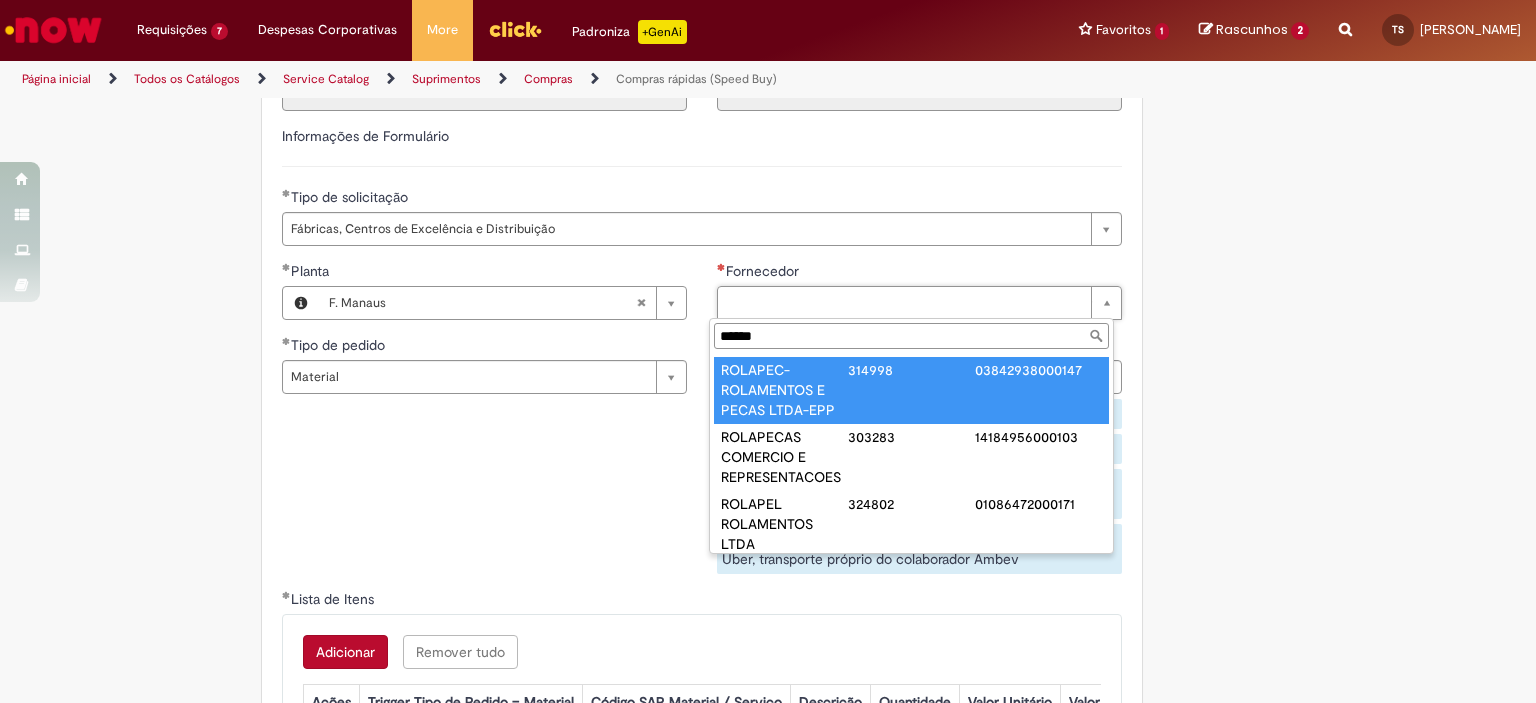 type on "**********" 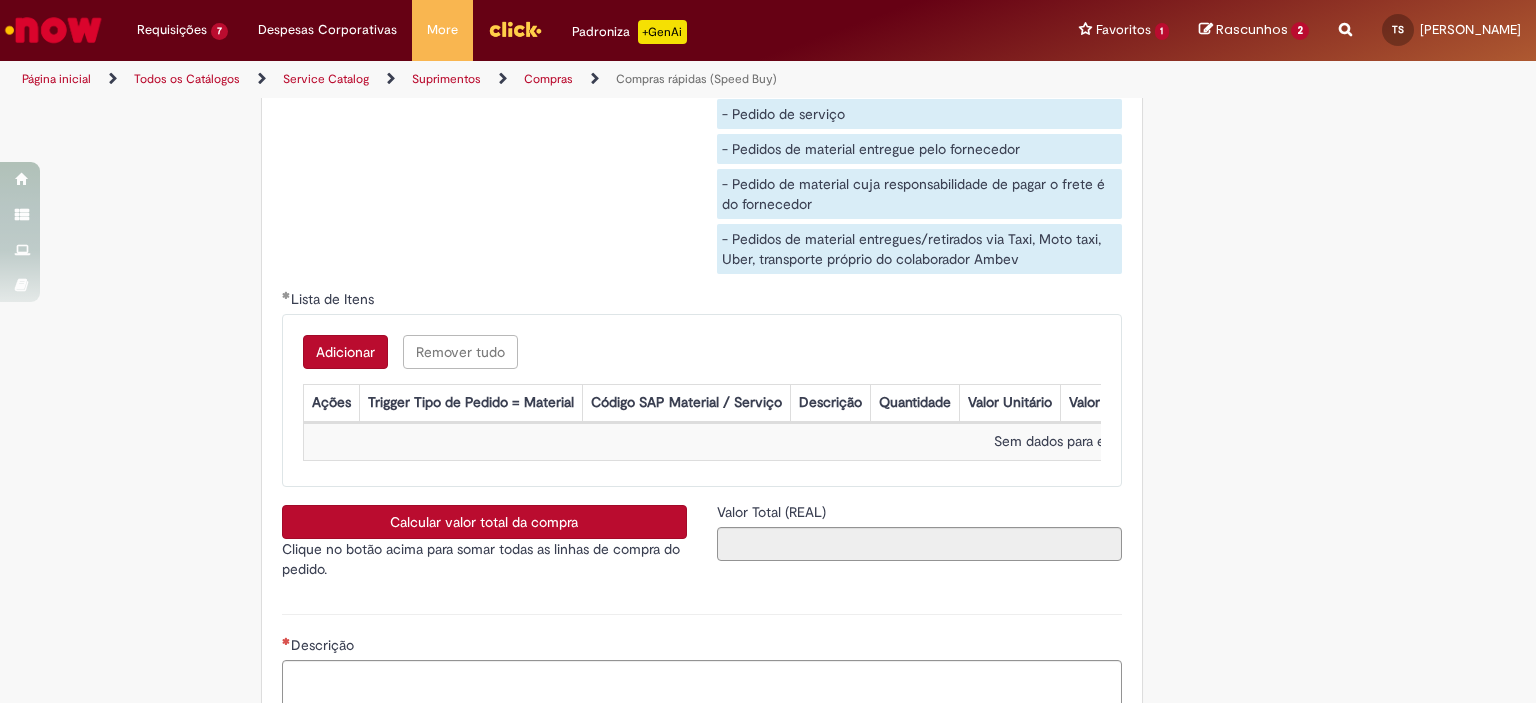 scroll, scrollTop: 3256, scrollLeft: 0, axis: vertical 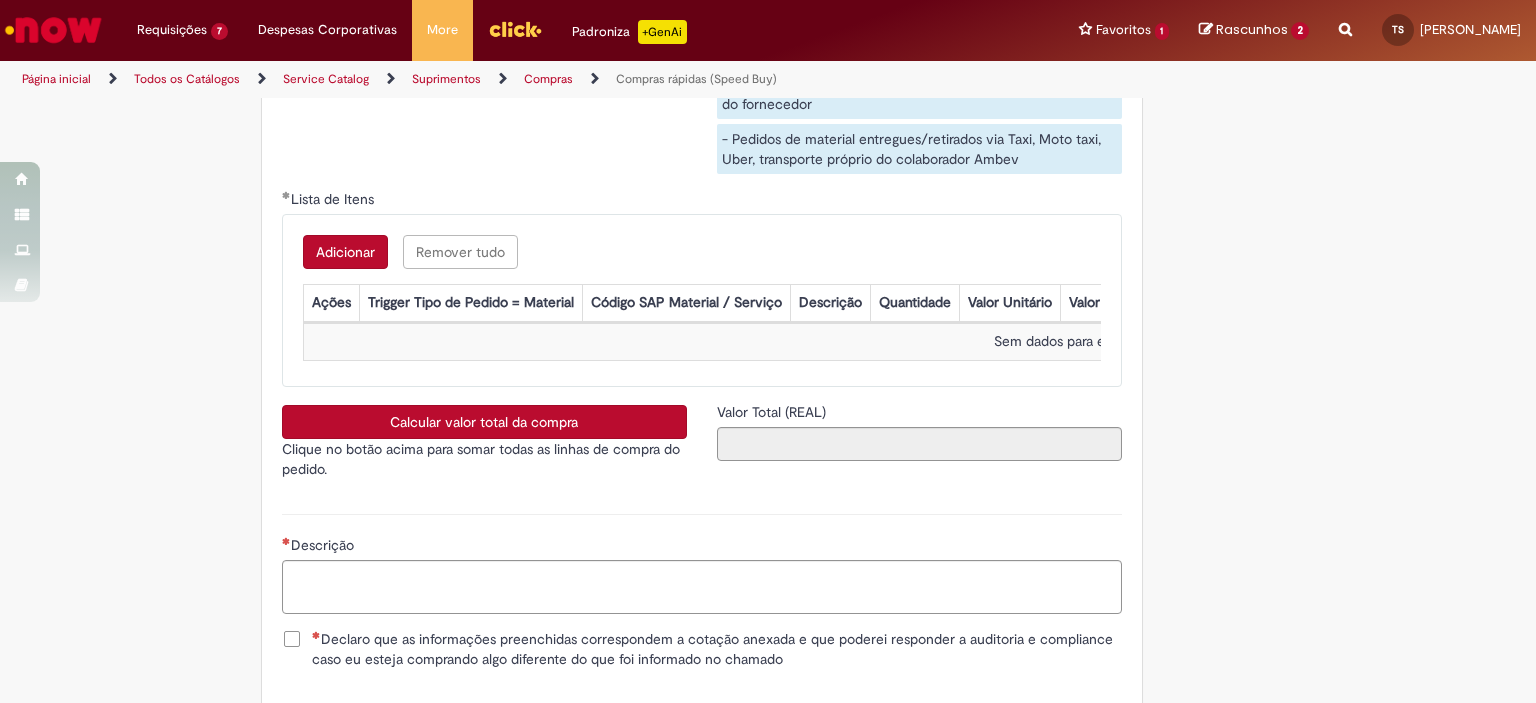 click on "Adicionar" at bounding box center [345, 252] 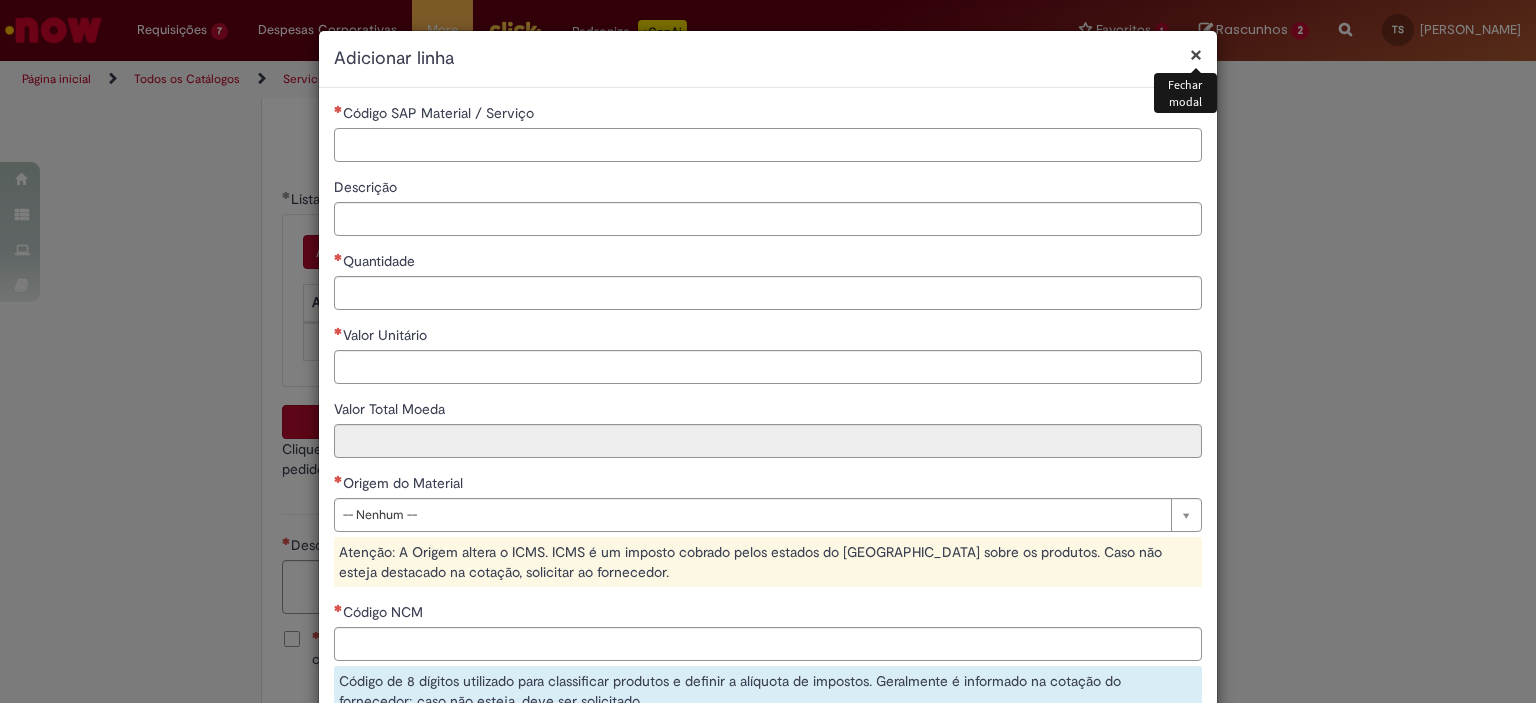 click on "Código SAP Material / Serviço" at bounding box center [768, 145] 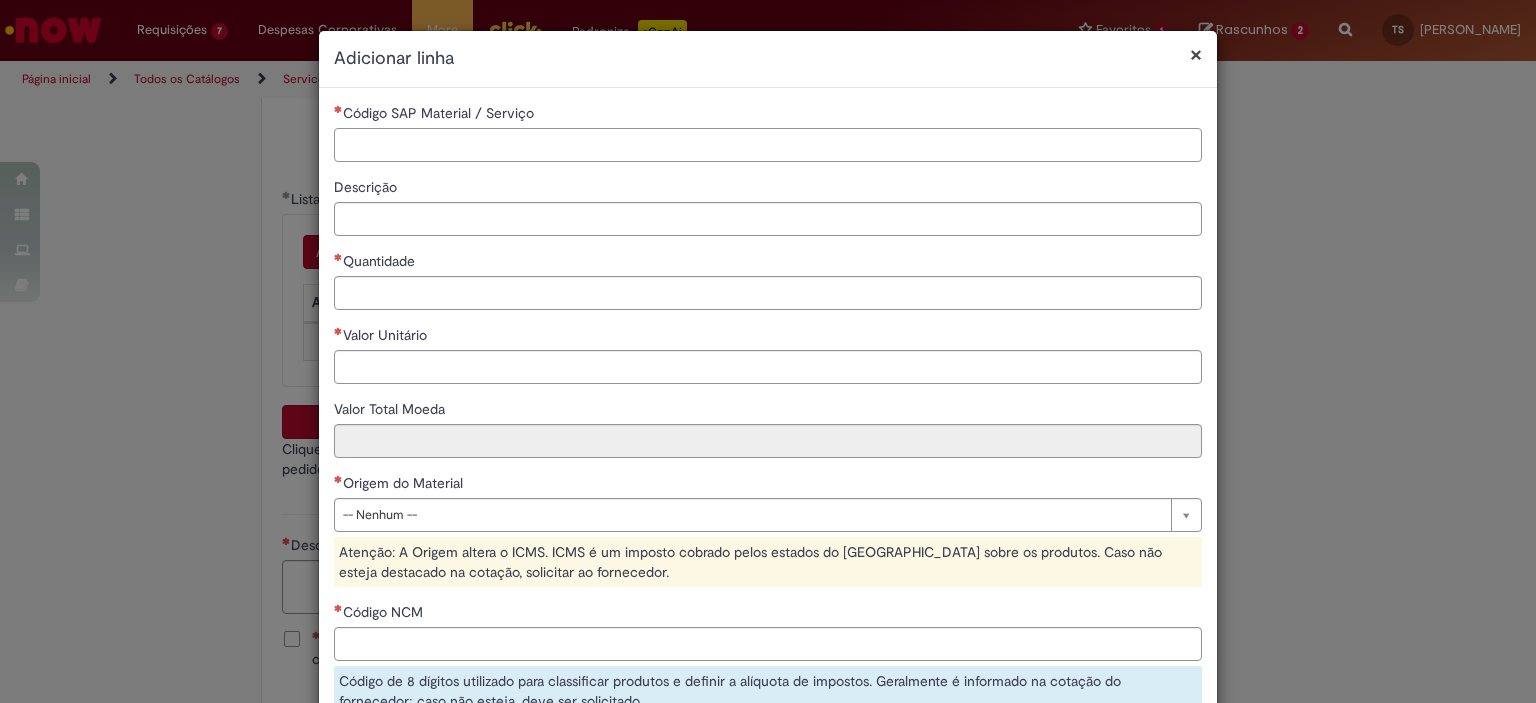 paste on "********" 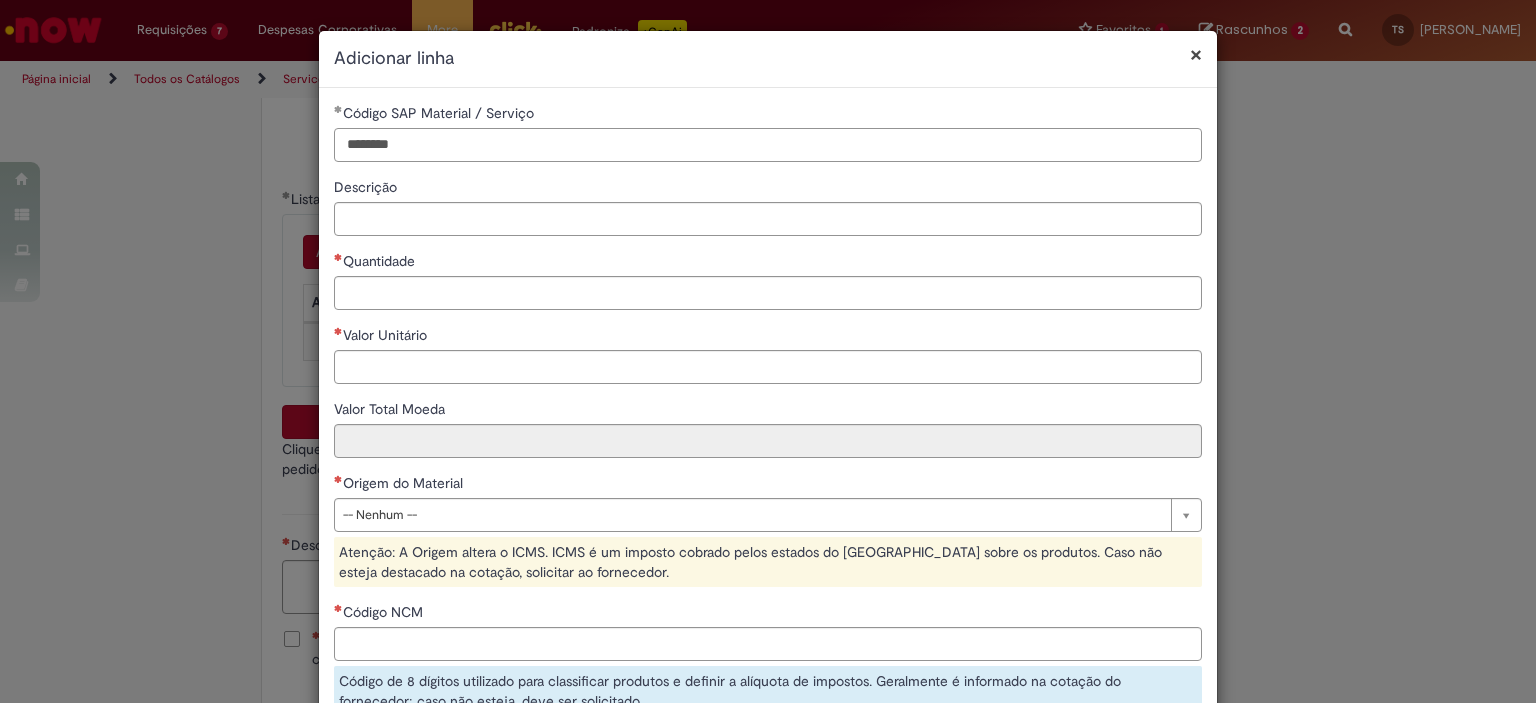 type on "********" 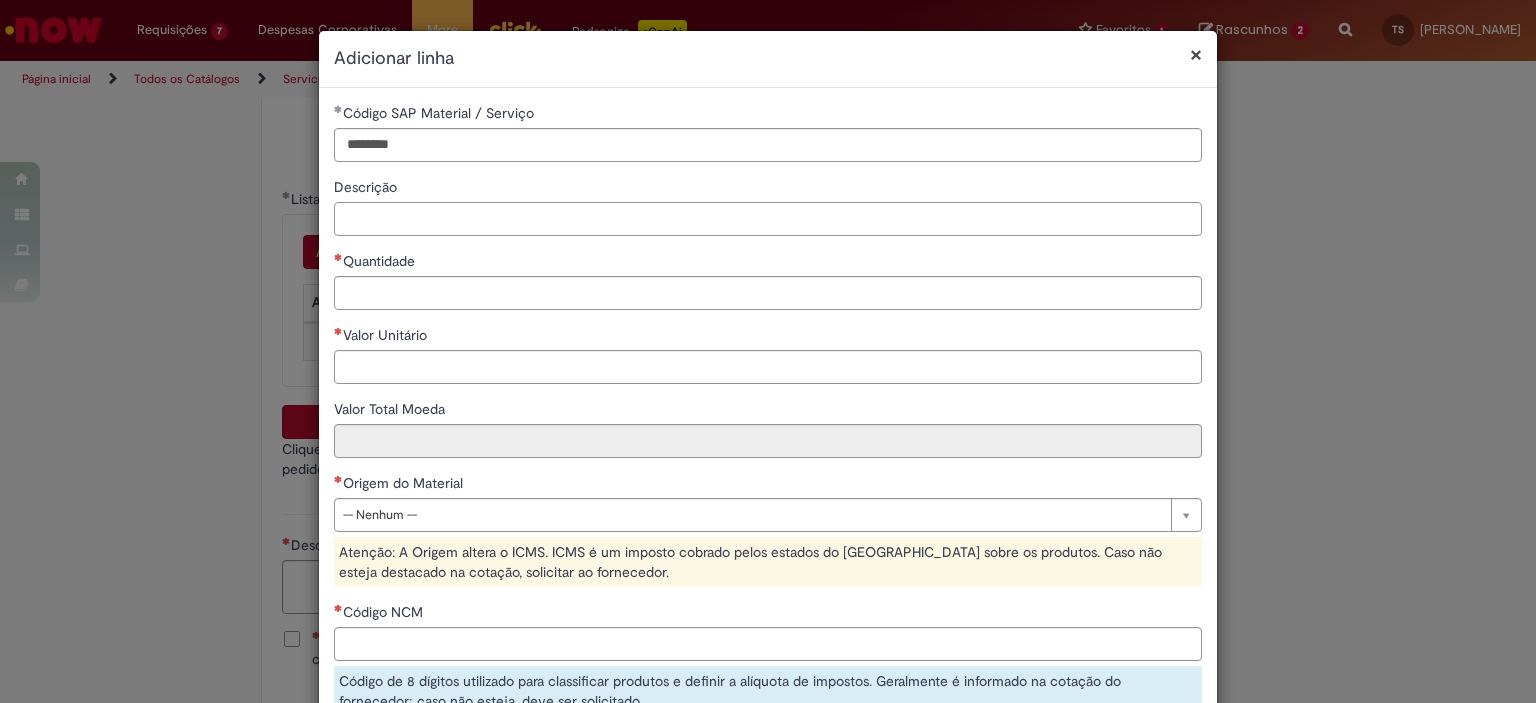 paste on "**********" 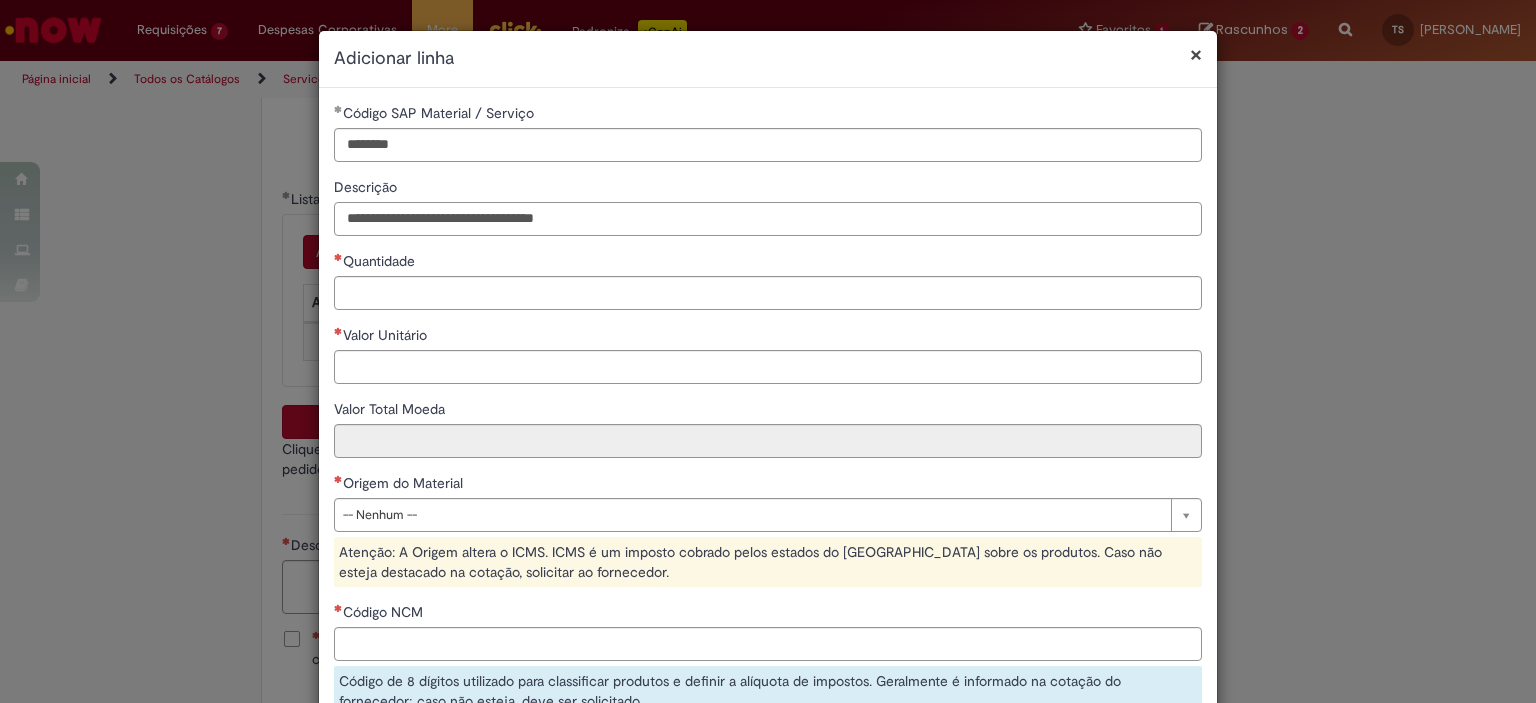 type on "**********" 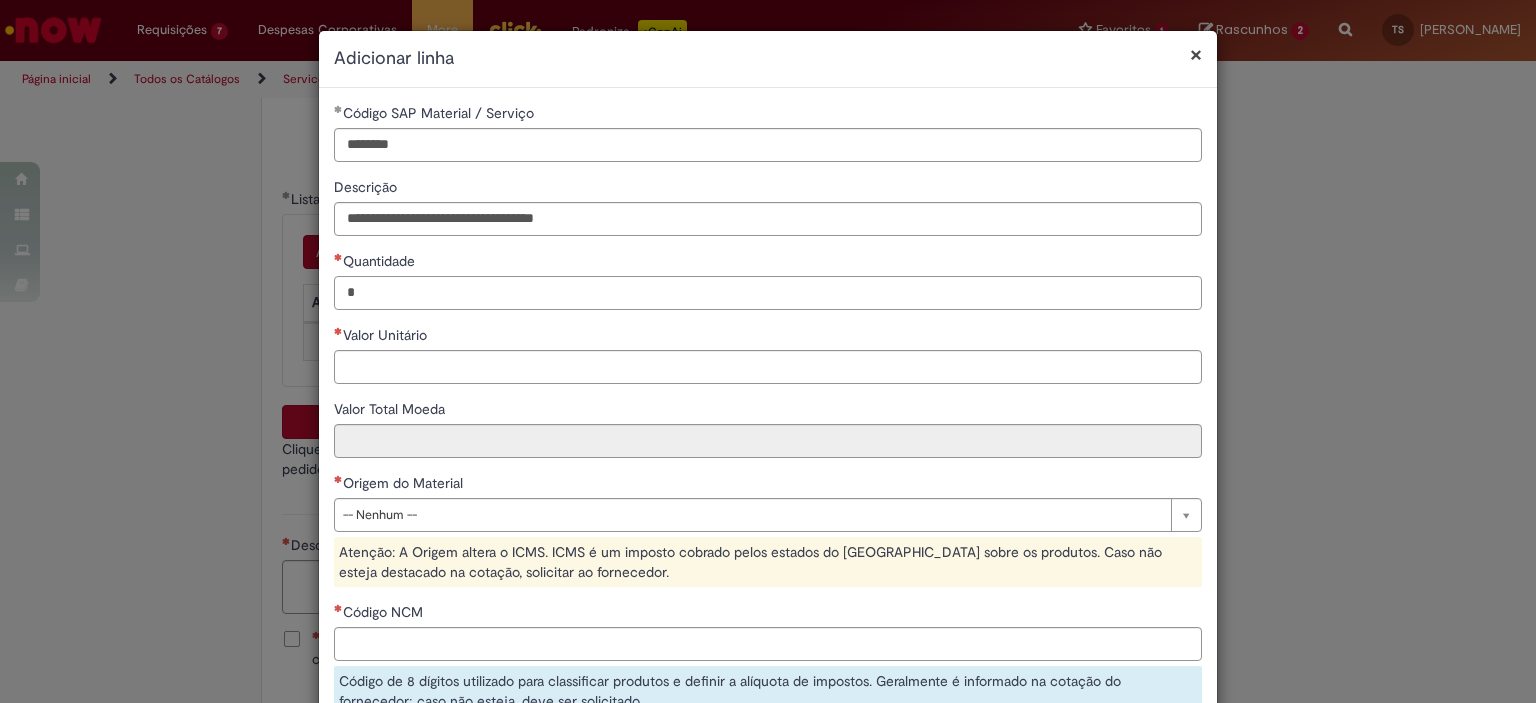 type on "*" 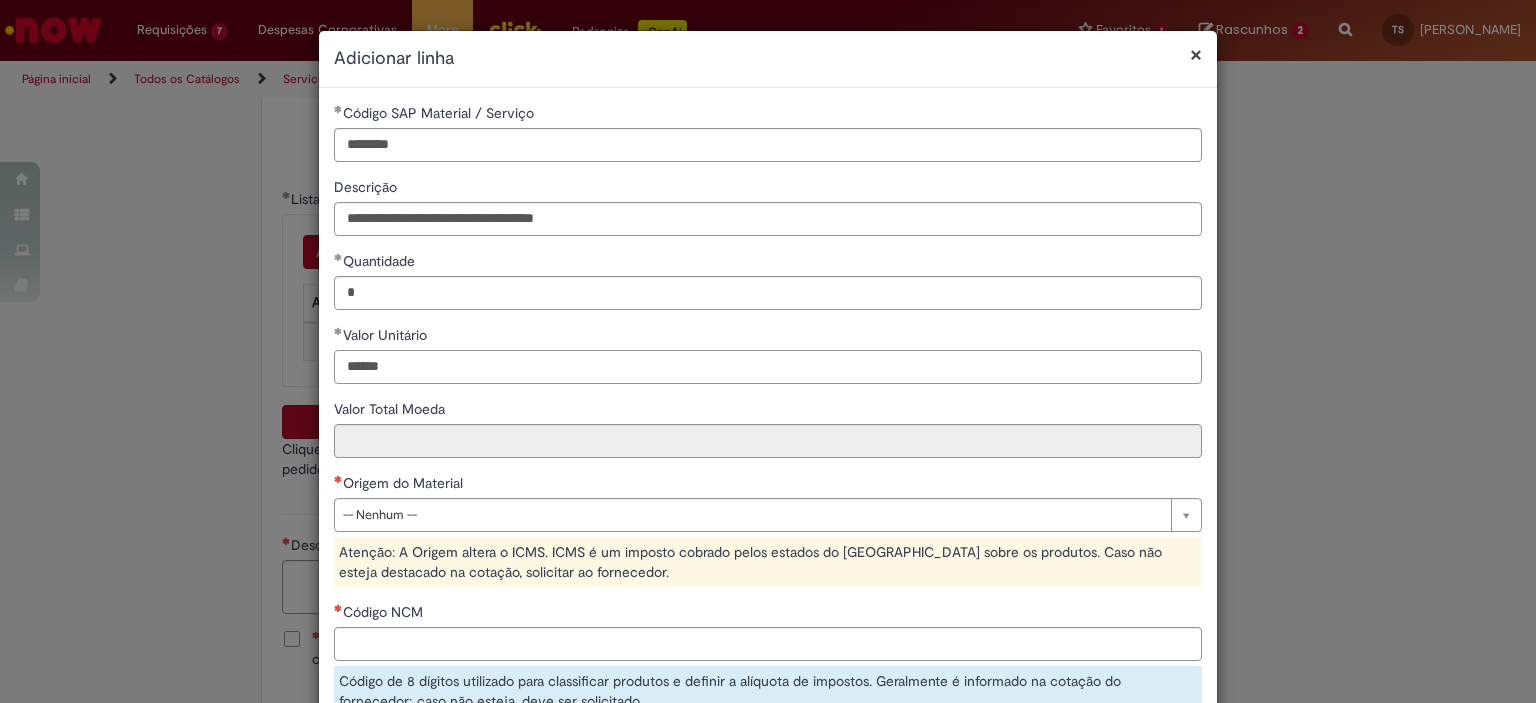 type on "******" 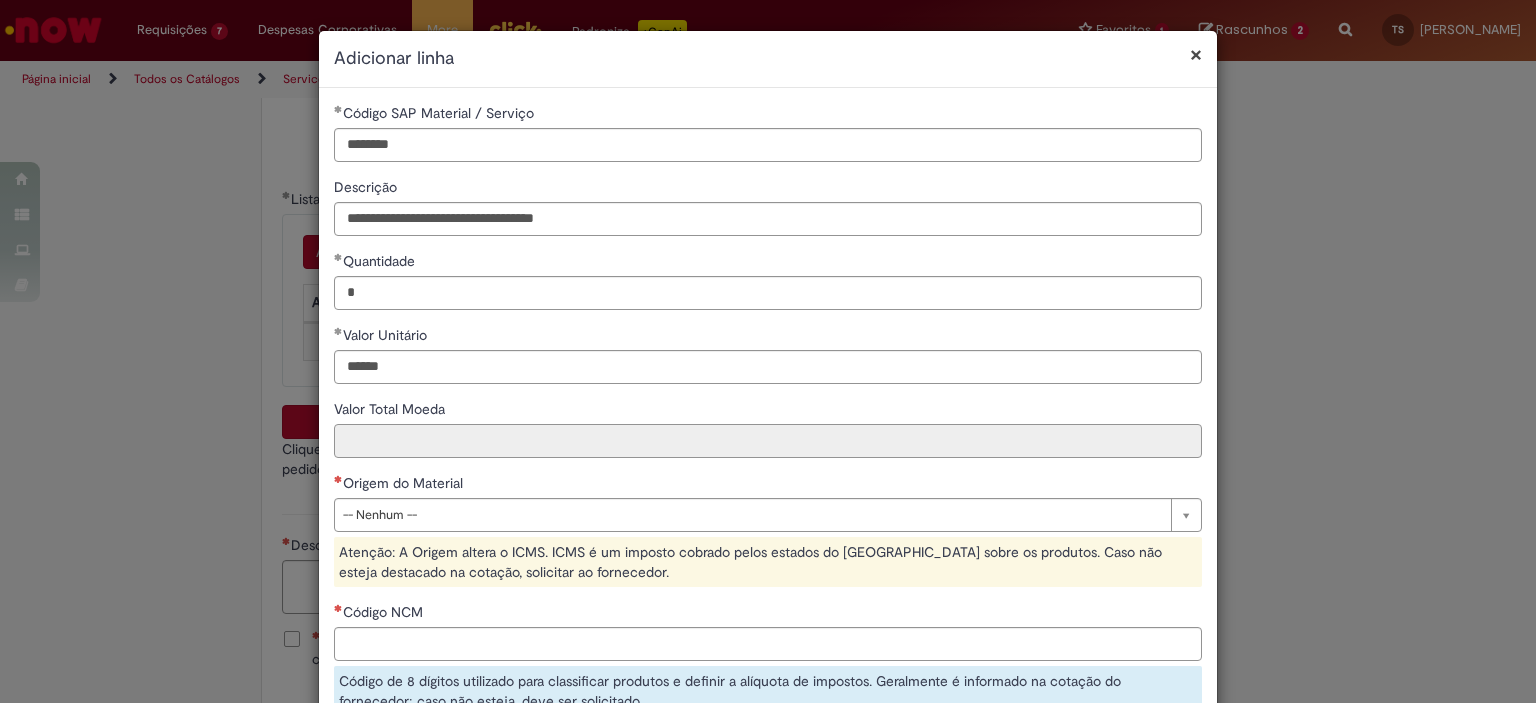 type on "******" 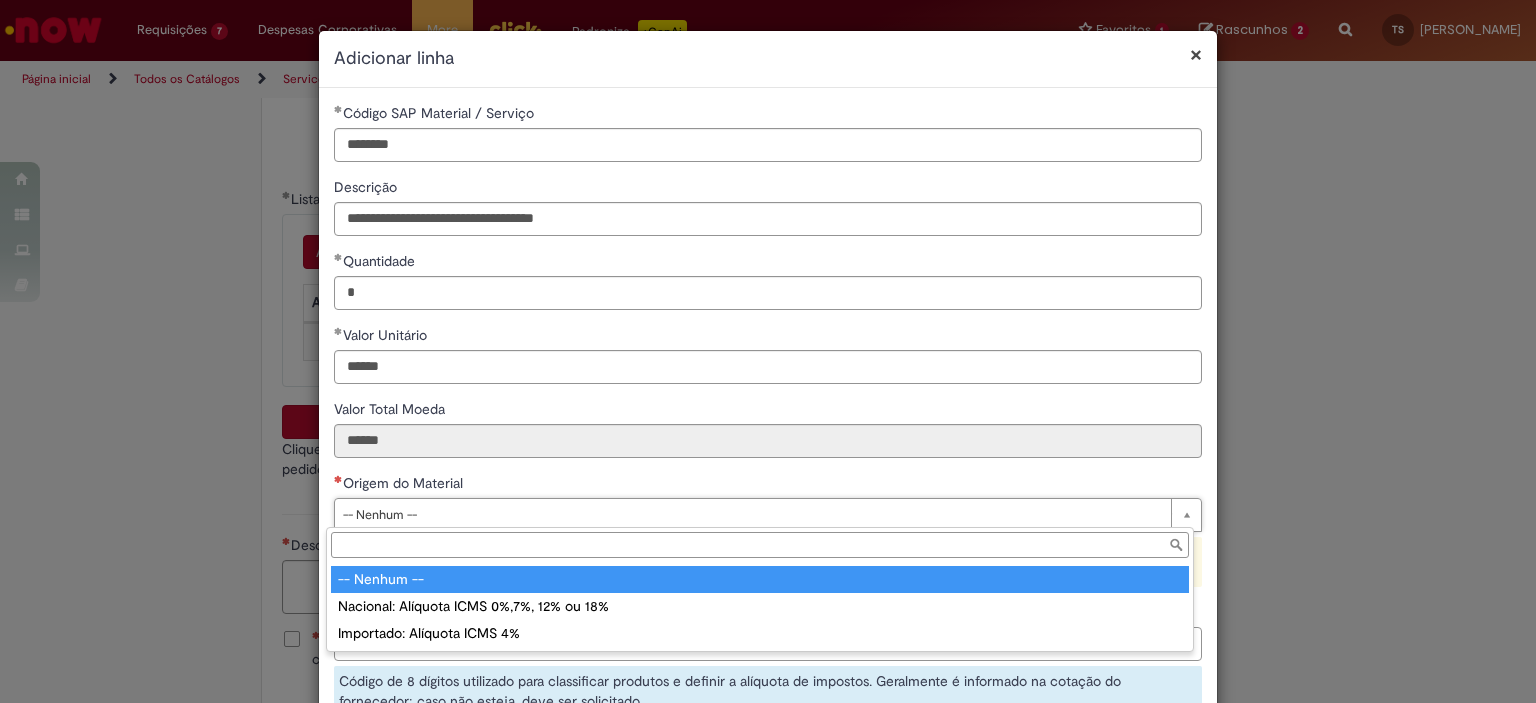type on "**********" 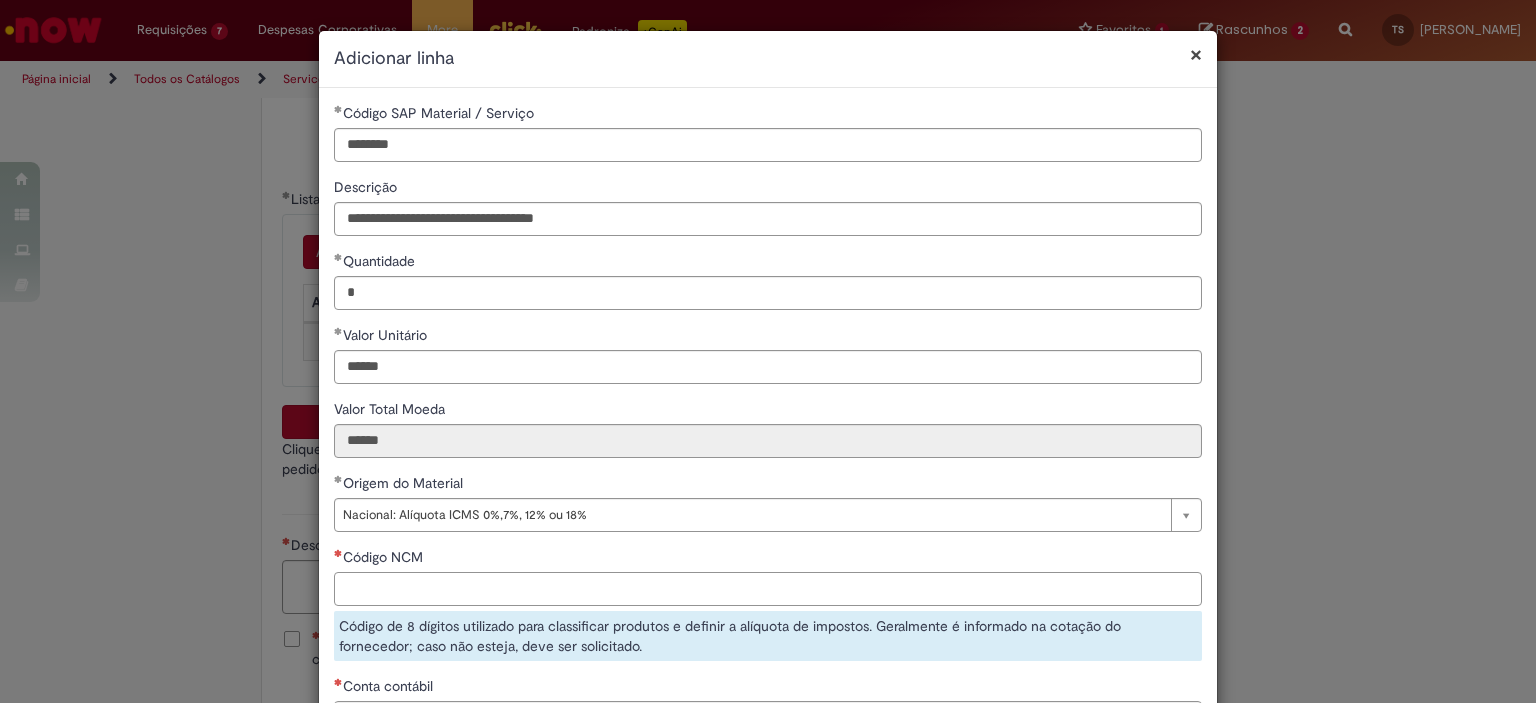 paste on "********" 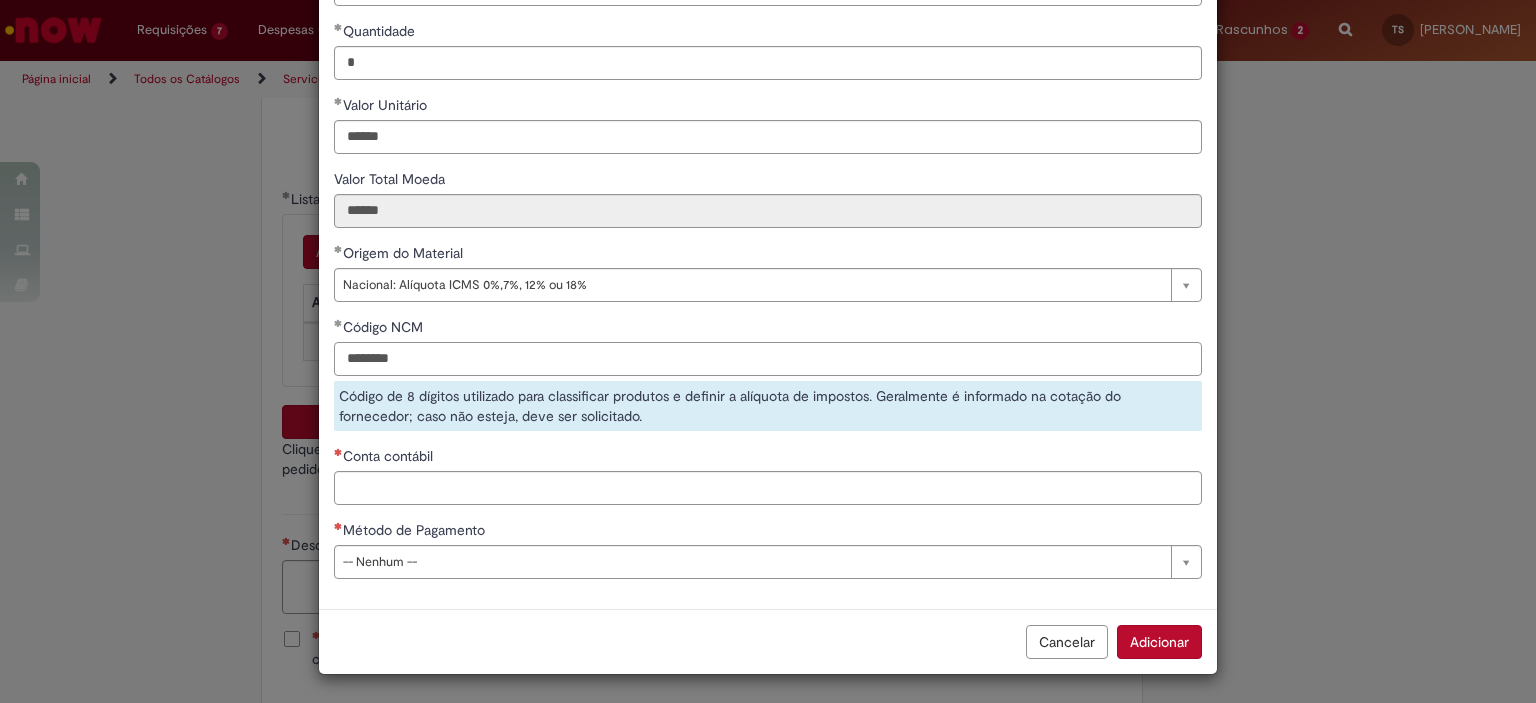 type on "********" 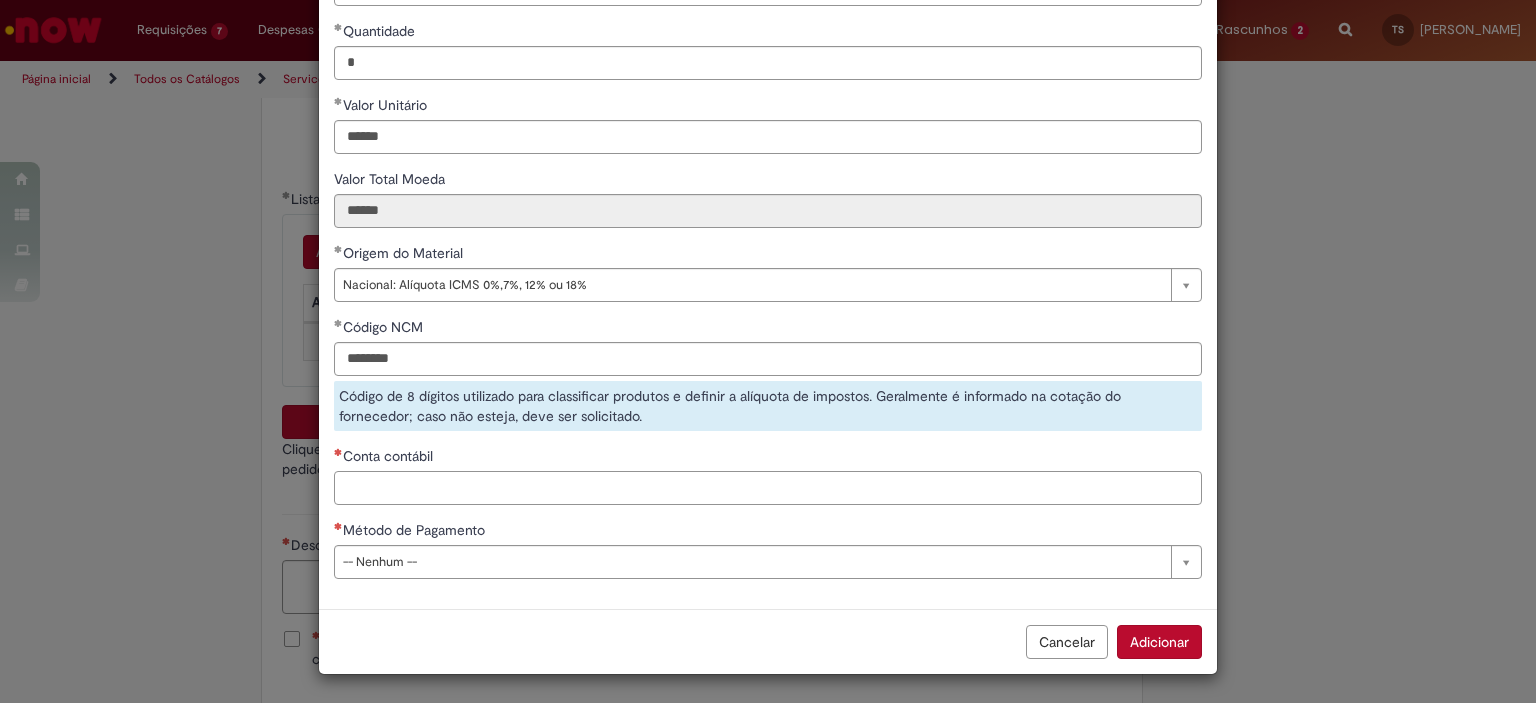 click on "Conta contábil" at bounding box center (768, 488) 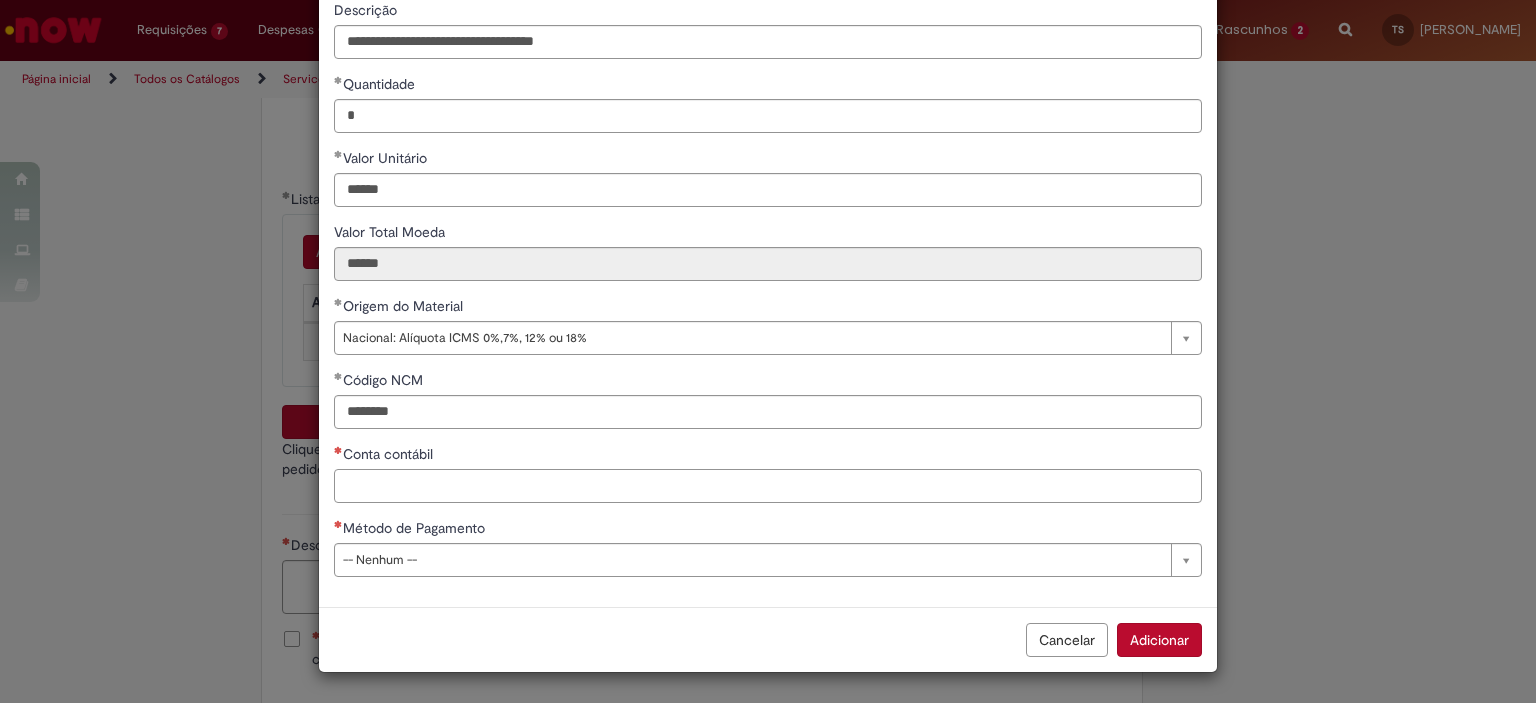 scroll, scrollTop: 175, scrollLeft: 0, axis: vertical 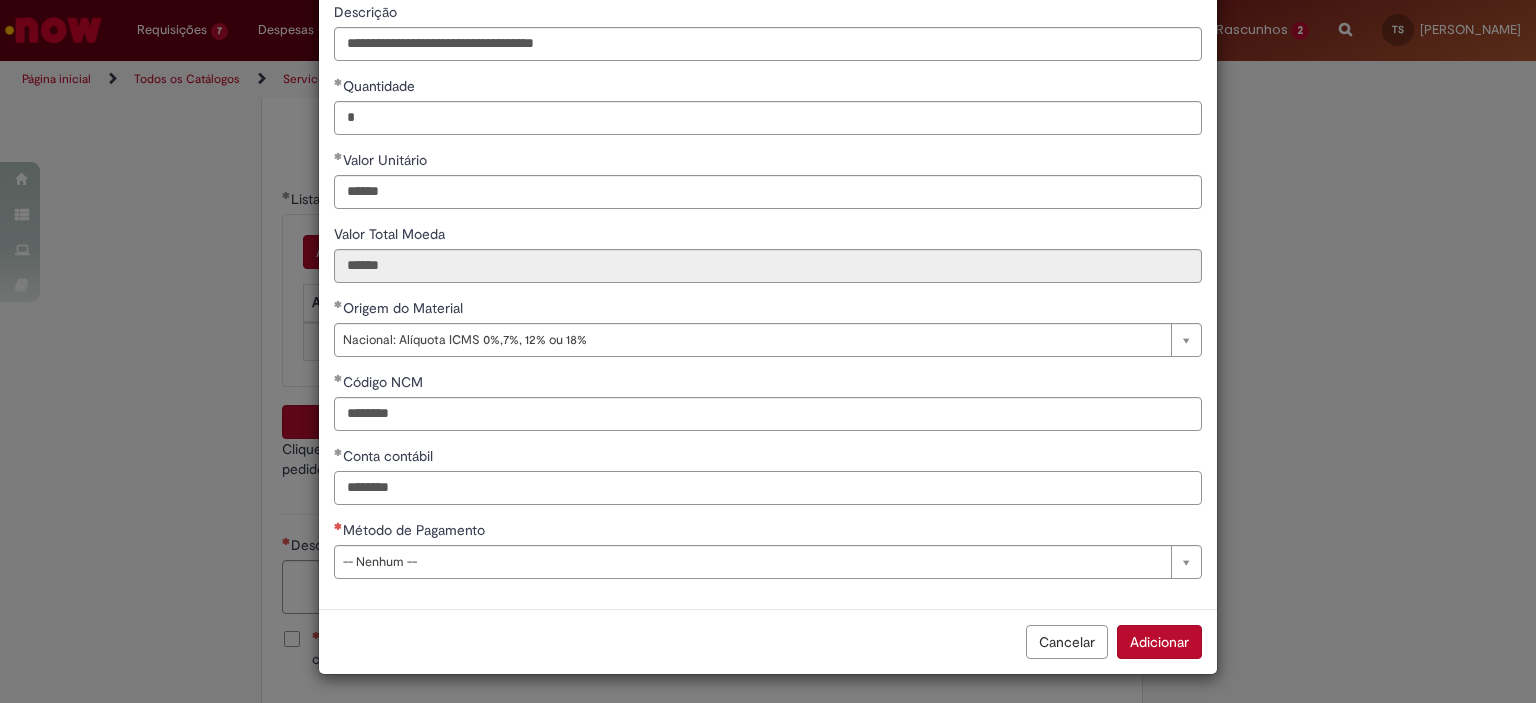 type on "********" 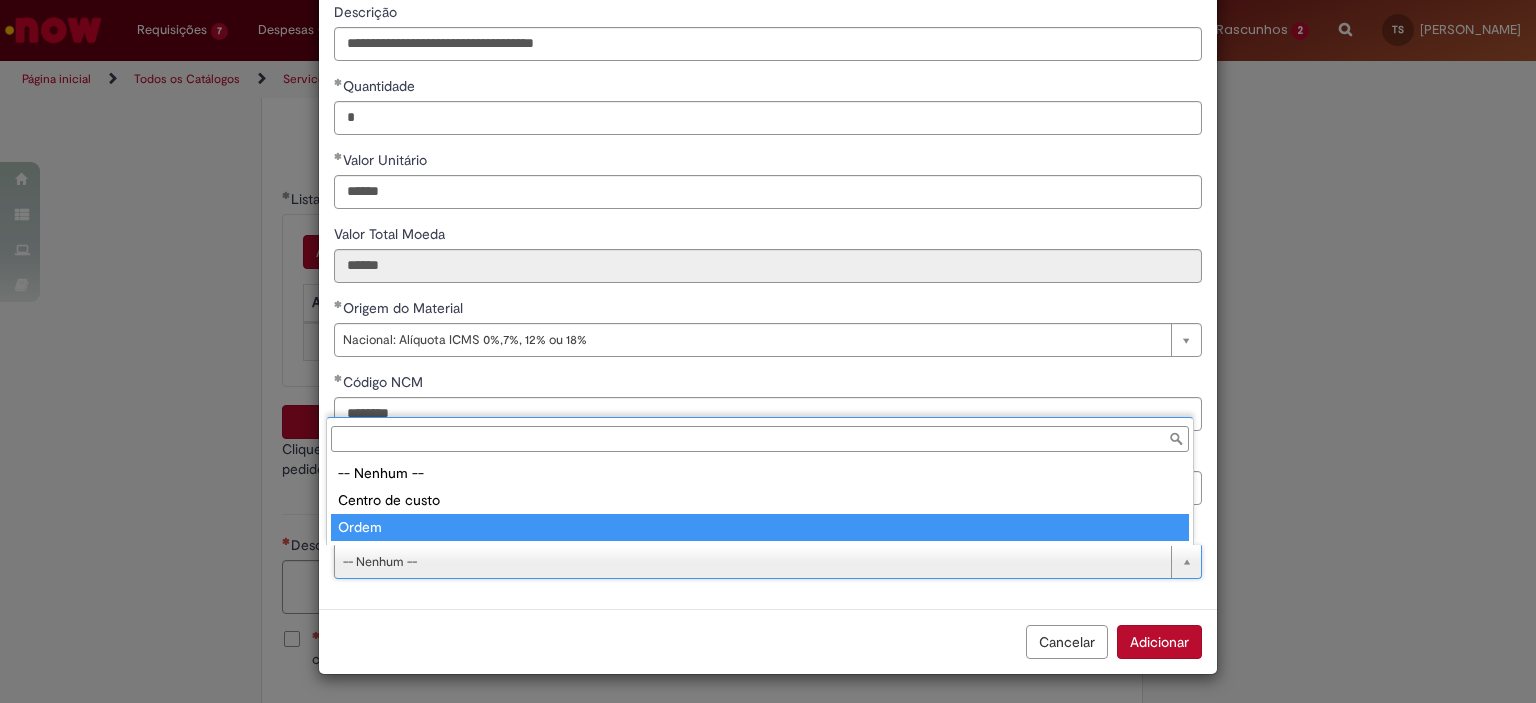 type on "*****" 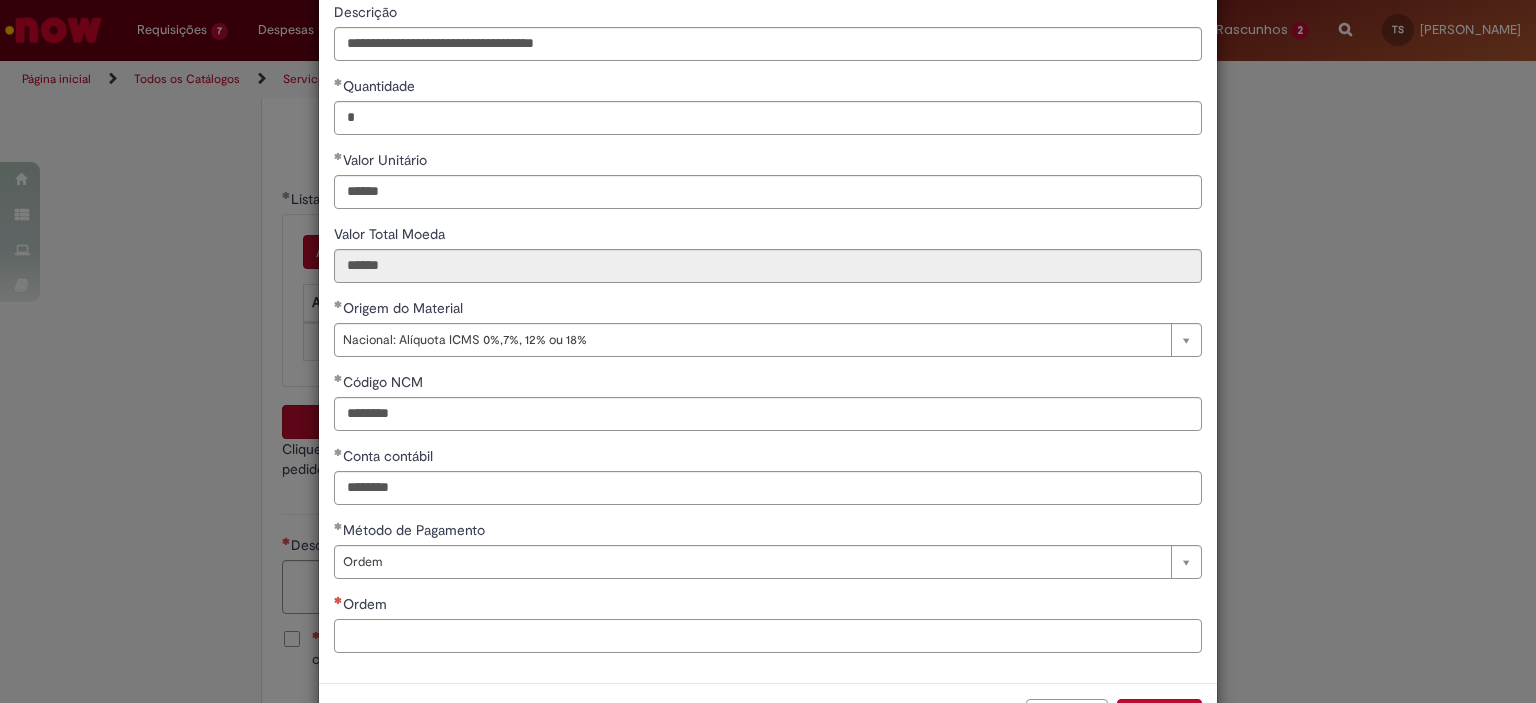 scroll, scrollTop: 249, scrollLeft: 0, axis: vertical 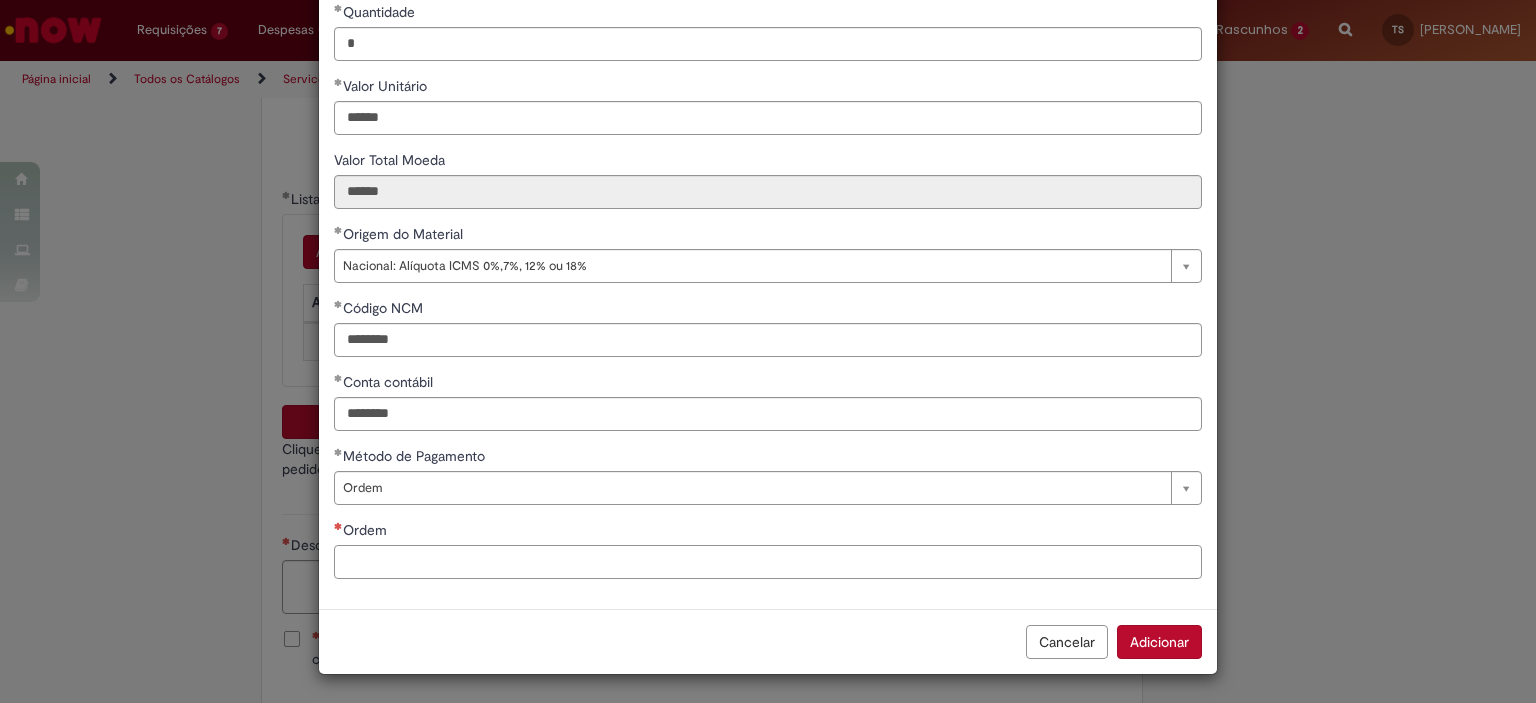 paste on "**********" 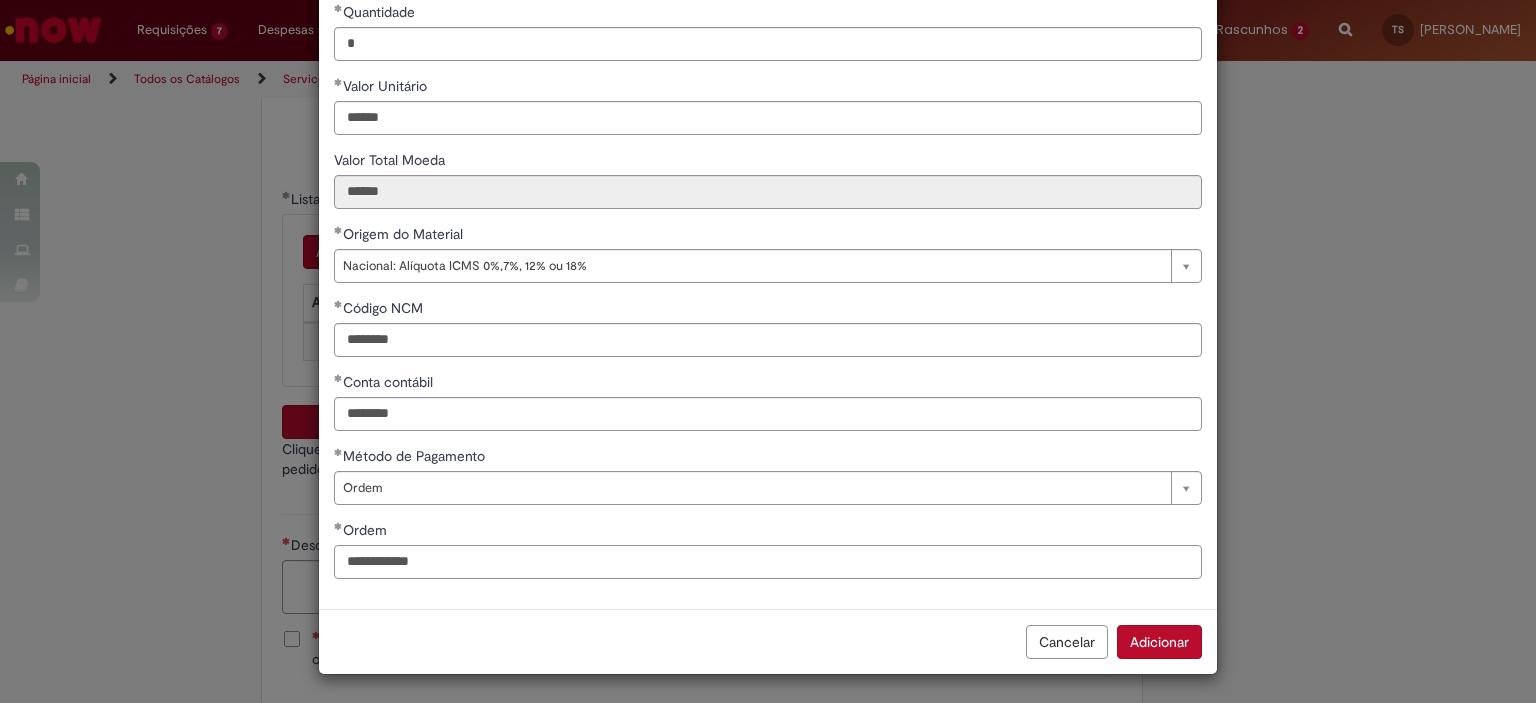 type on "**********" 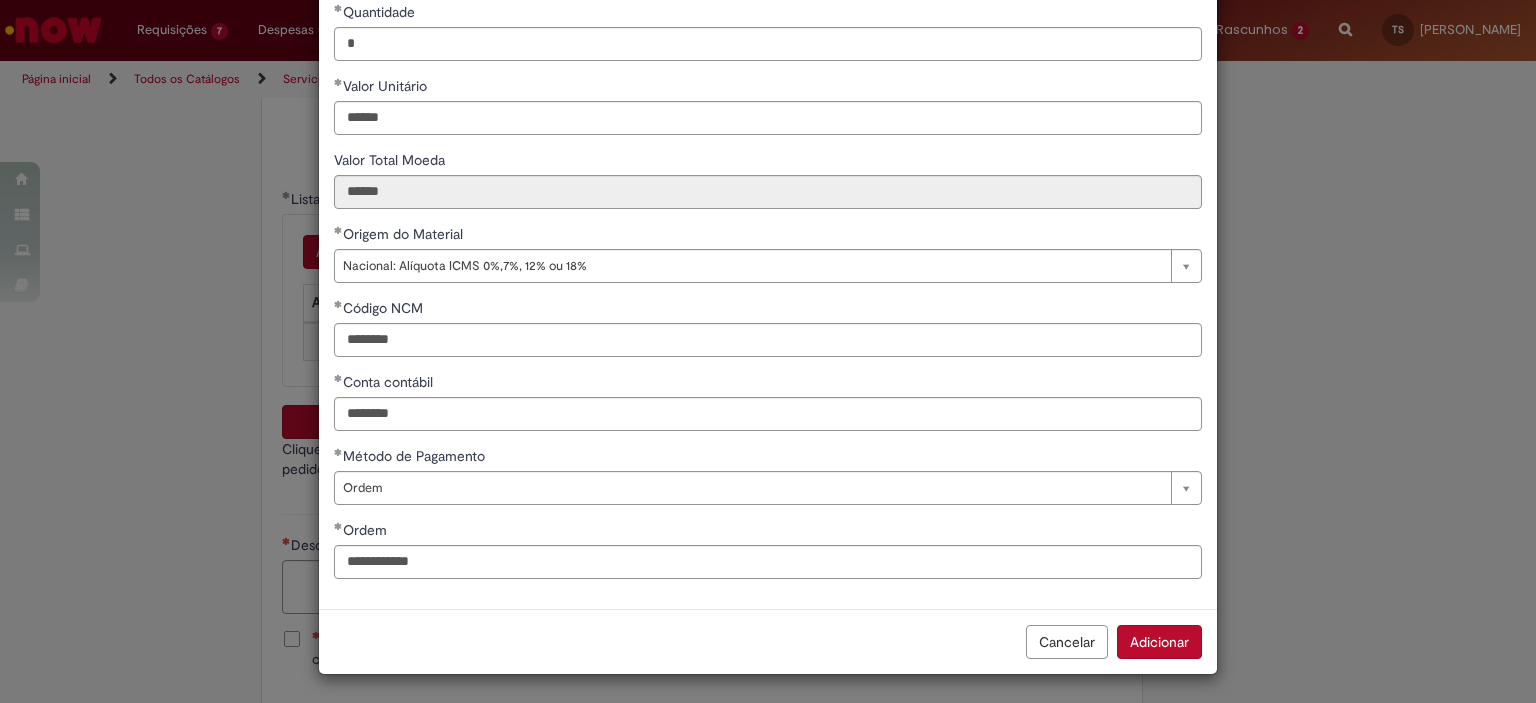 type 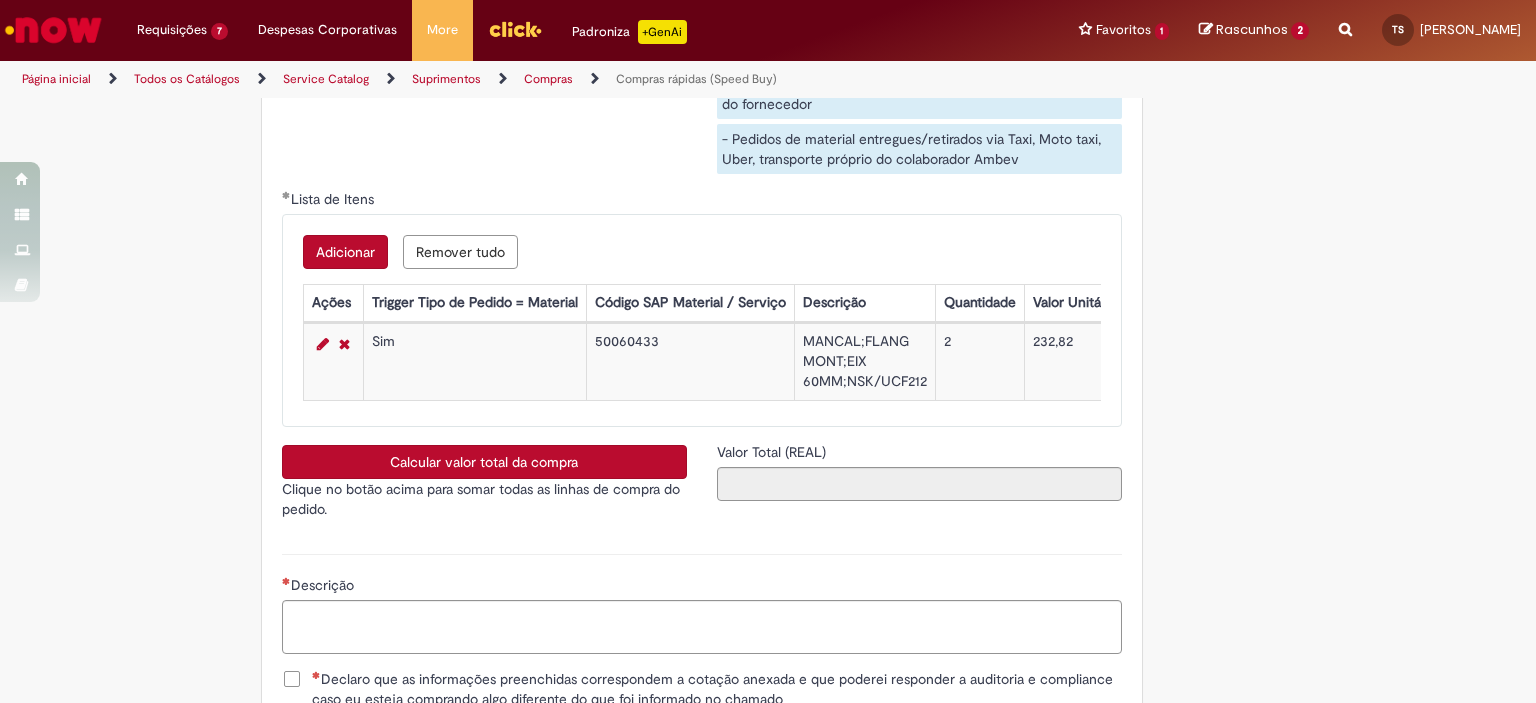 type 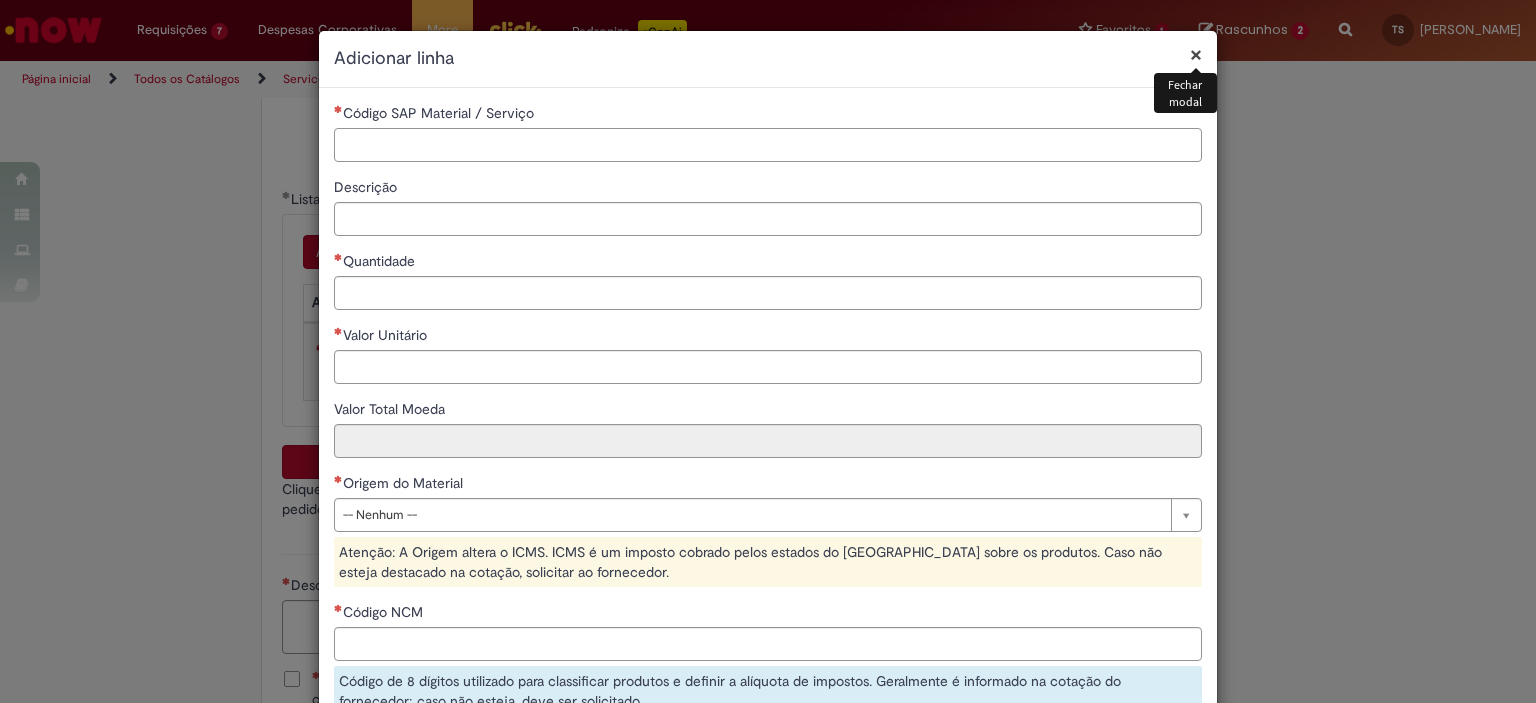click on "Código SAP Material / Serviço" at bounding box center (768, 145) 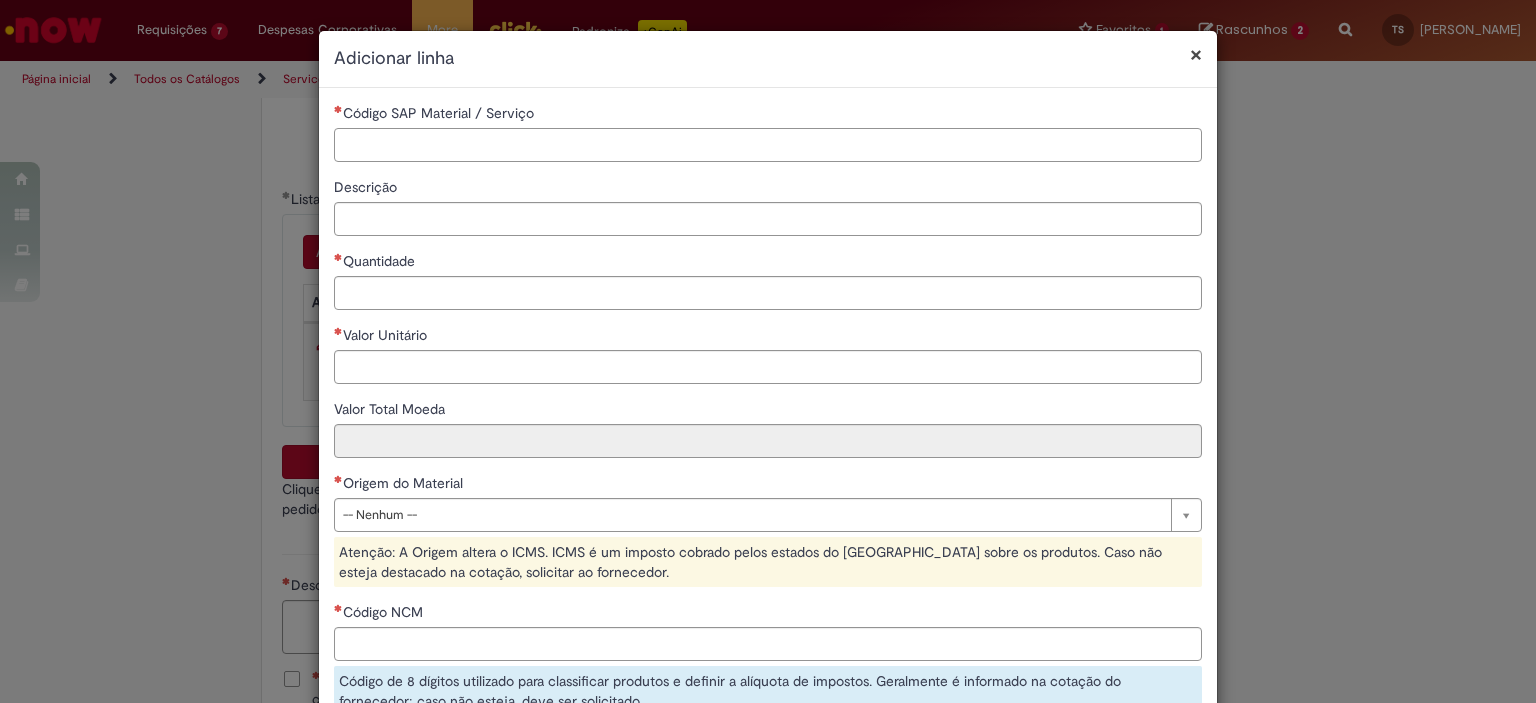 paste on "********" 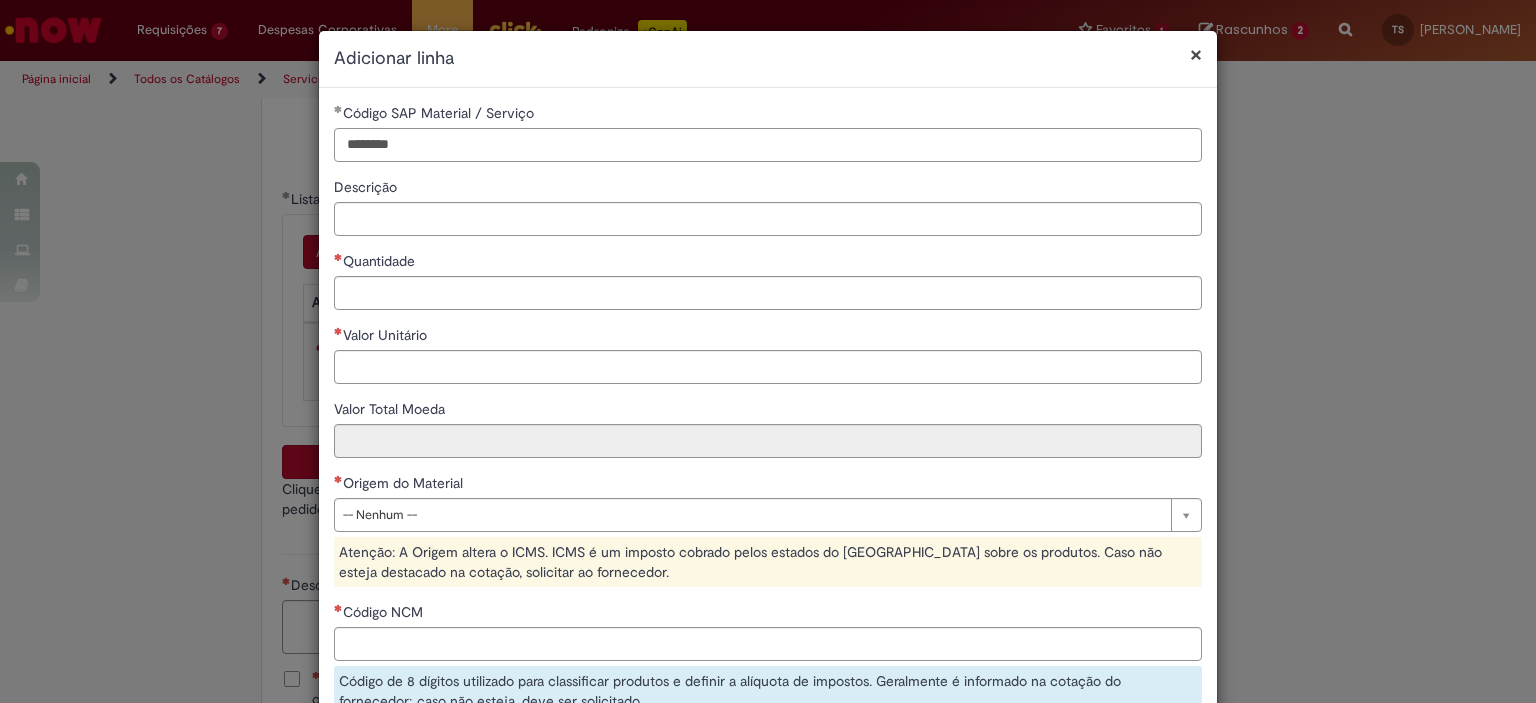 type on "********" 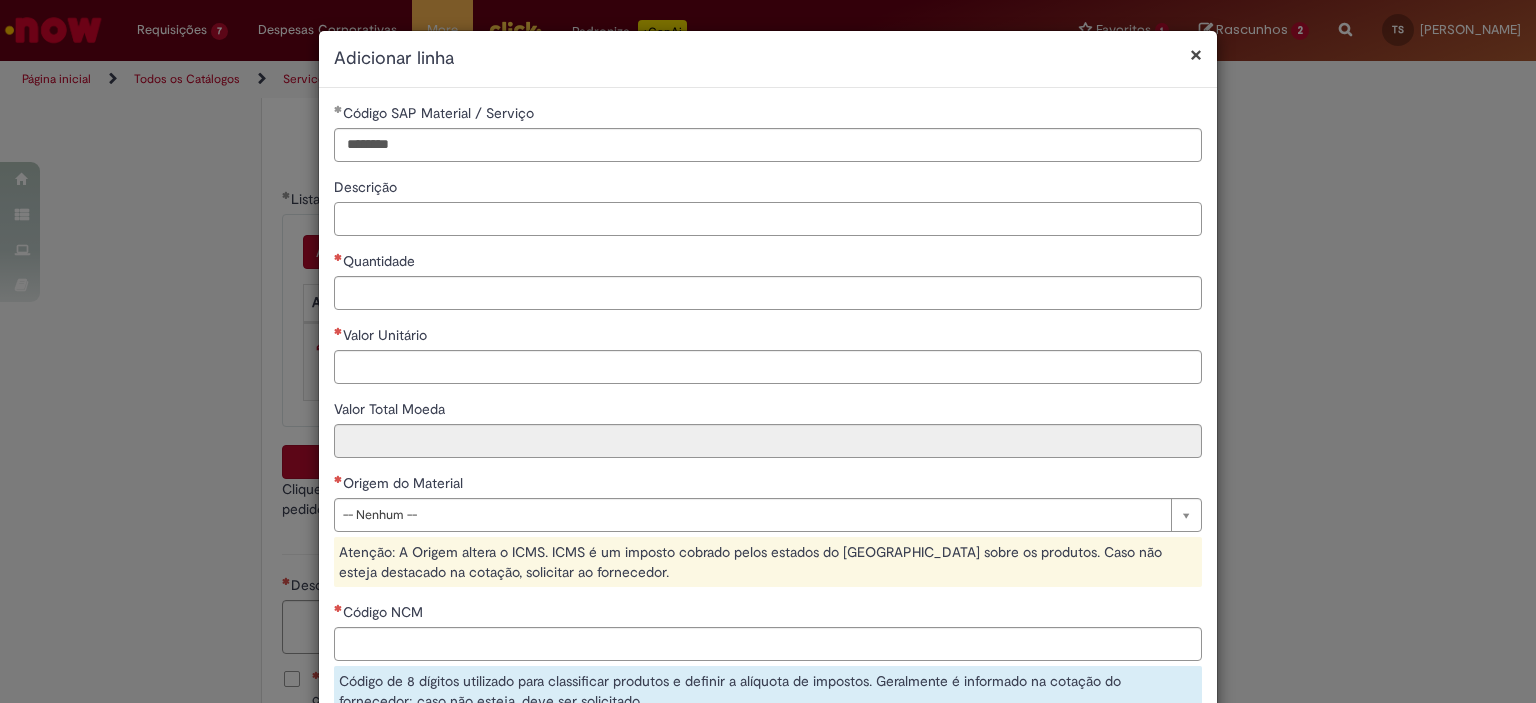 paste on "**********" 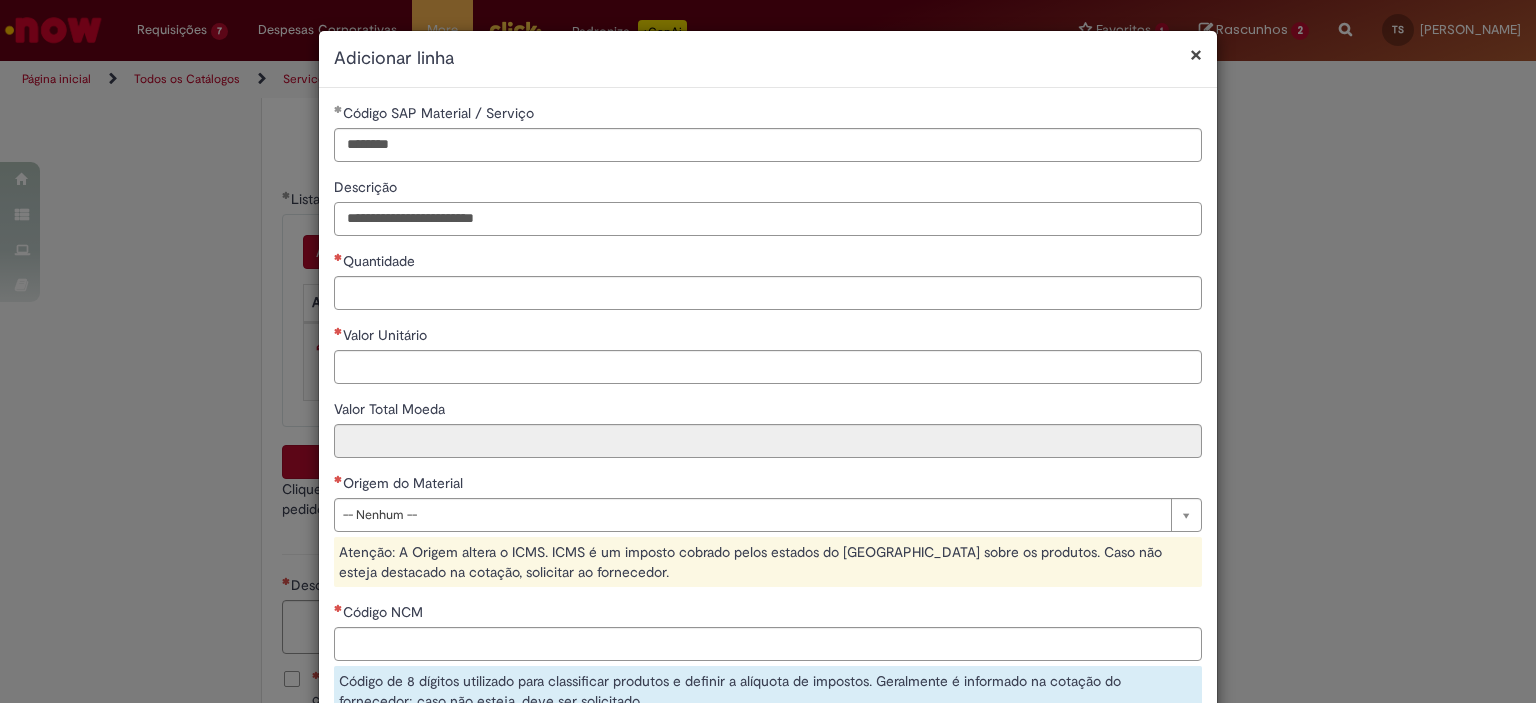type on "**********" 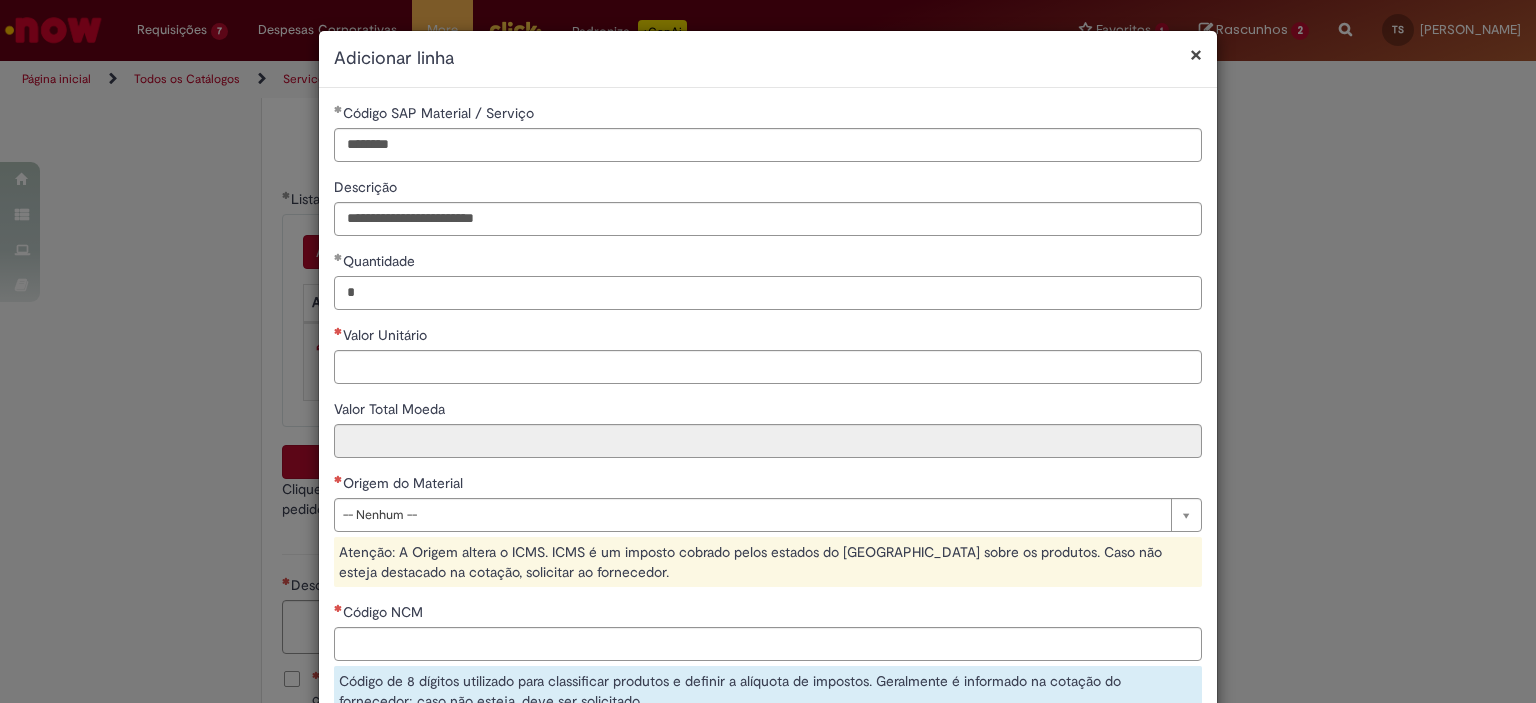 type on "*" 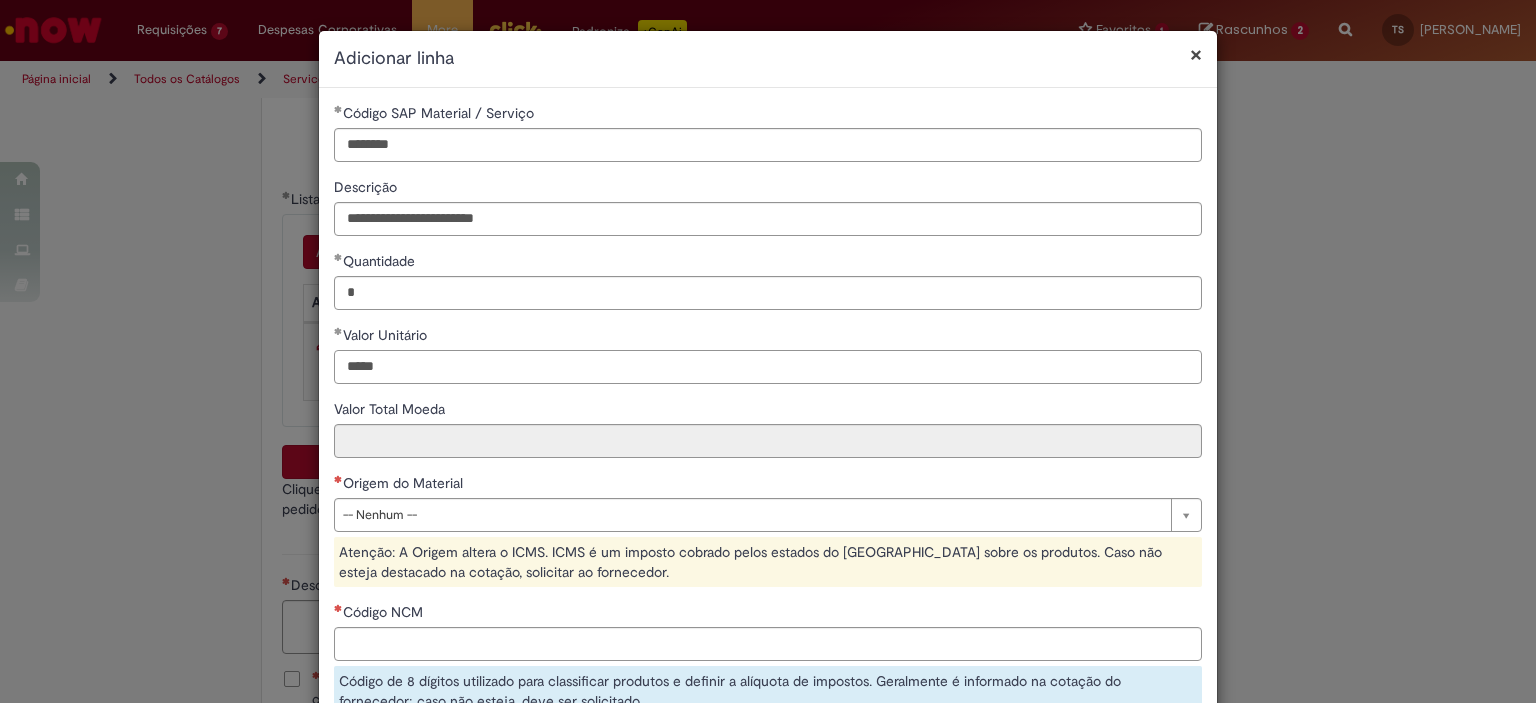 type on "*****" 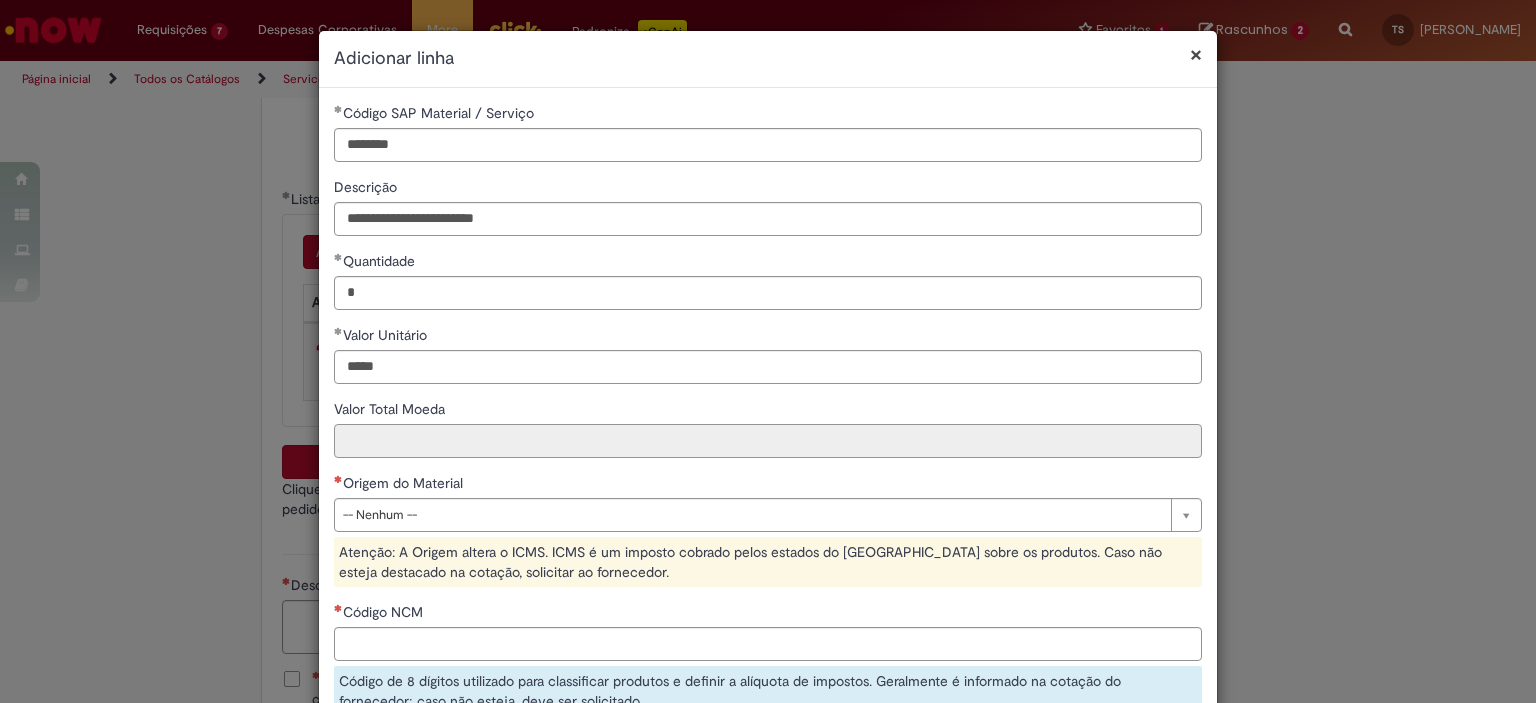 type on "*****" 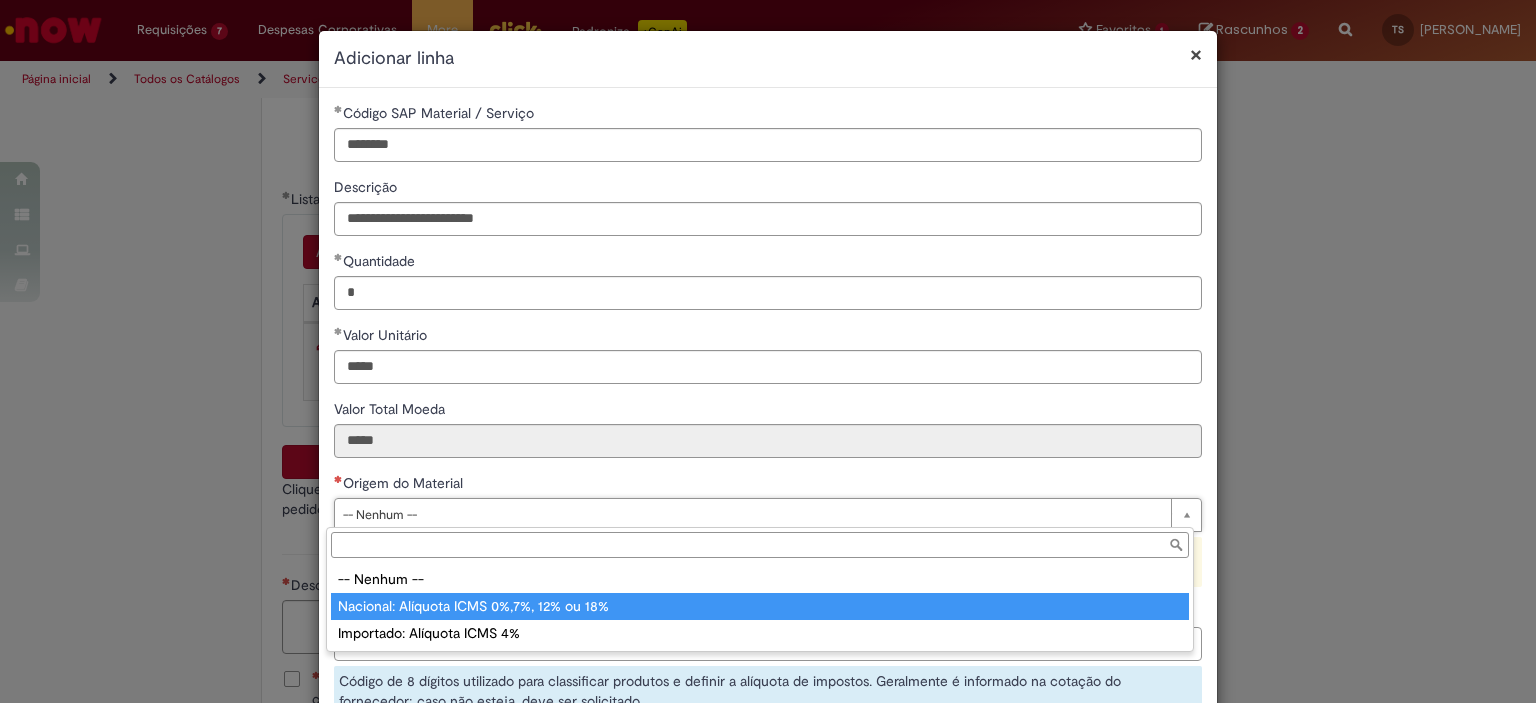 type on "**********" 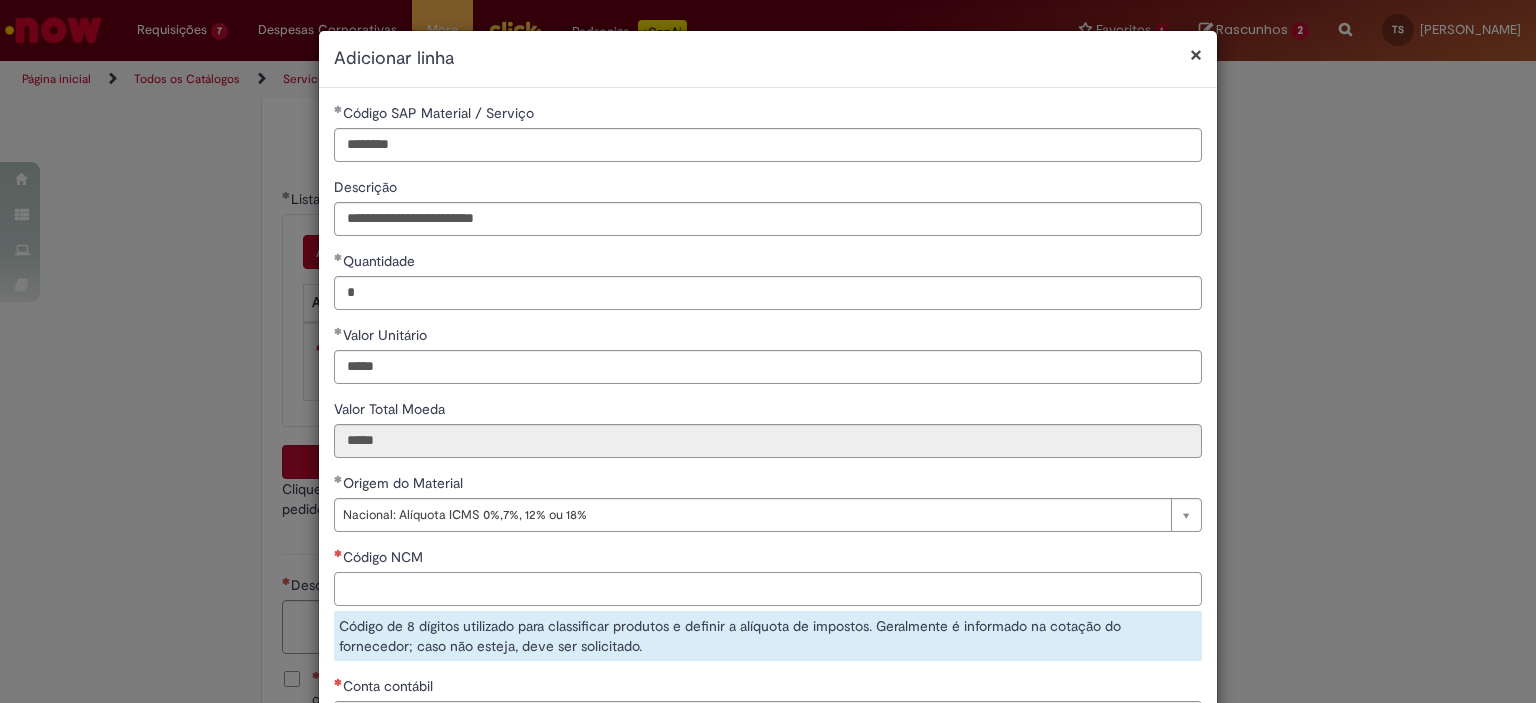 paste on "********" 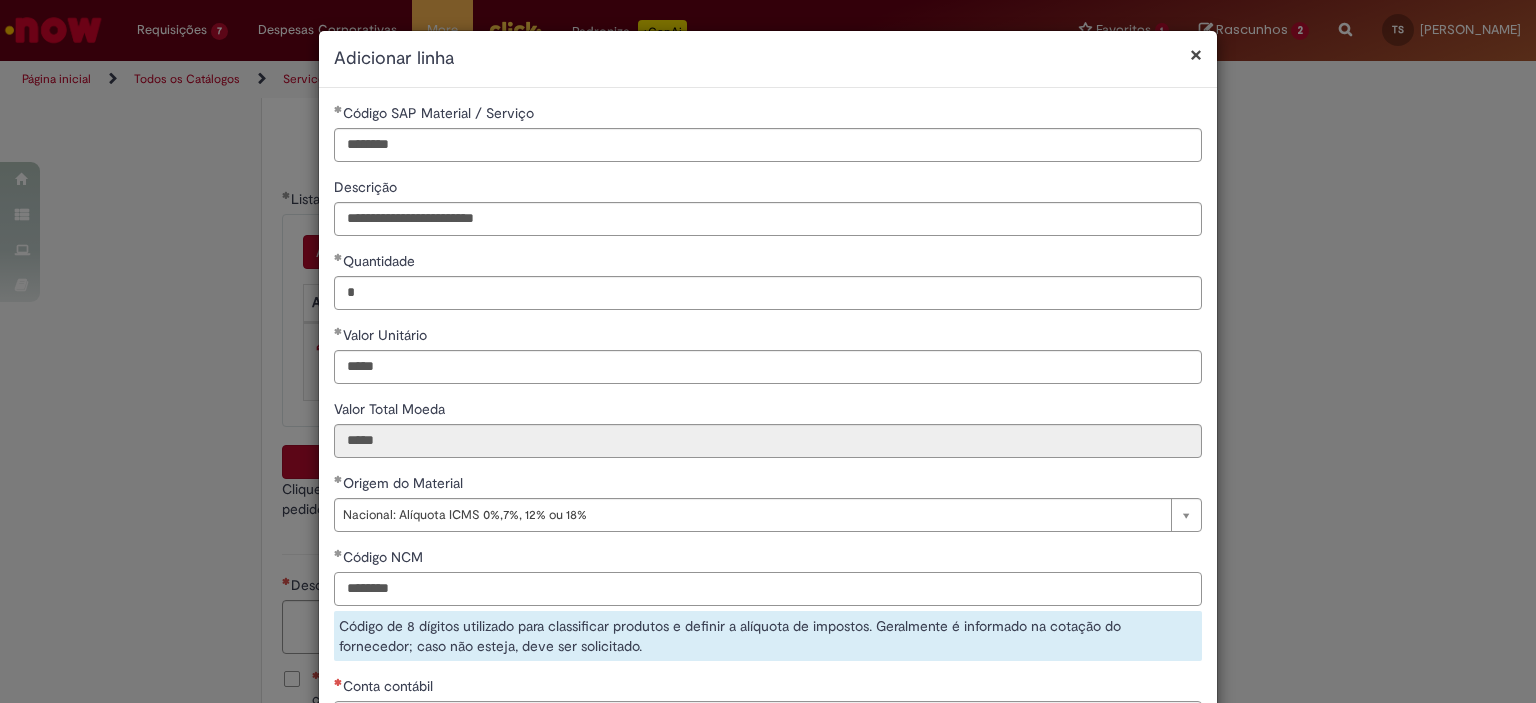type on "********" 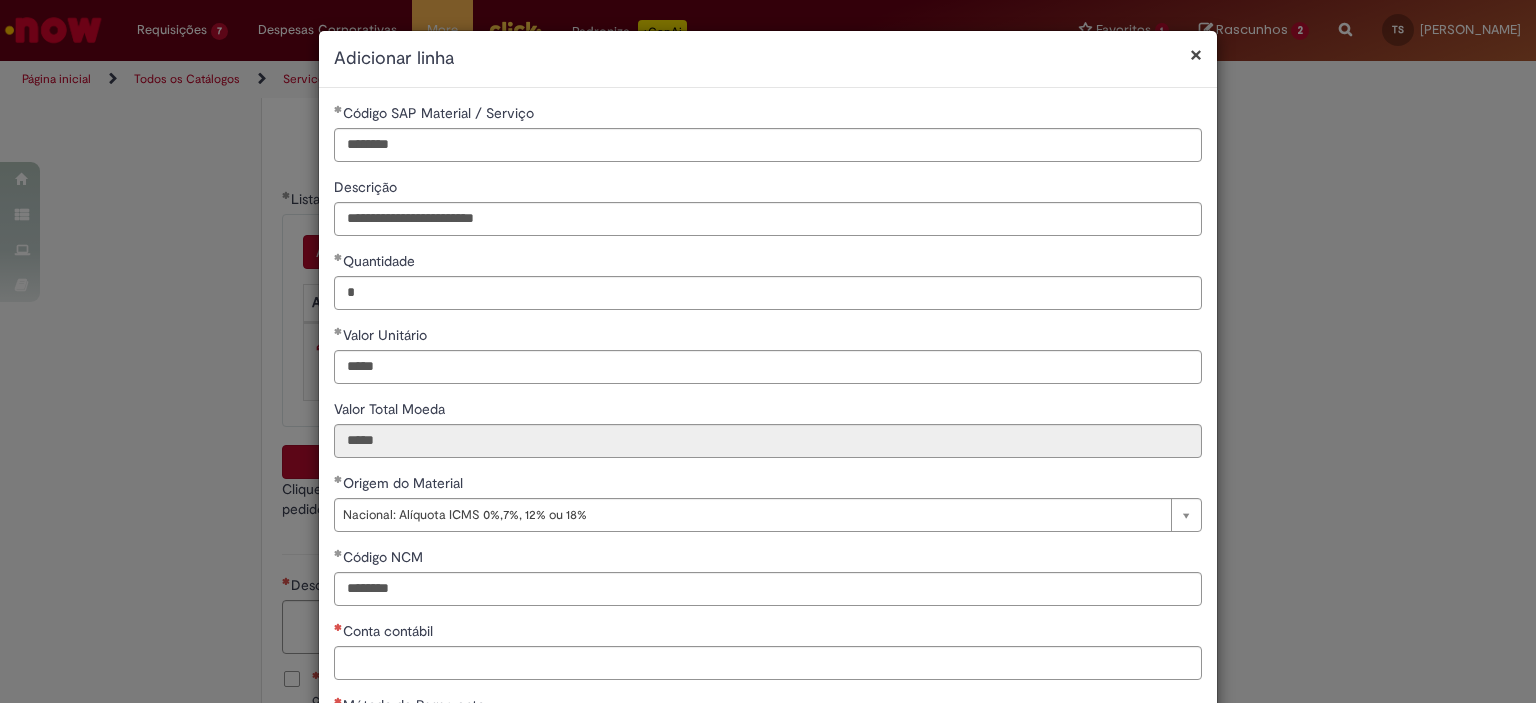 scroll, scrollTop: 175, scrollLeft: 0, axis: vertical 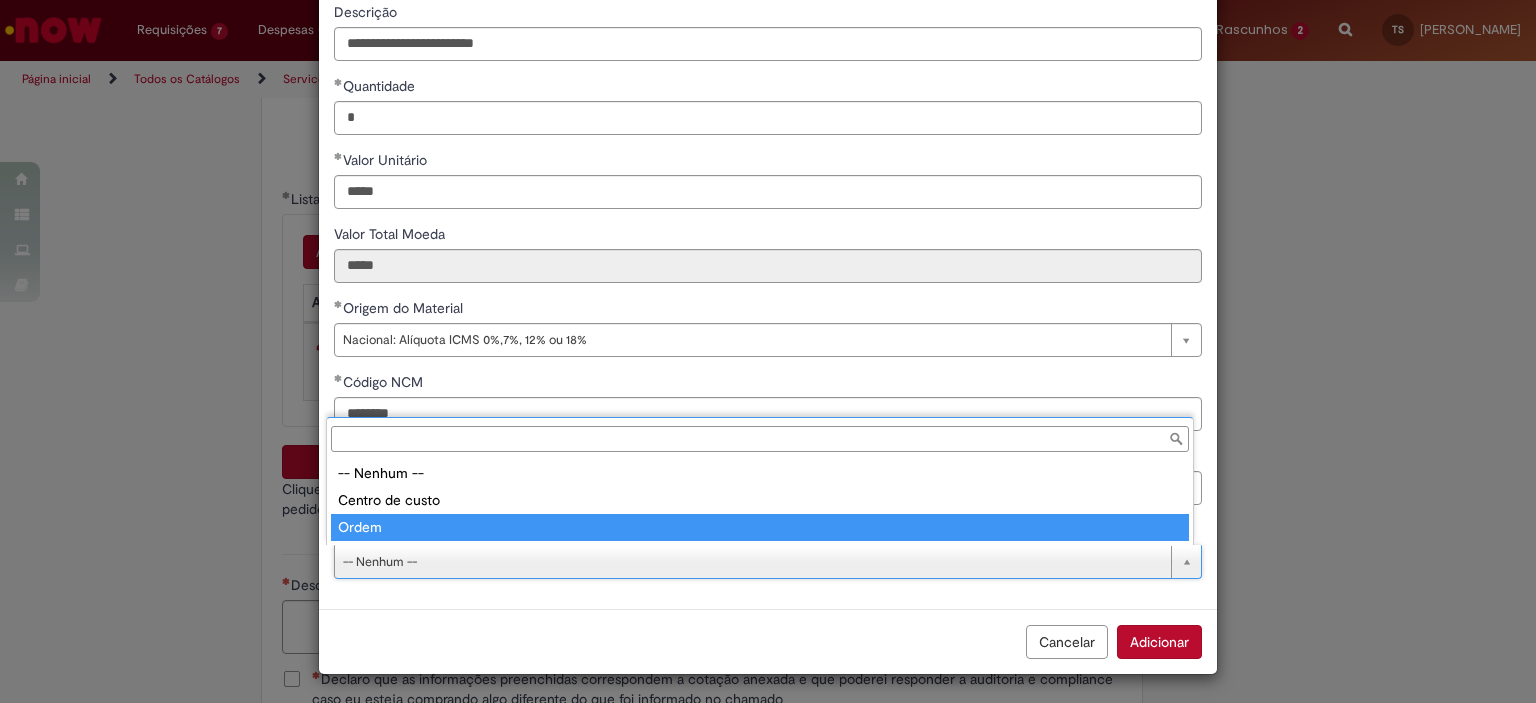 type on "*****" 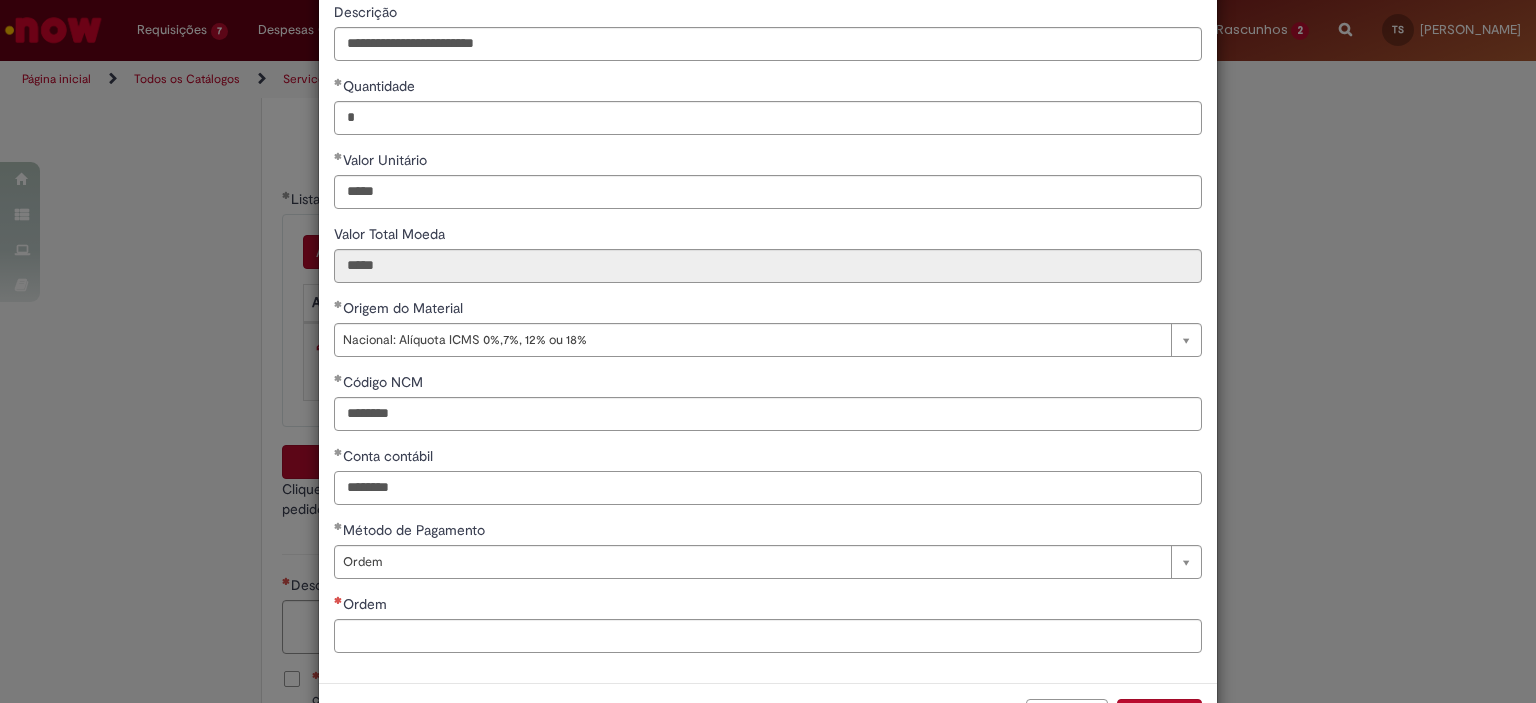type on "********" 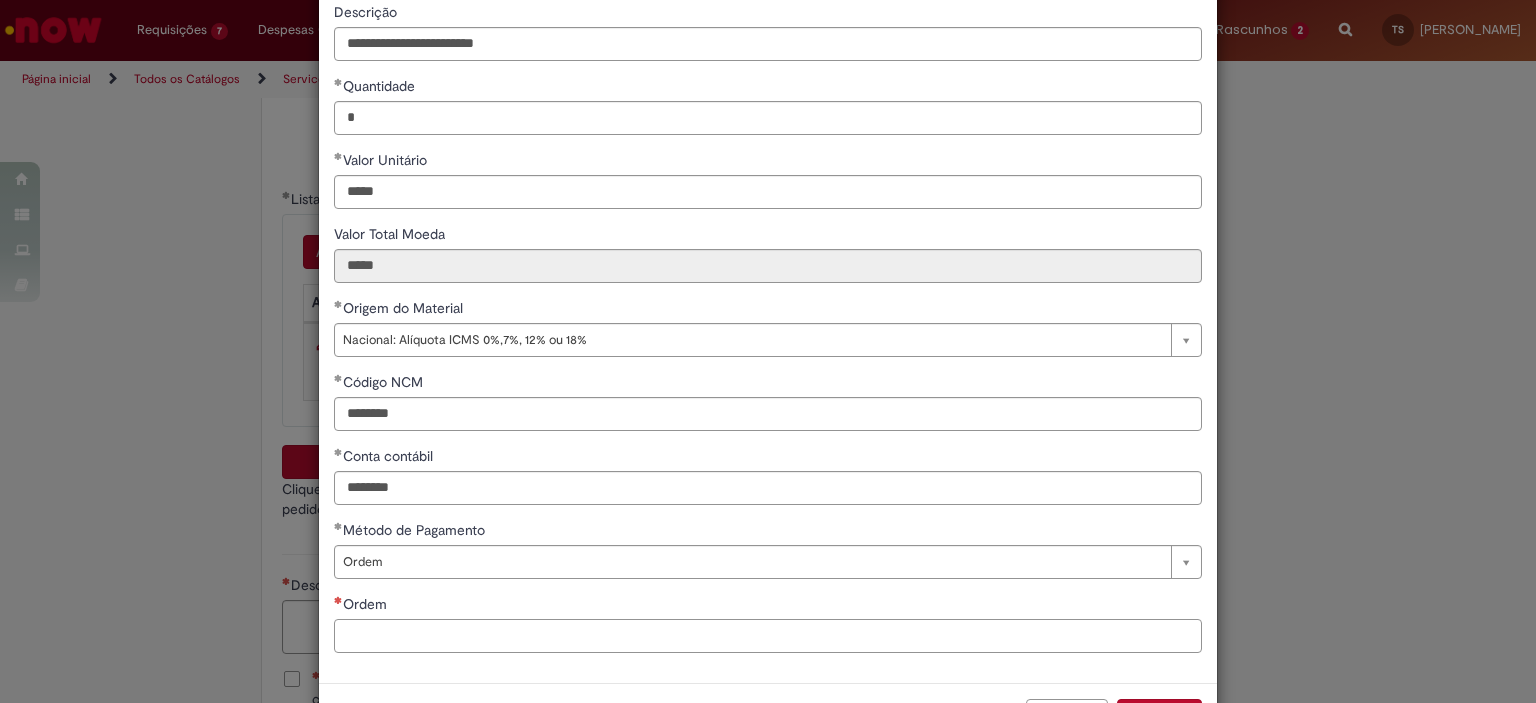 paste on "**********" 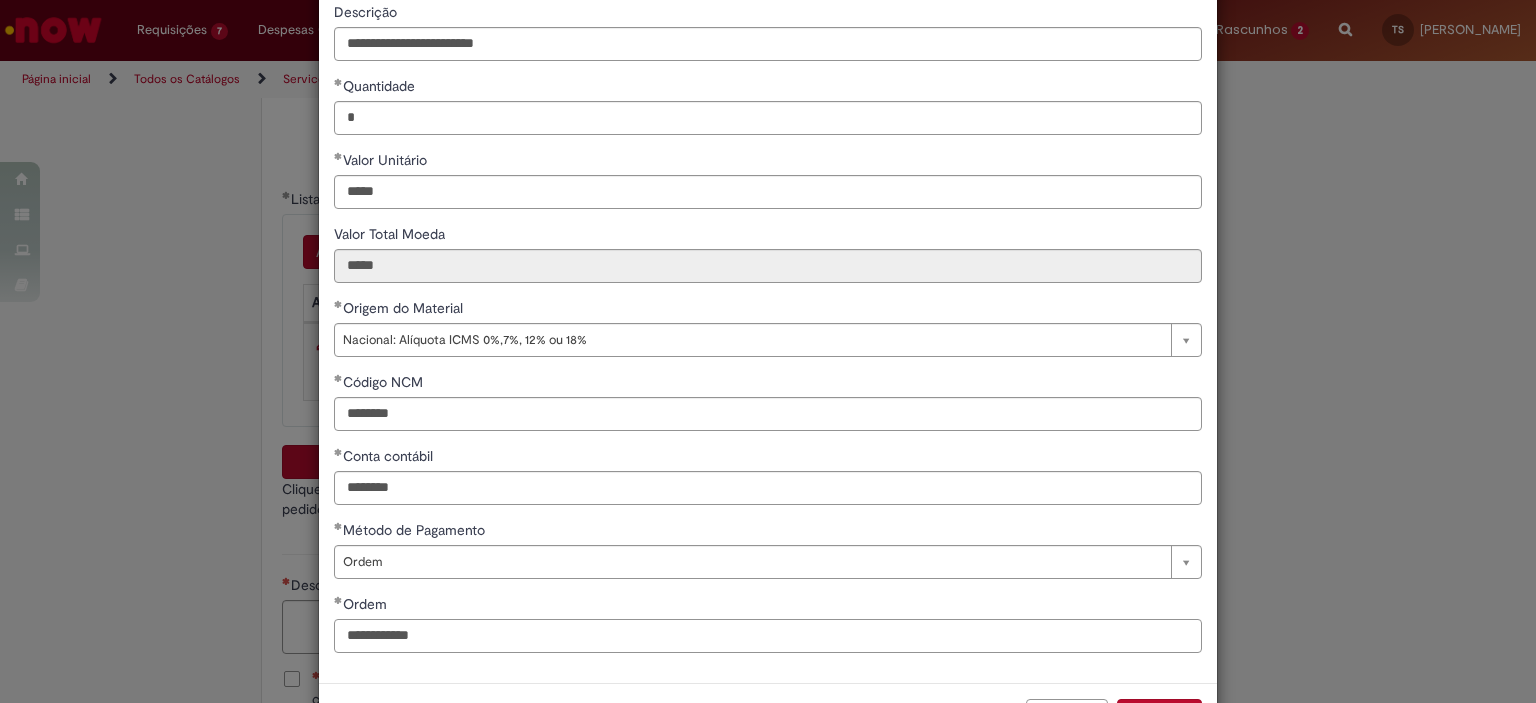 type on "**********" 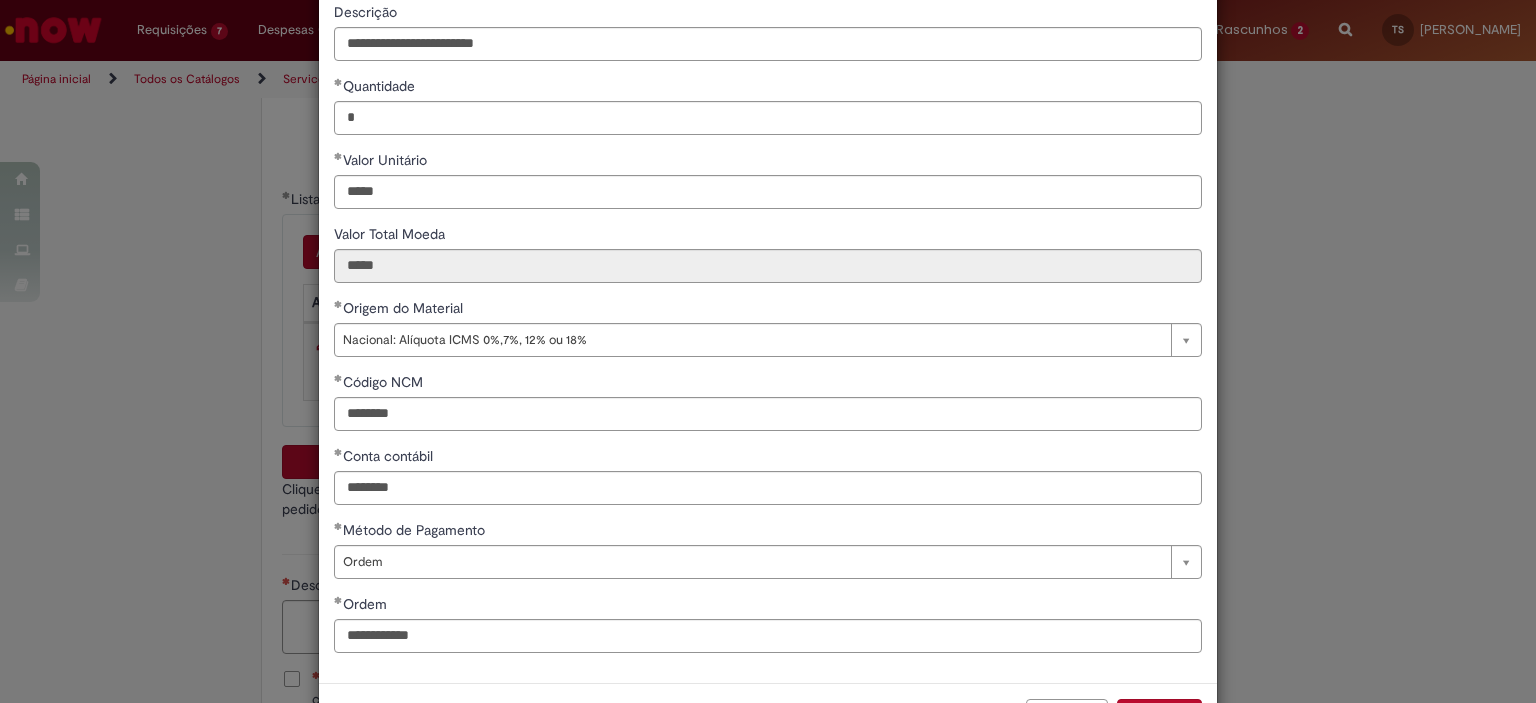 type 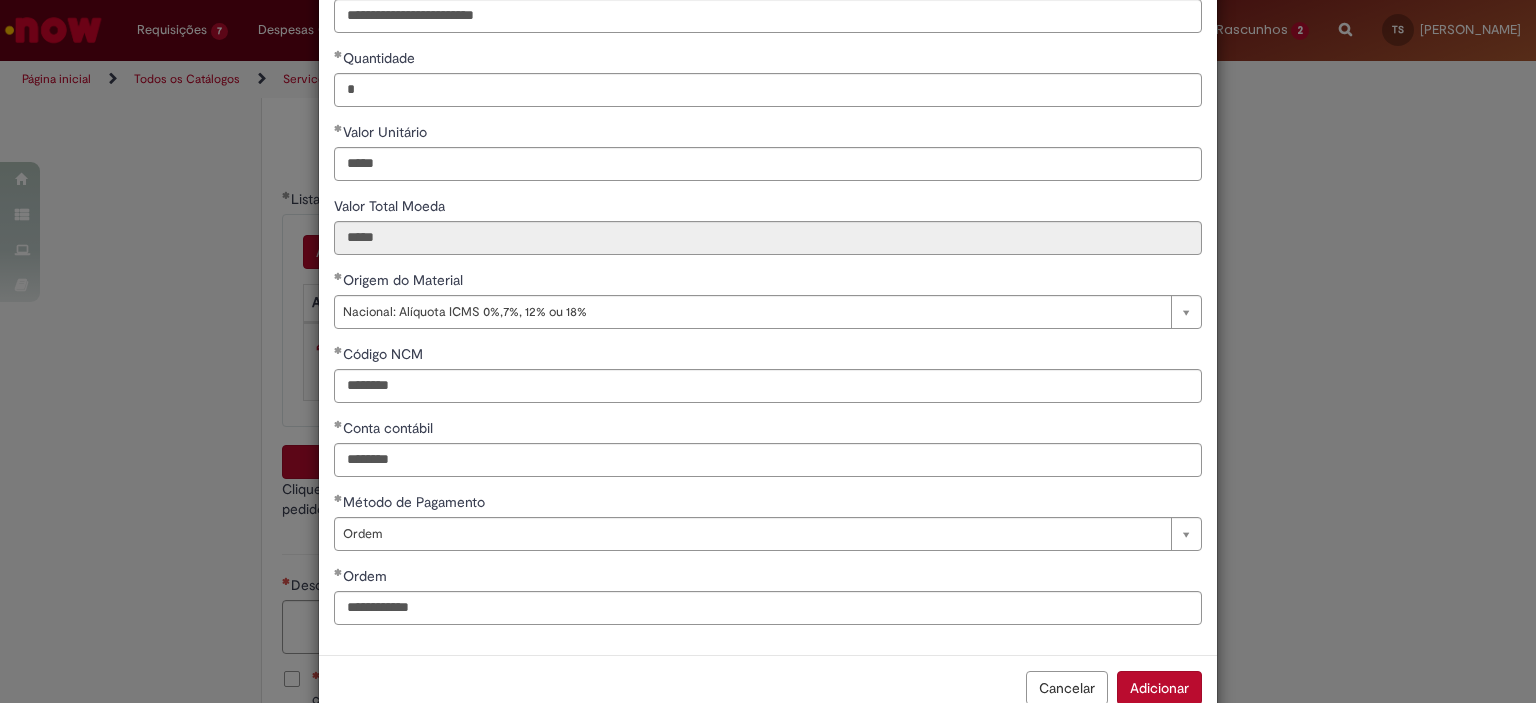 type 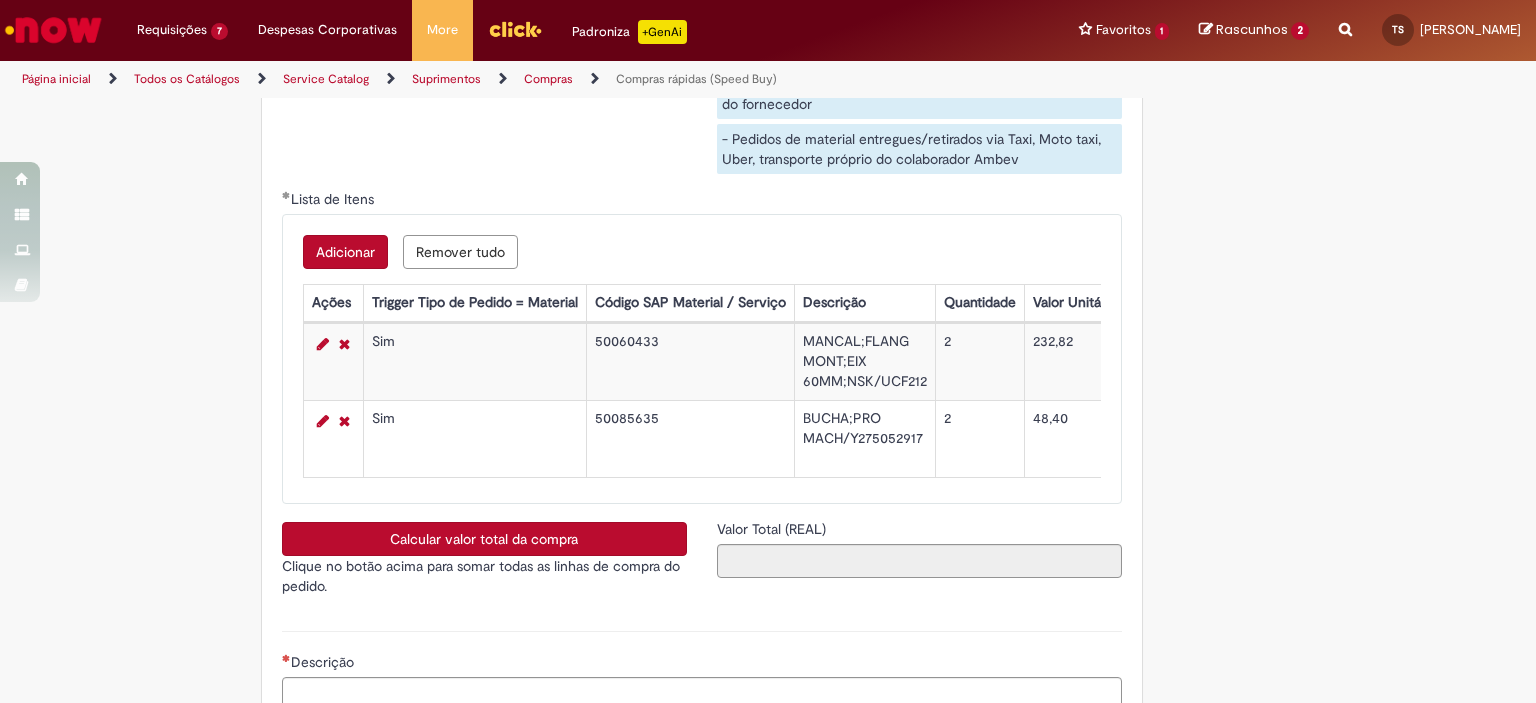 click on "Adicionar" at bounding box center [345, 252] 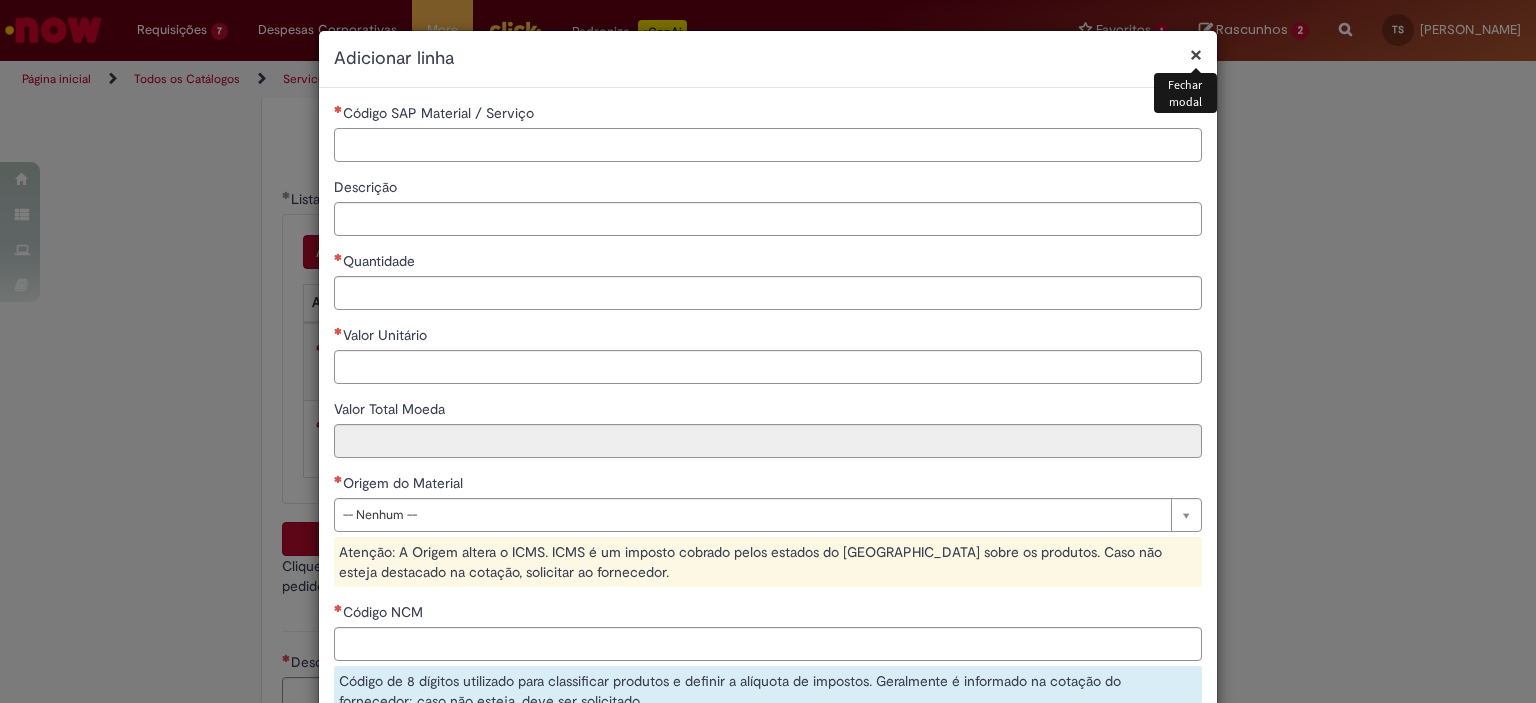 click on "Código SAP Material / Serviço" at bounding box center [768, 145] 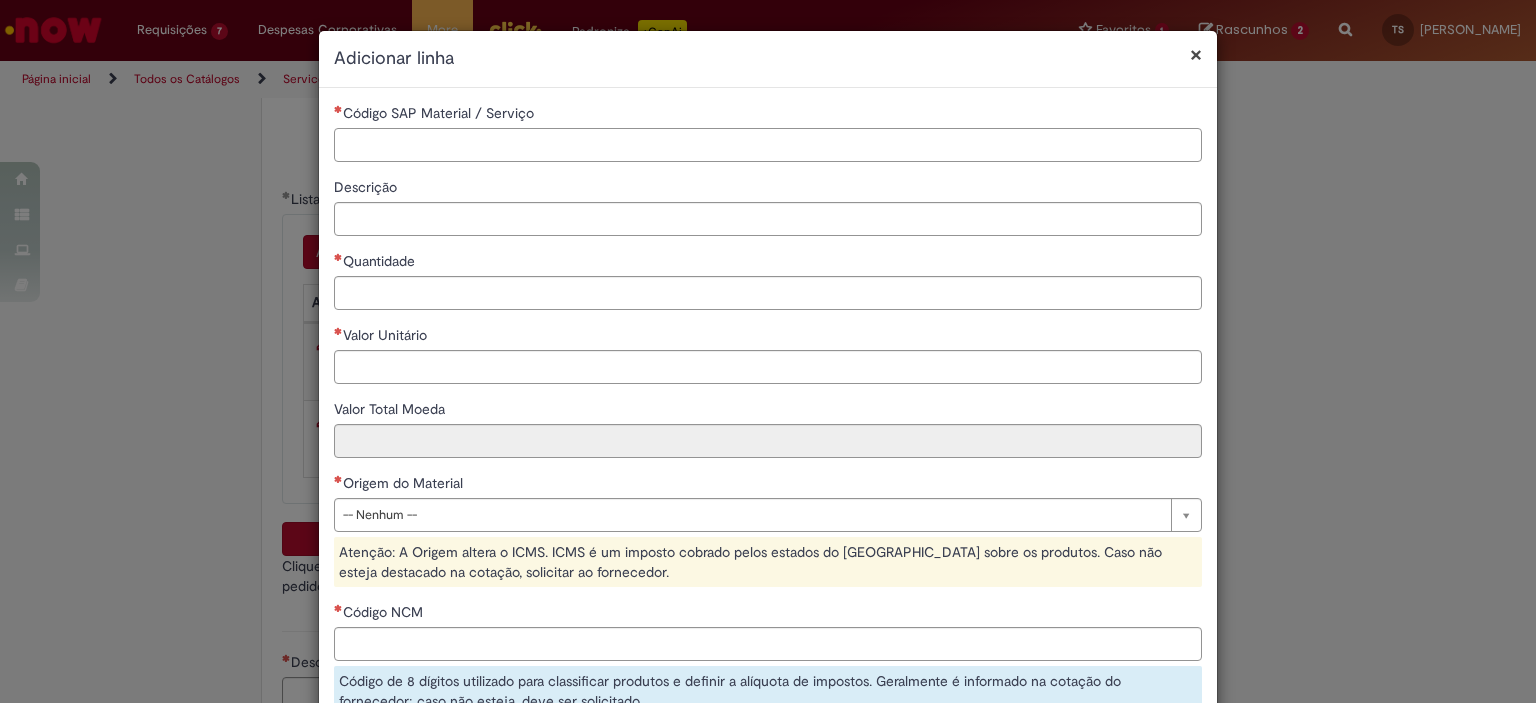 paste on "********" 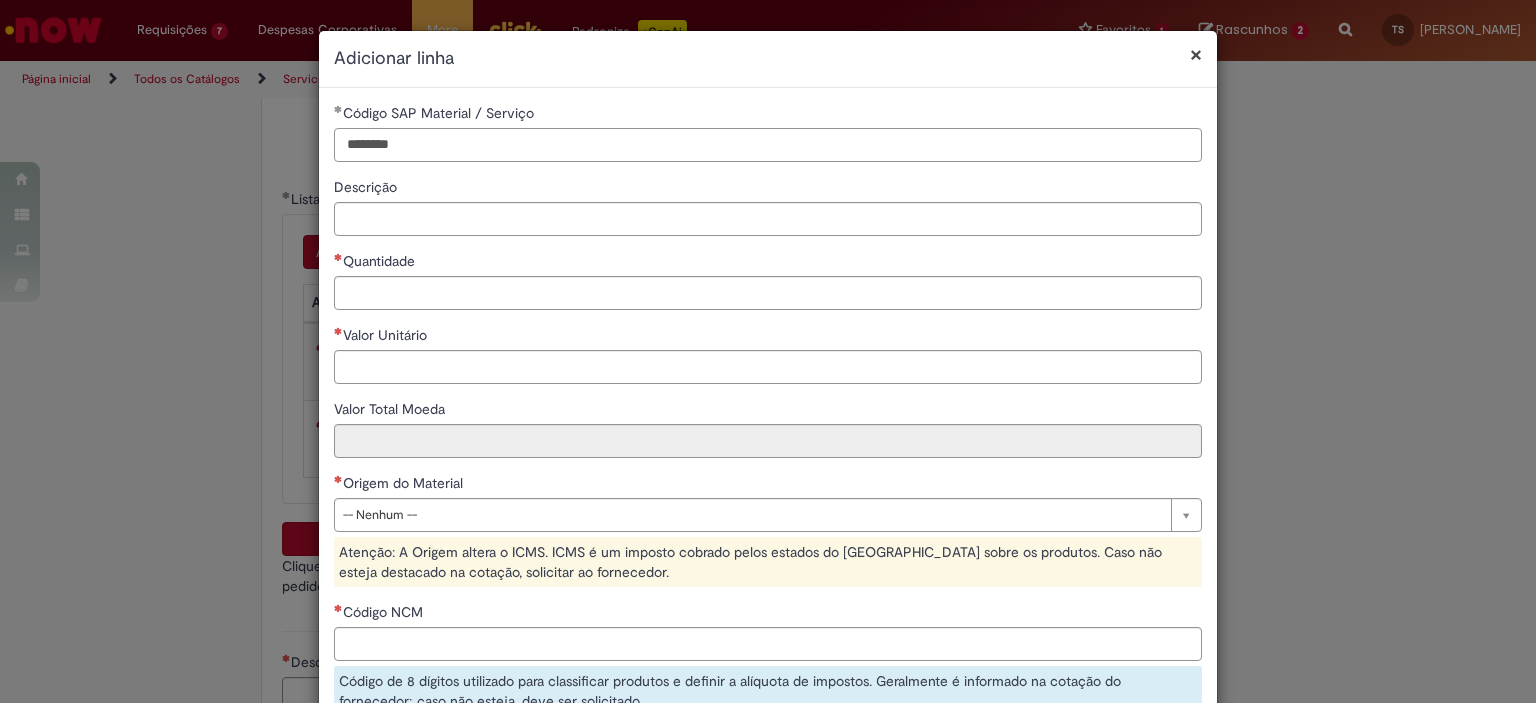 type on "********" 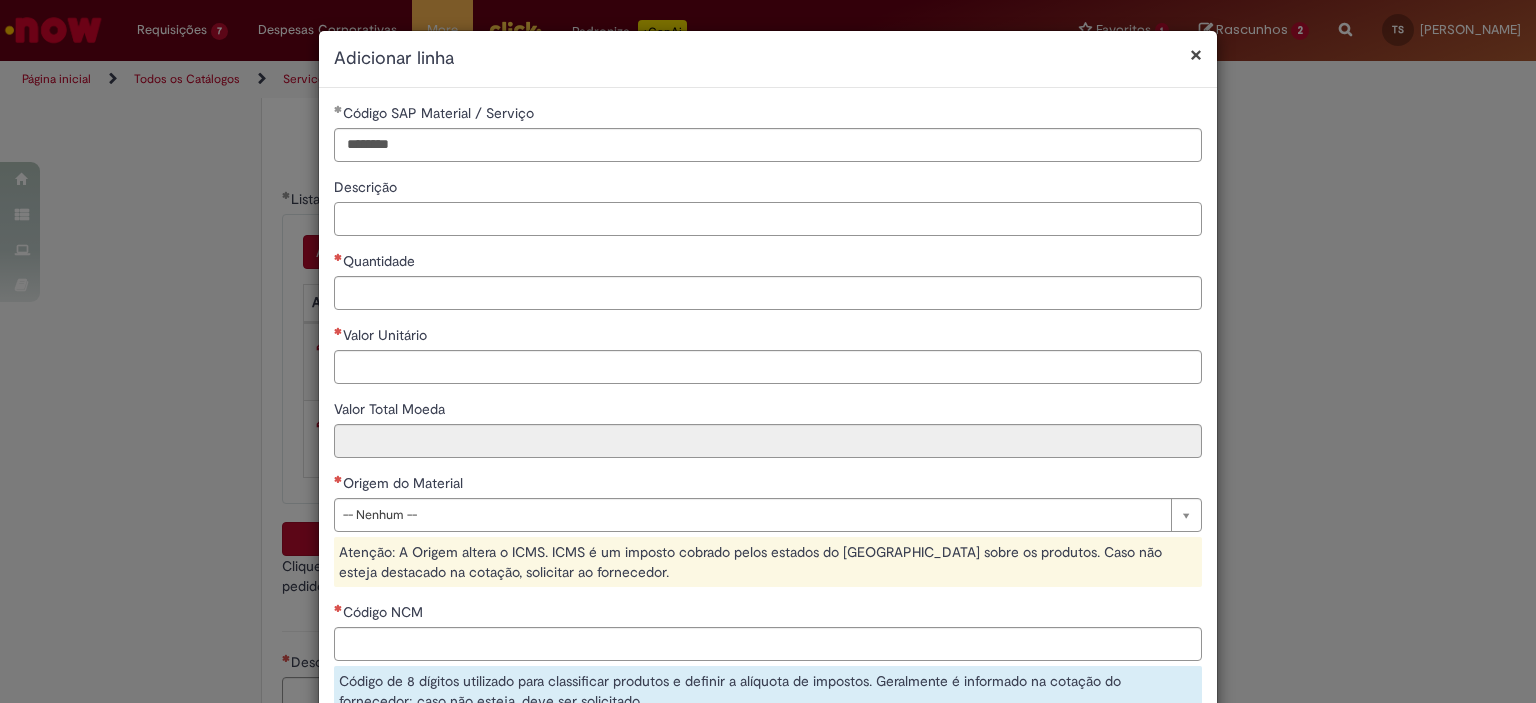 paste on "**********" 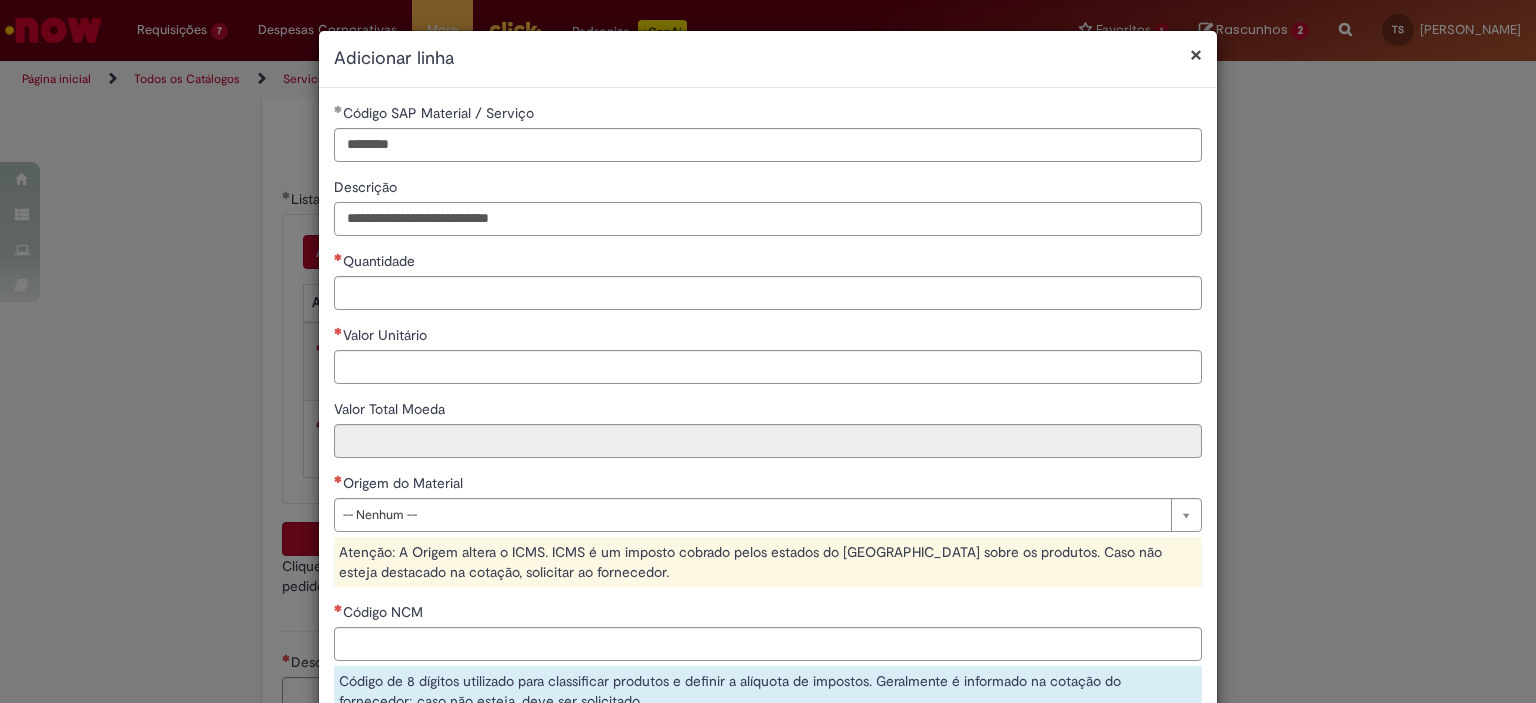 type on "**********" 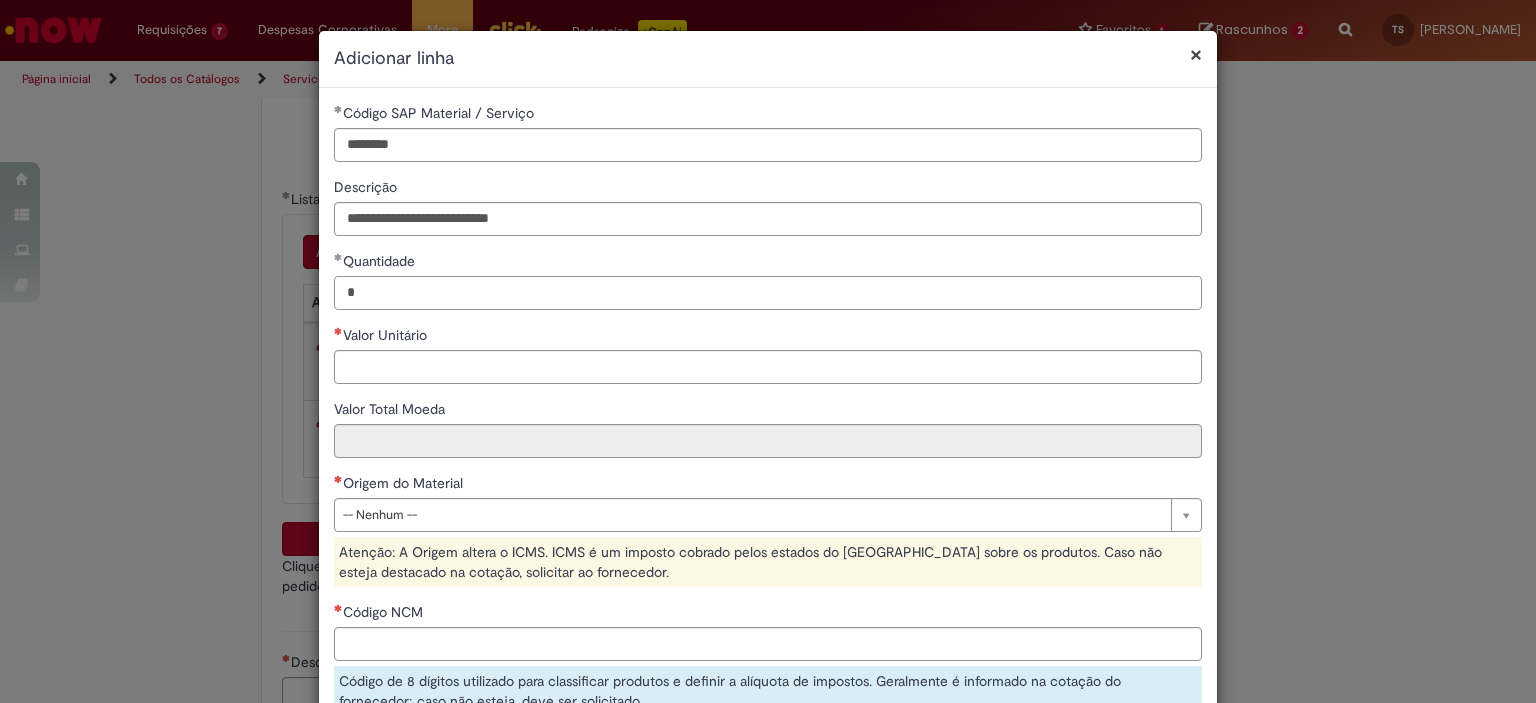 type on "*" 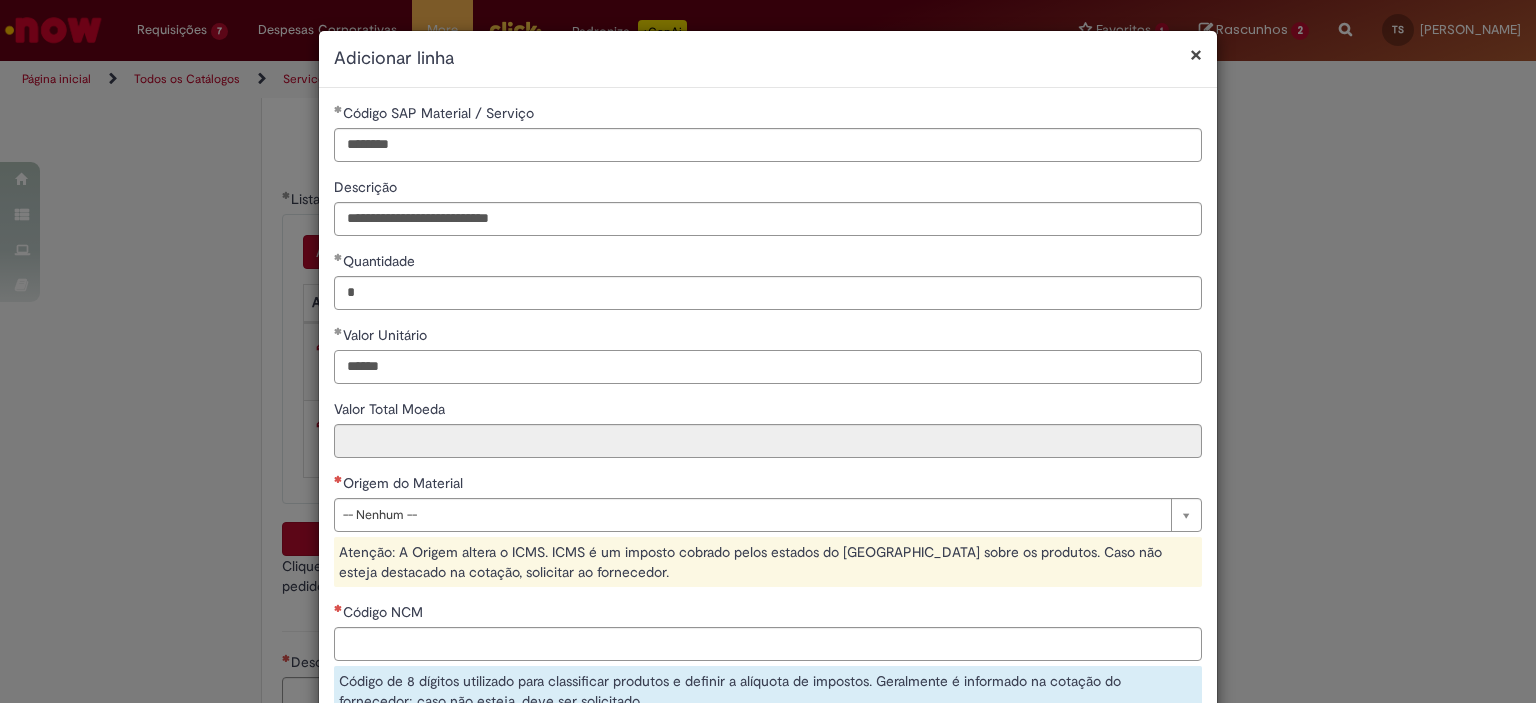 type on "******" 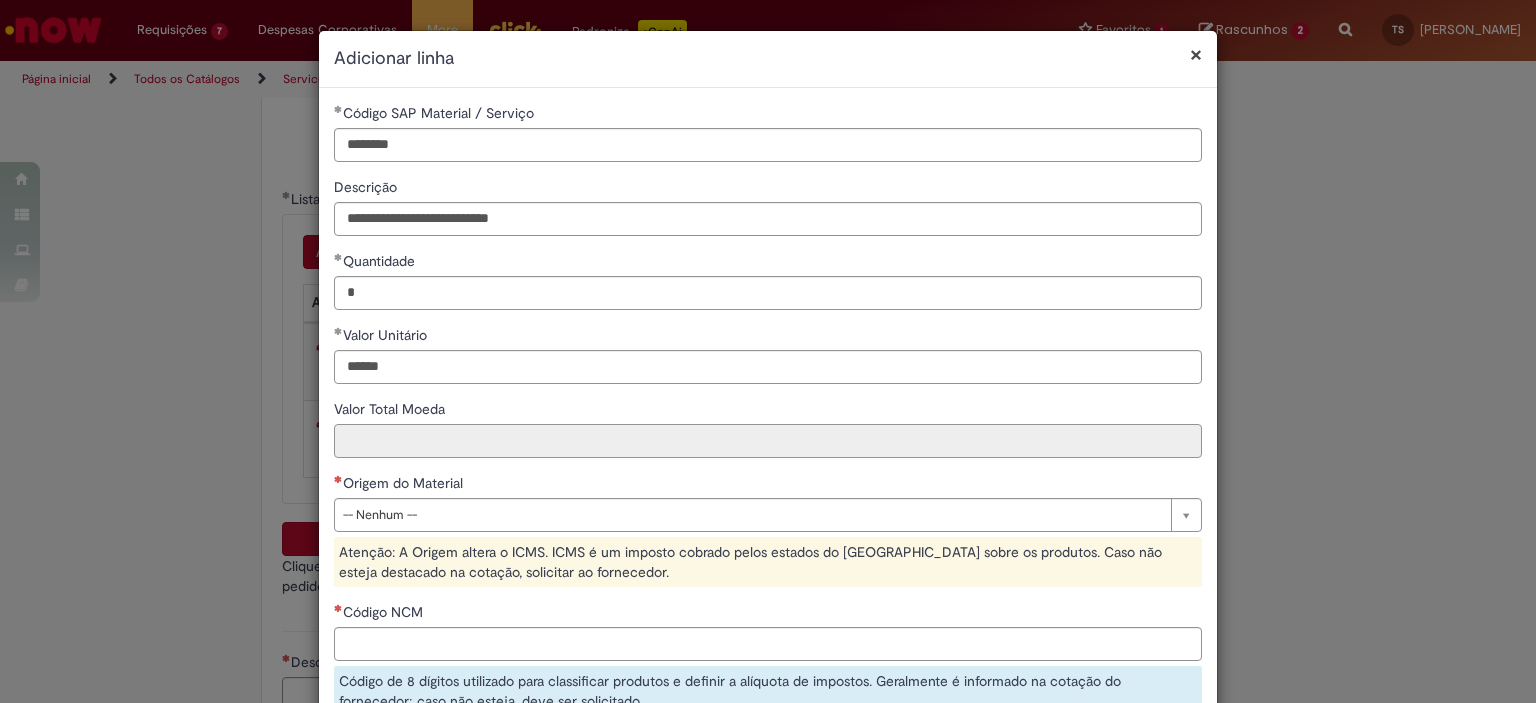 type on "********" 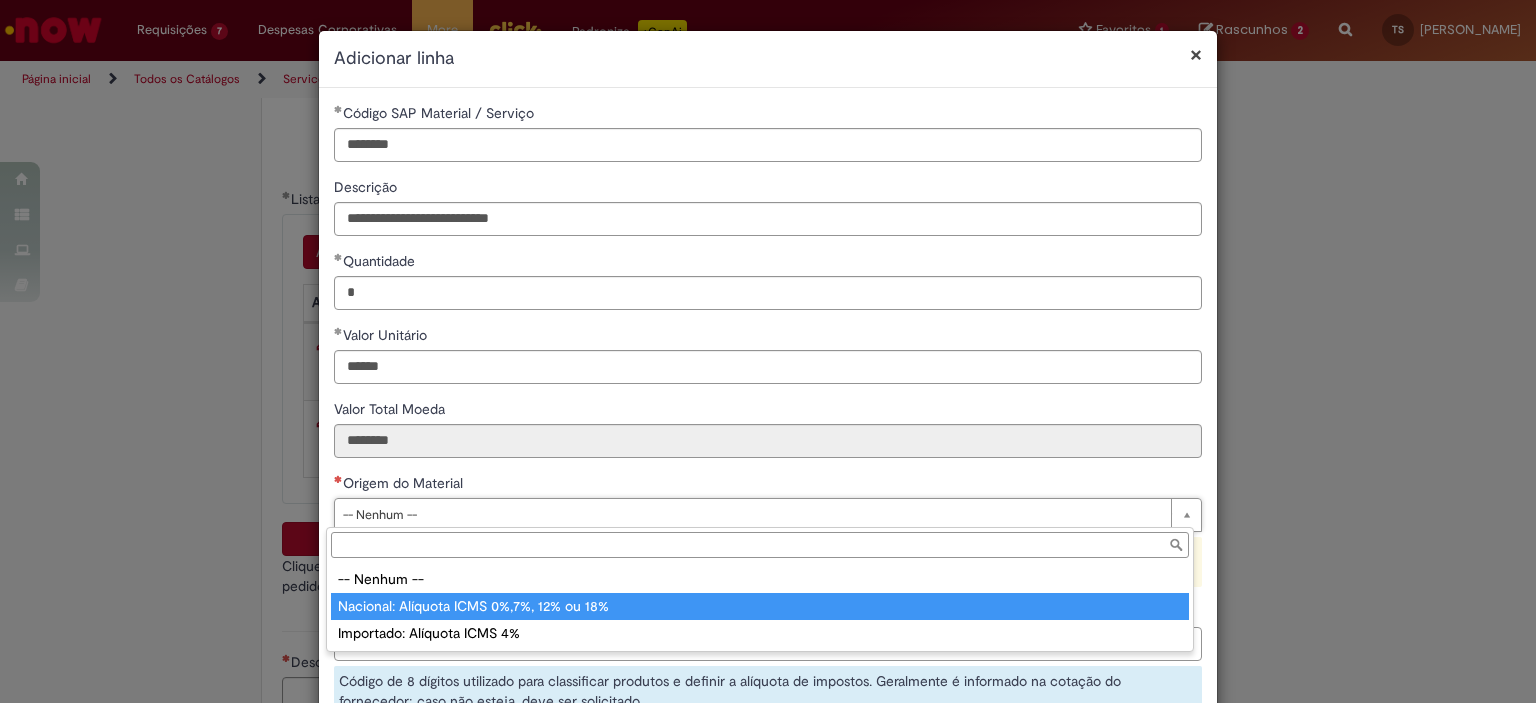 type on "**********" 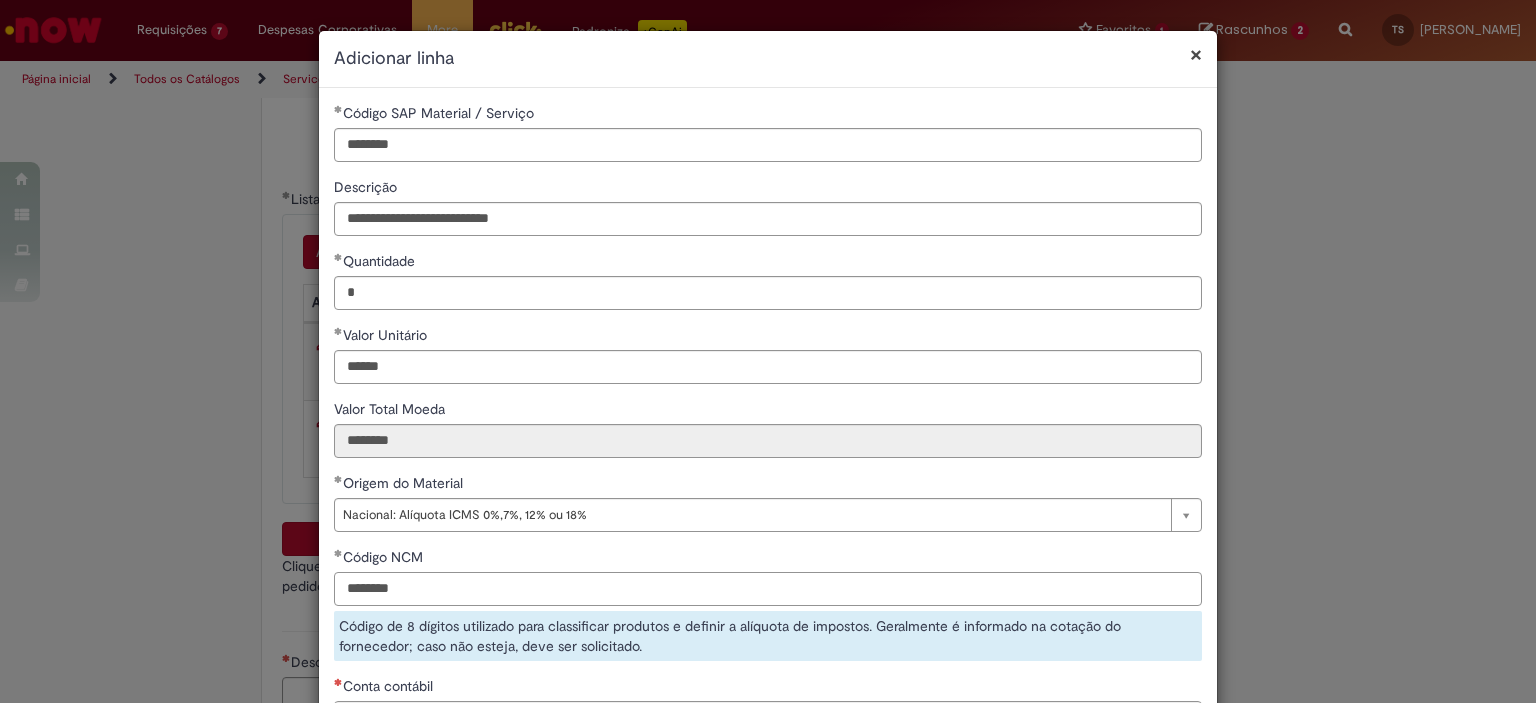 type on "********" 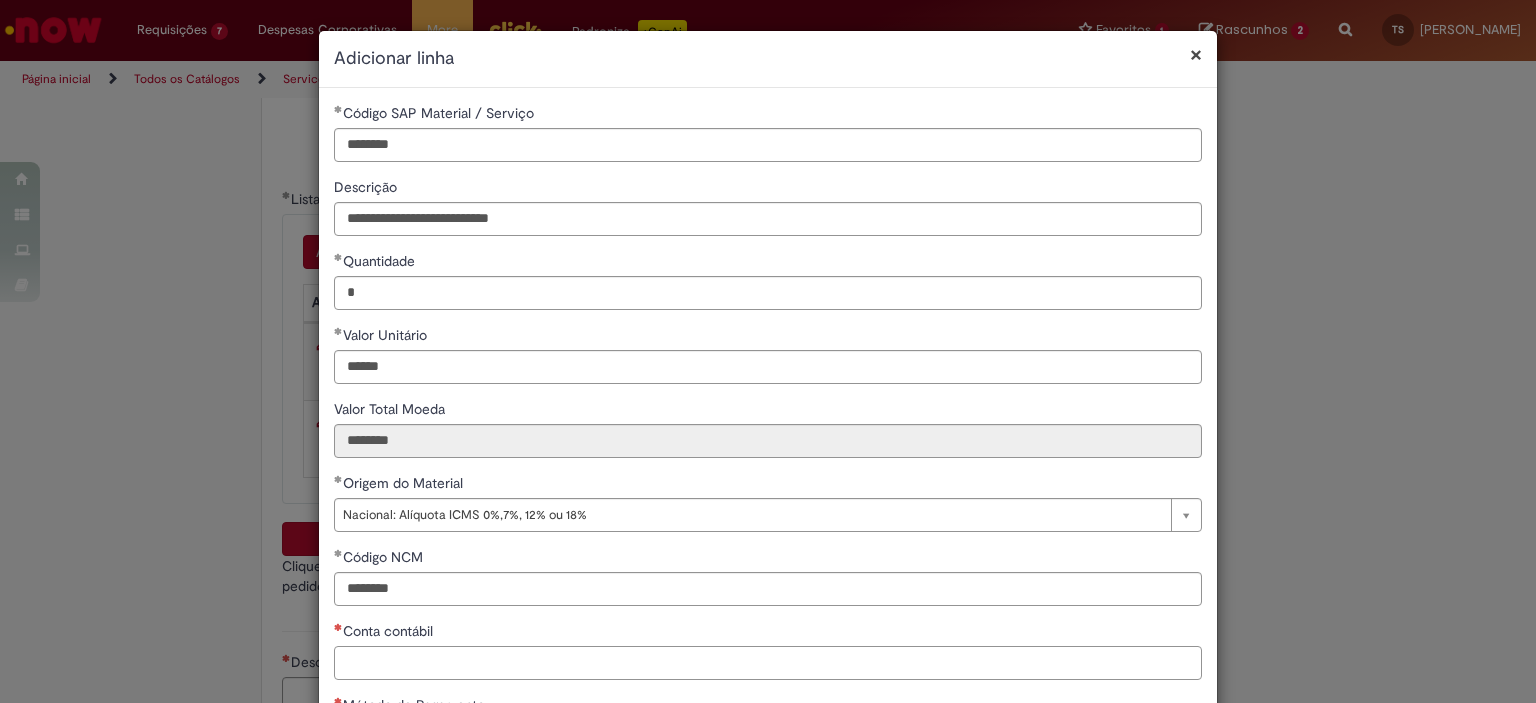 paste on "********" 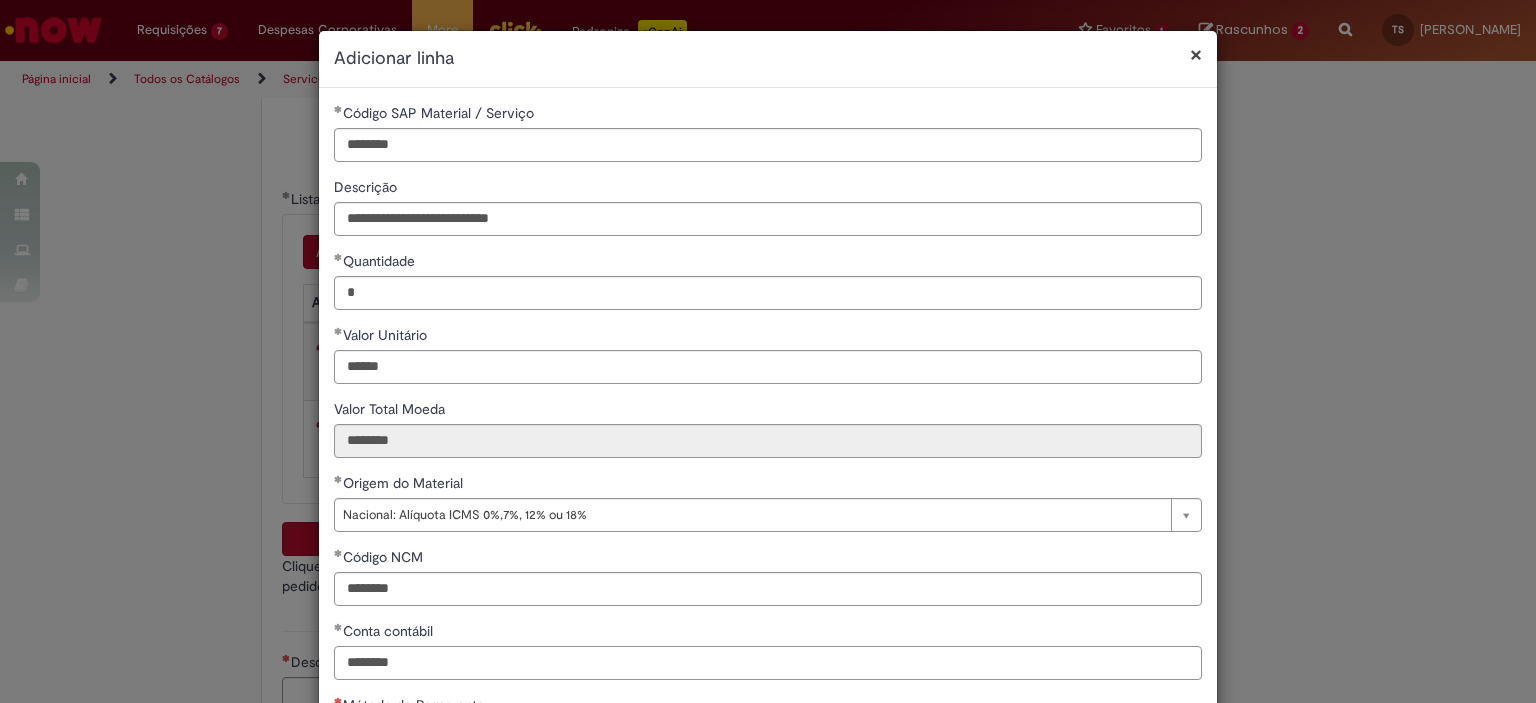 type on "********" 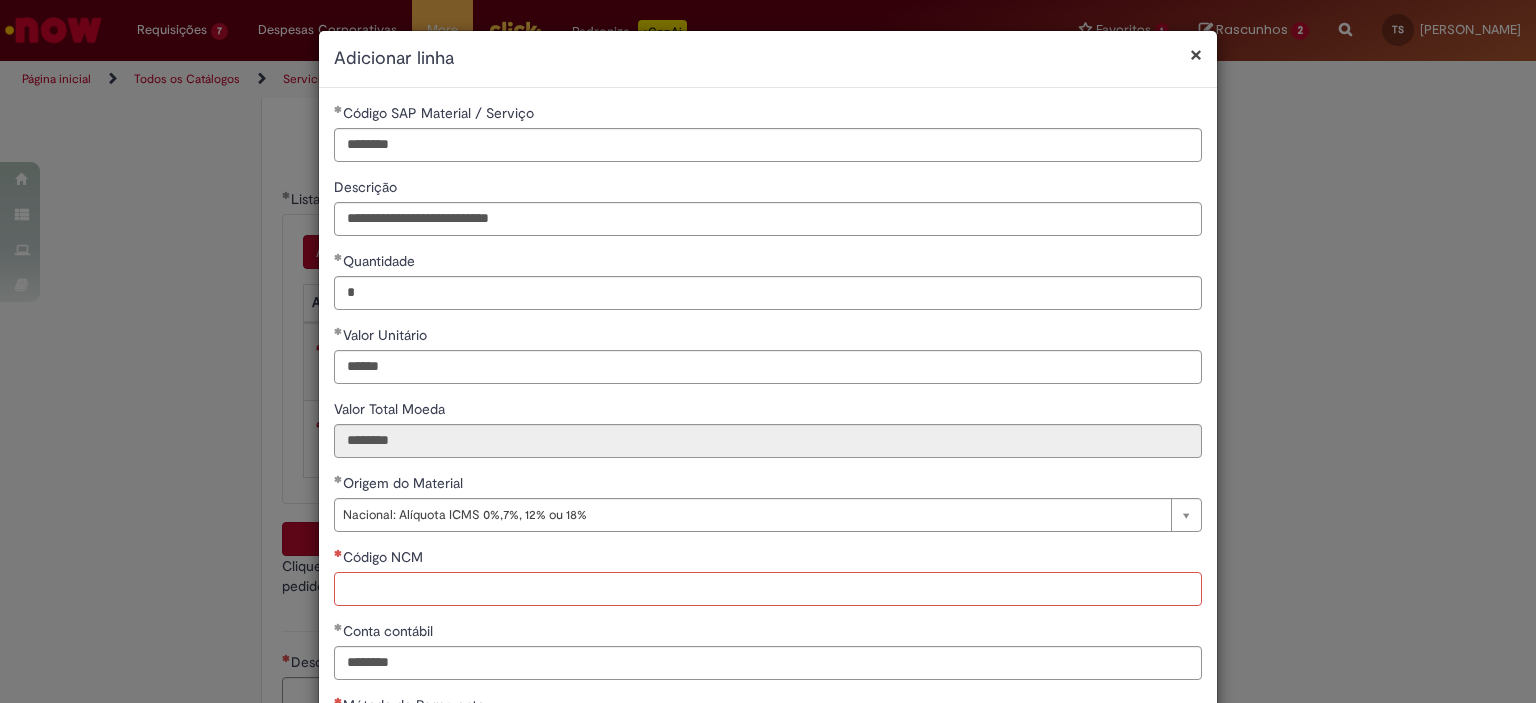 paste on "********" 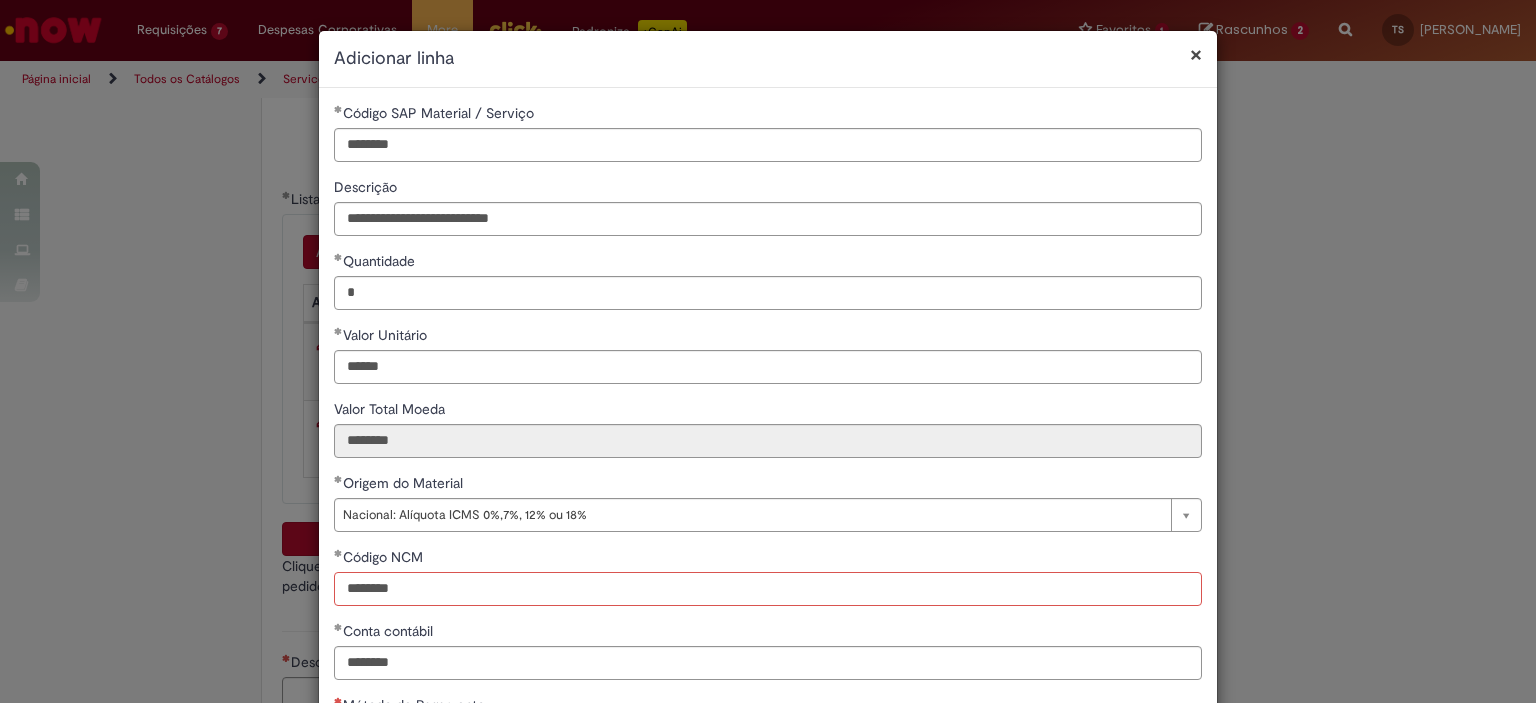 scroll, scrollTop: 175, scrollLeft: 0, axis: vertical 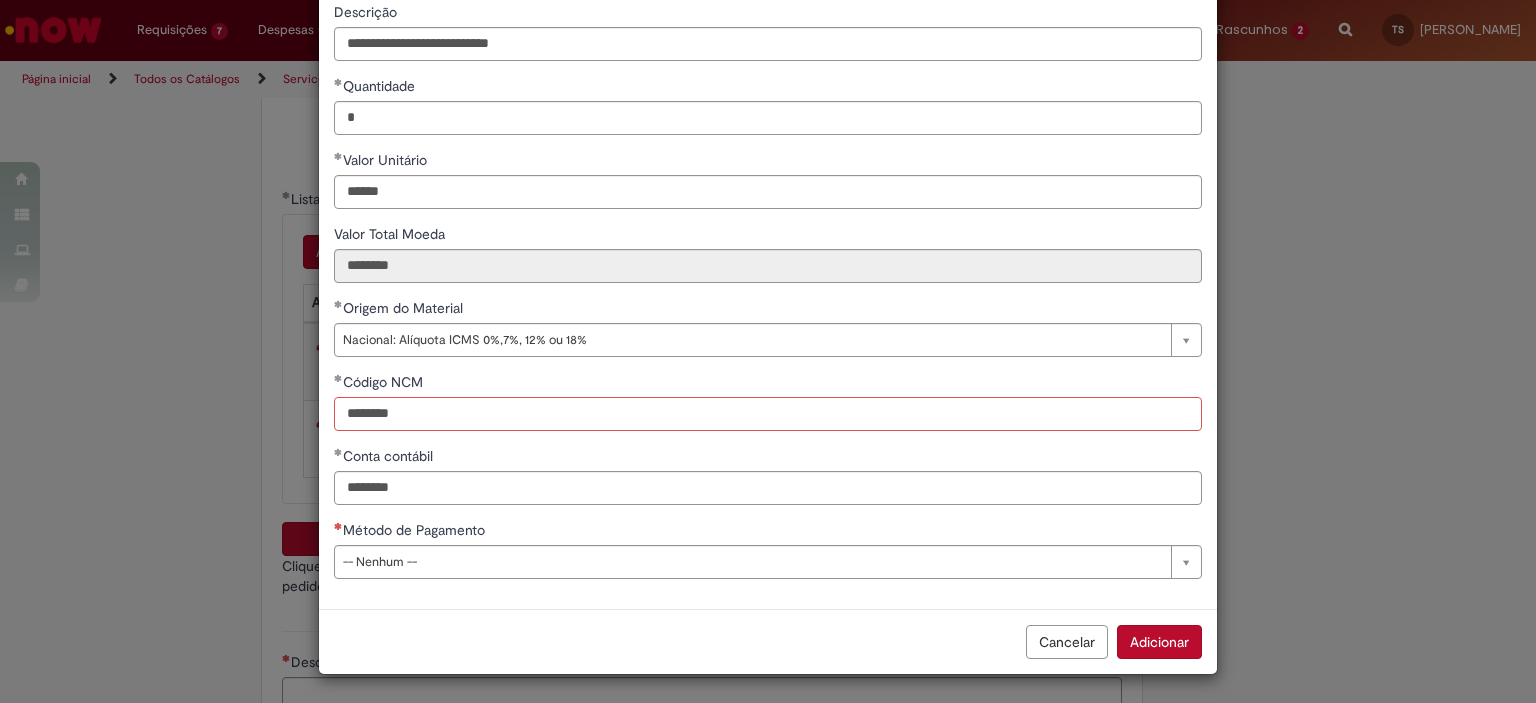type on "********" 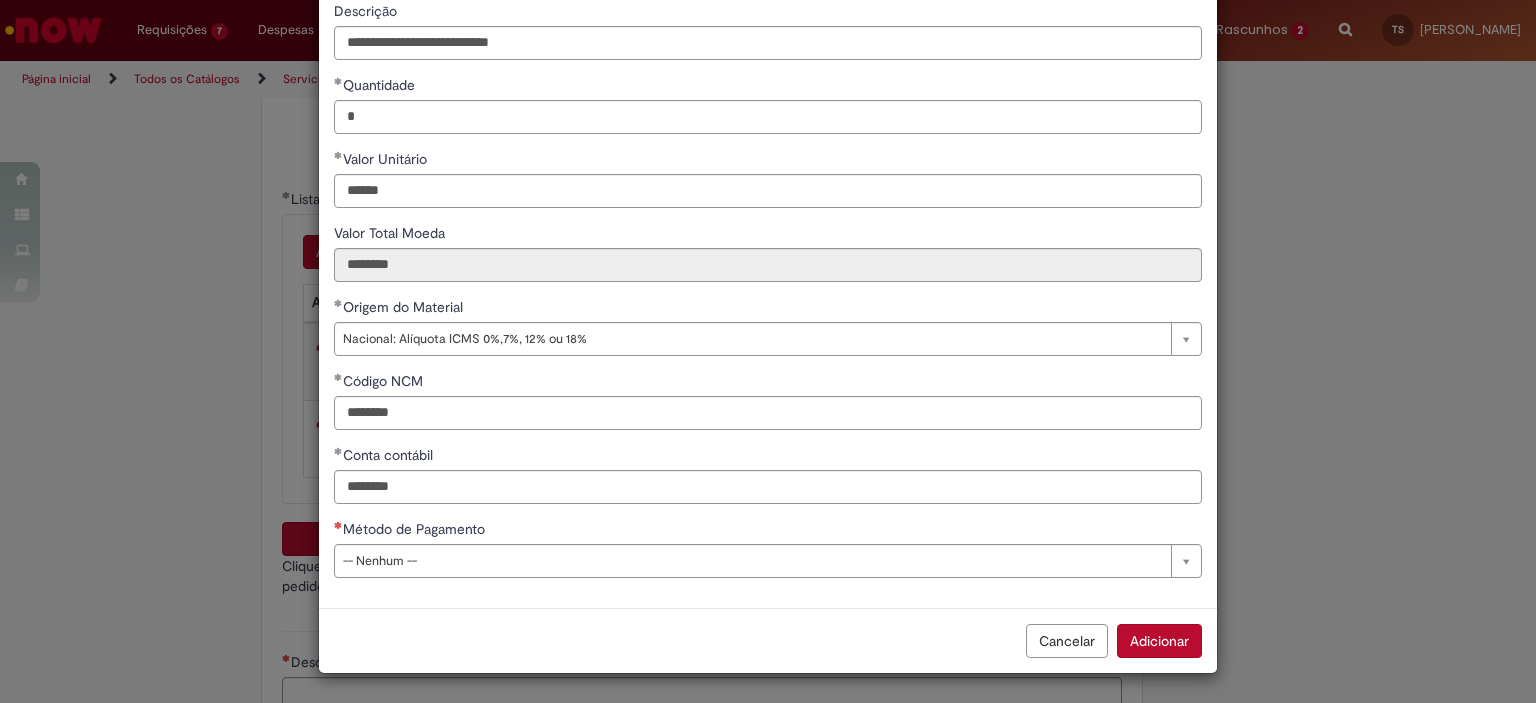click on "**********" at bounding box center (768, 260) 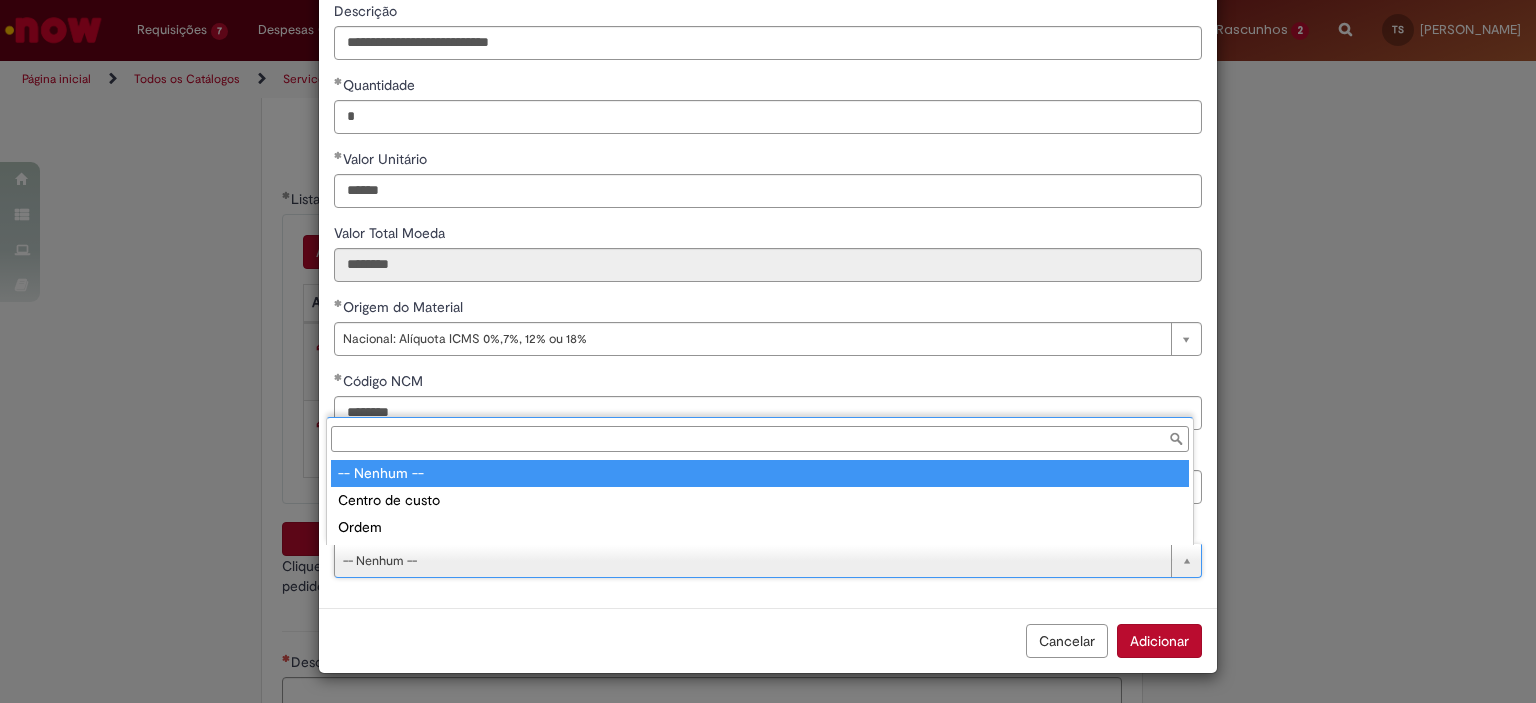 scroll, scrollTop: 175, scrollLeft: 0, axis: vertical 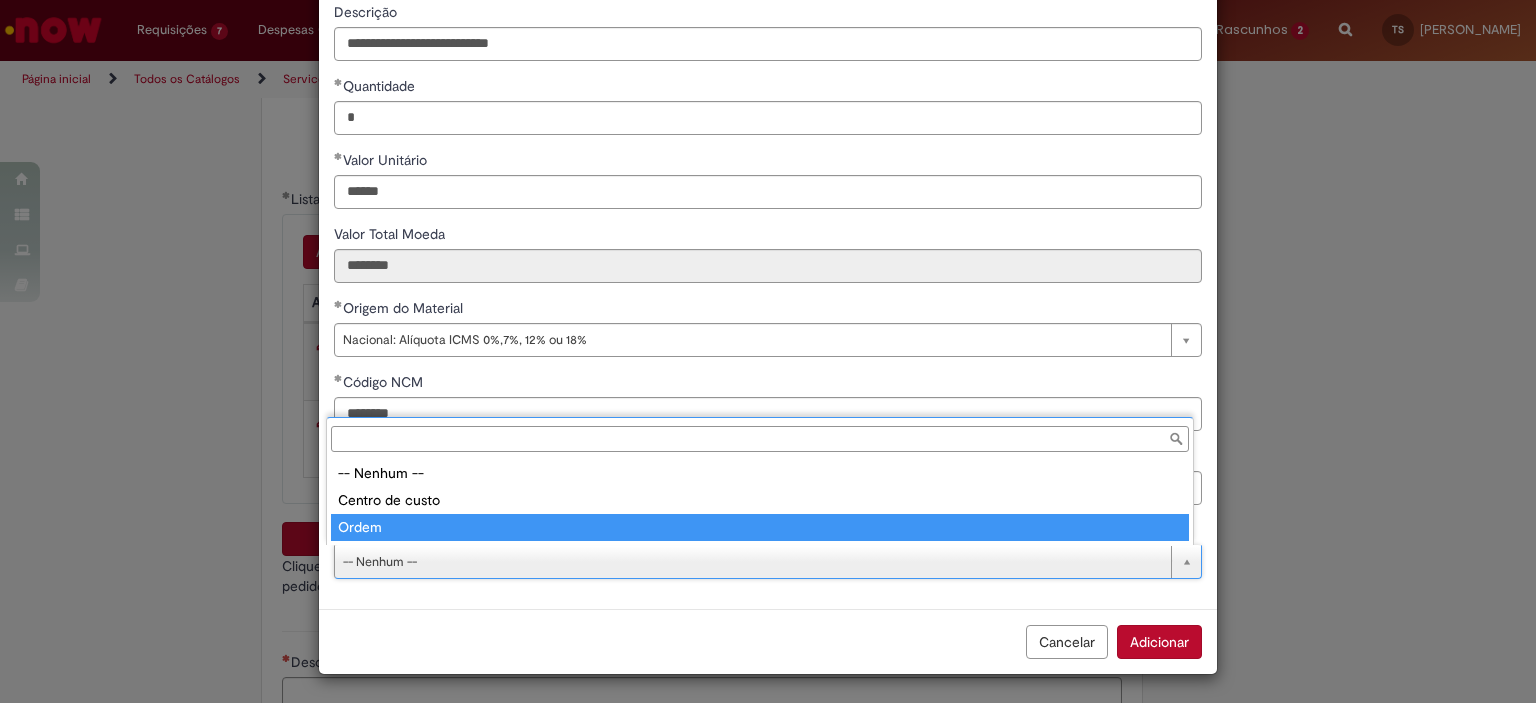type on "*****" 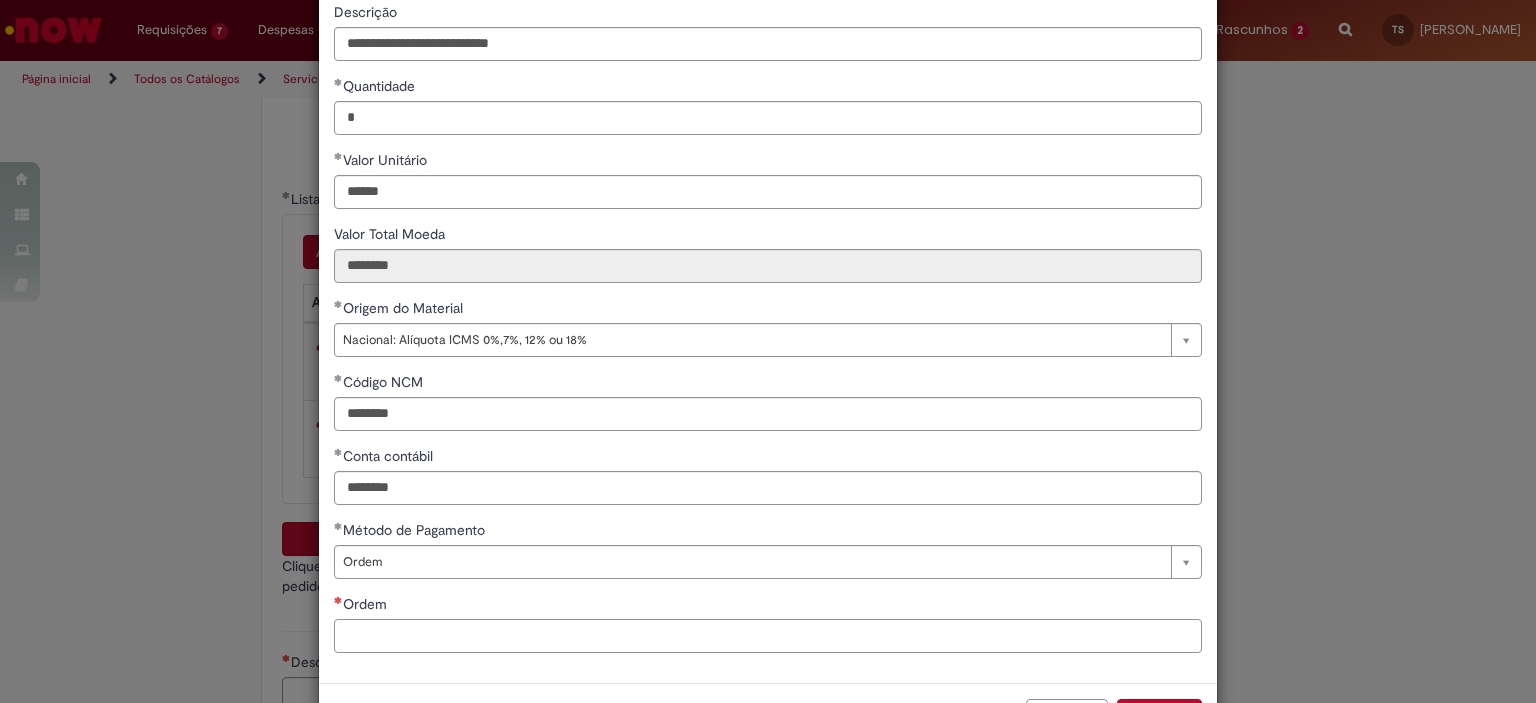 paste on "**********" 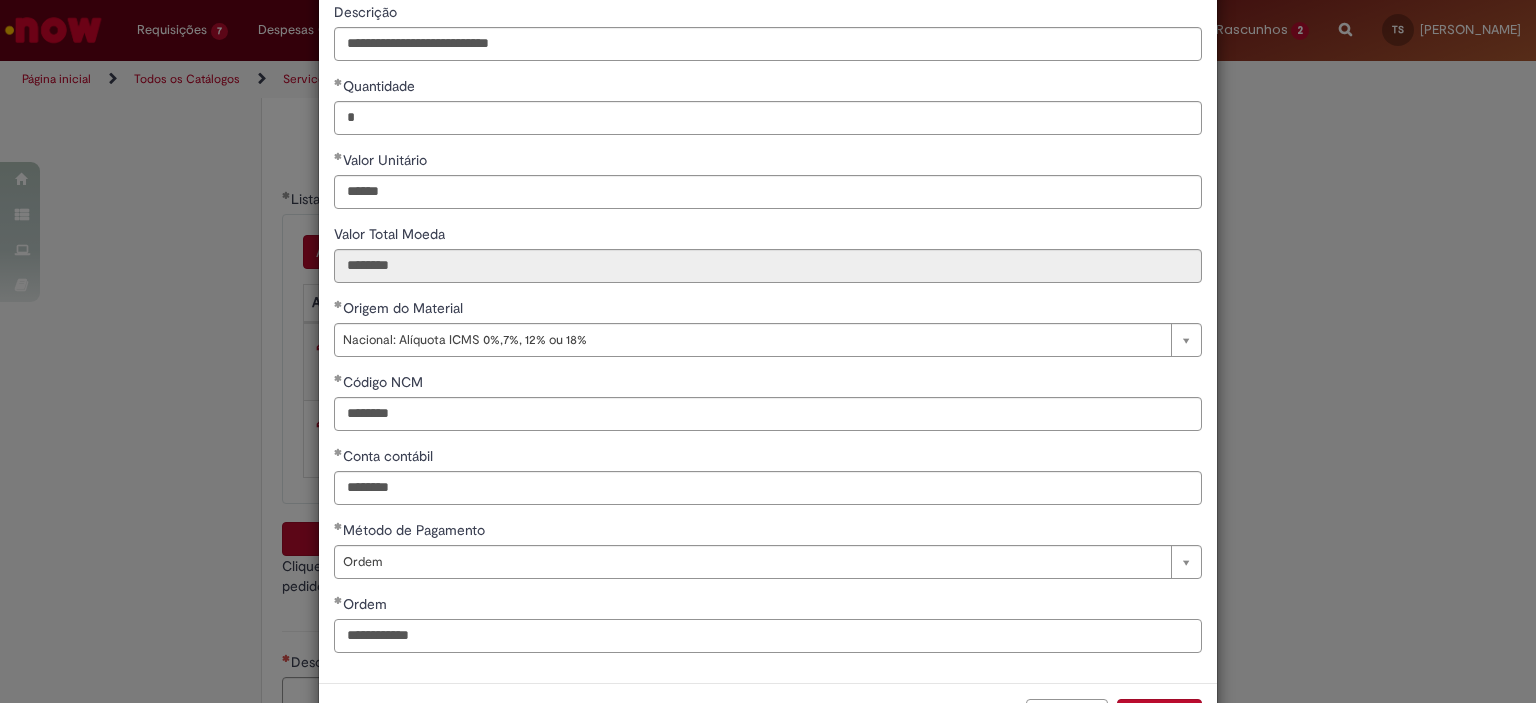 type on "**********" 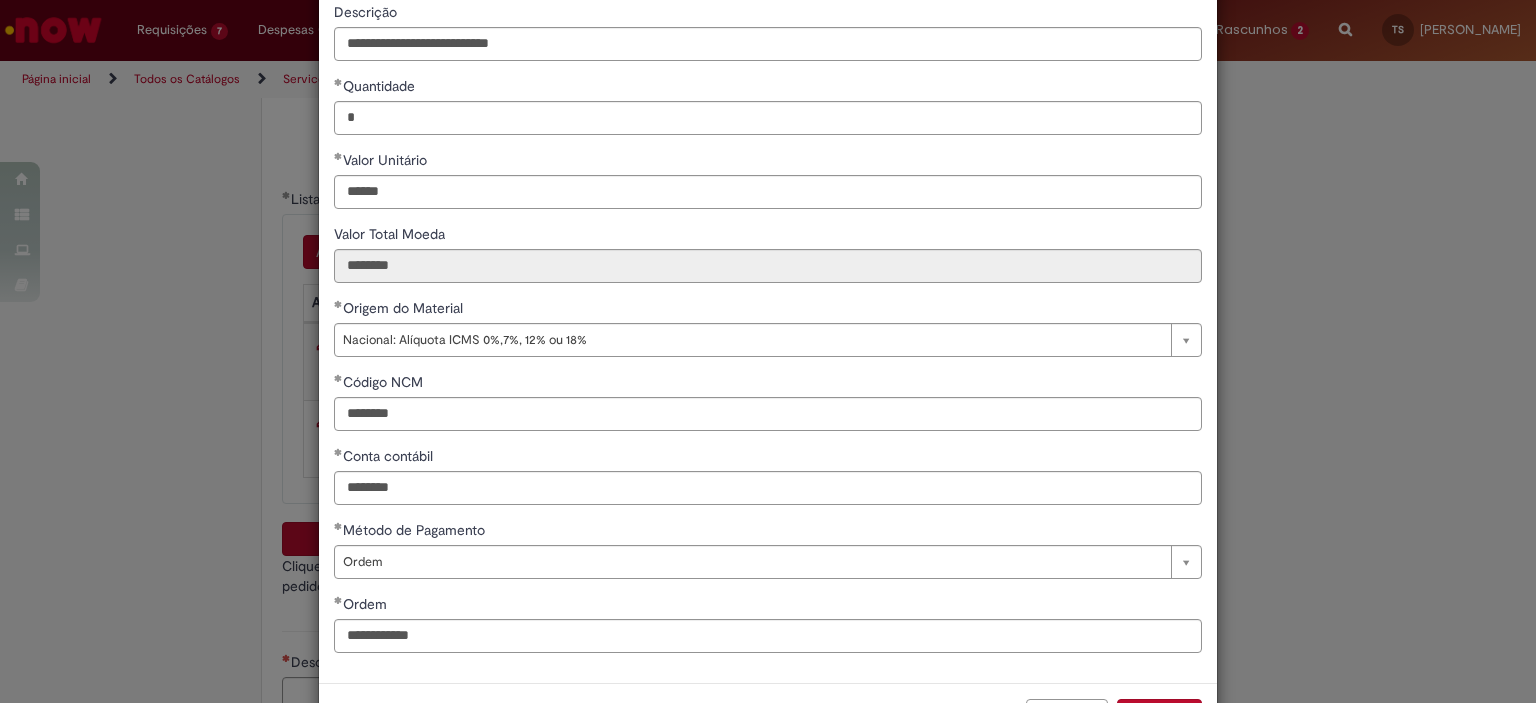 scroll, scrollTop: 203, scrollLeft: 0, axis: vertical 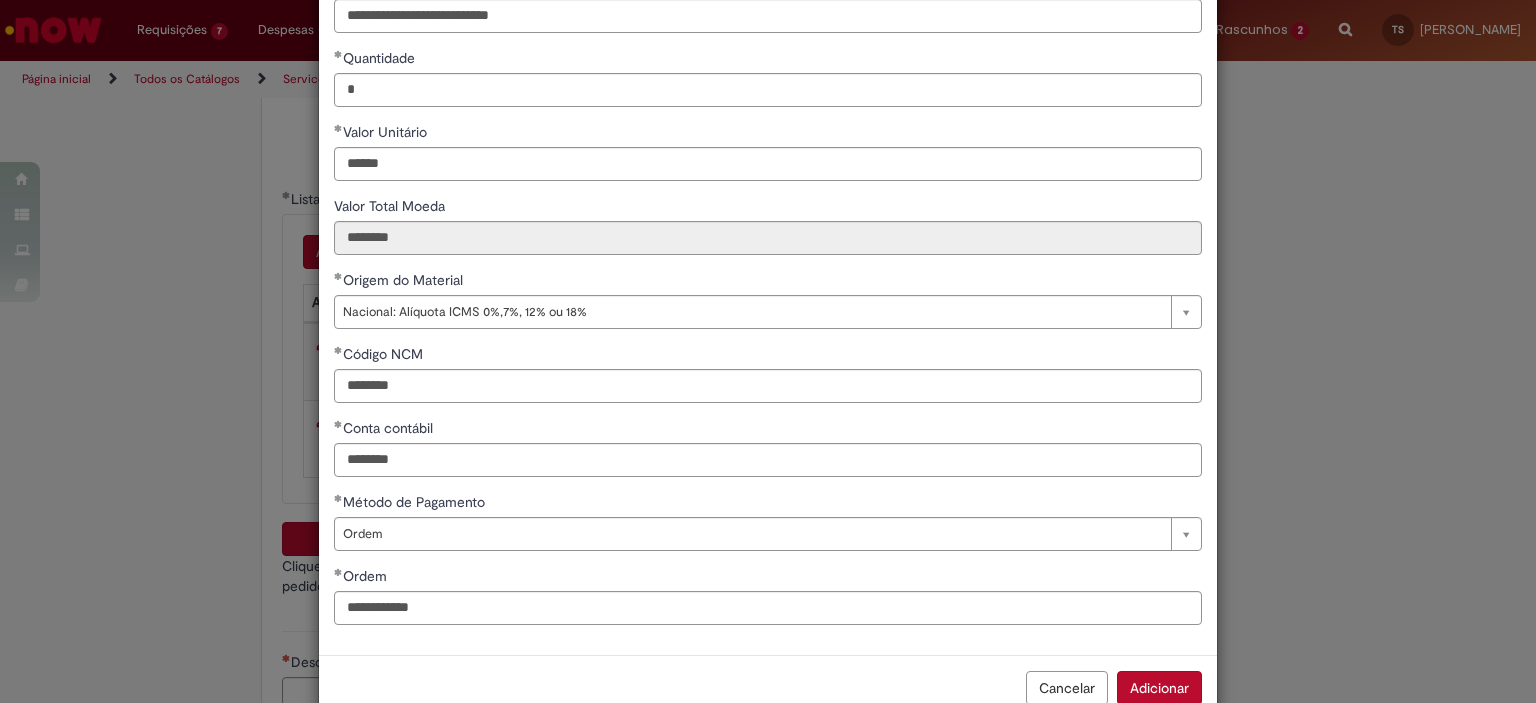 type 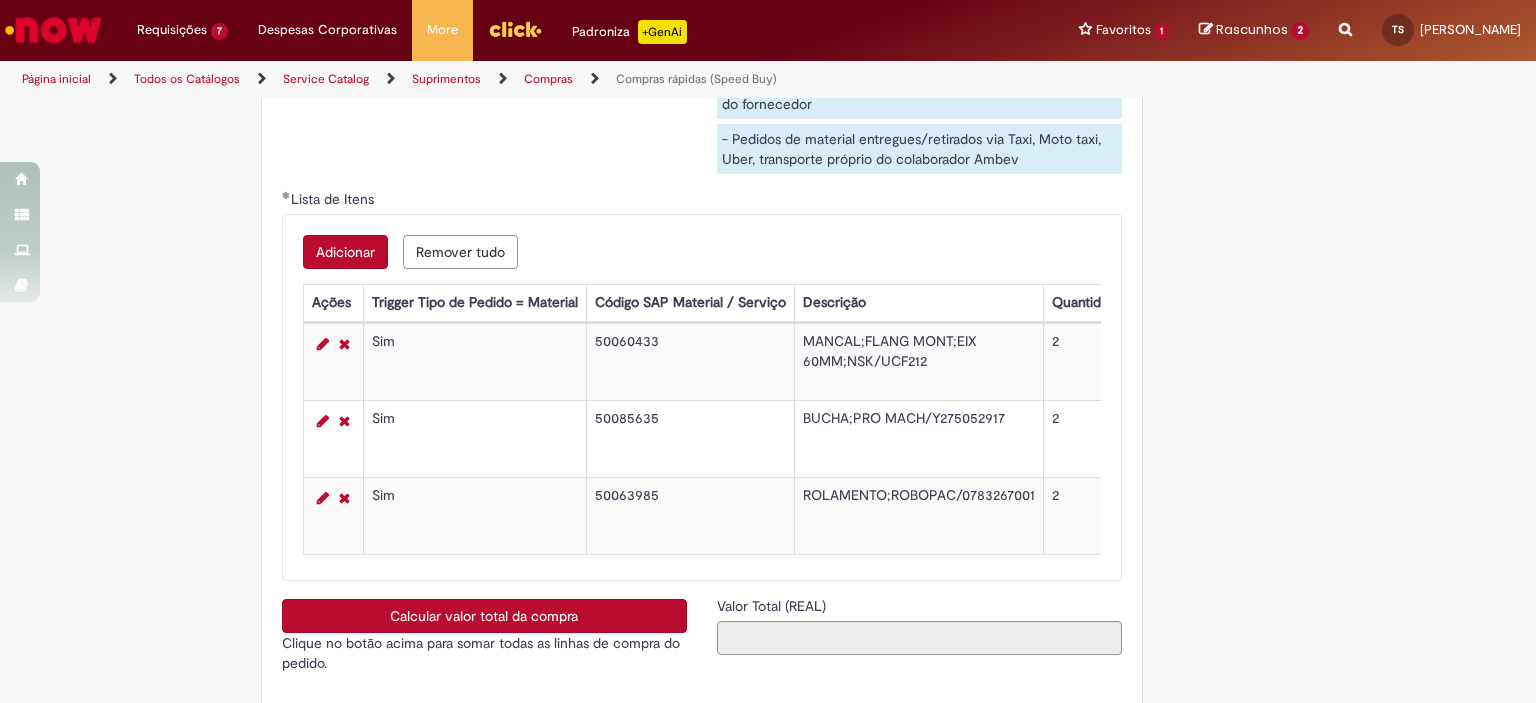 click on "Adicionar" at bounding box center (345, 252) 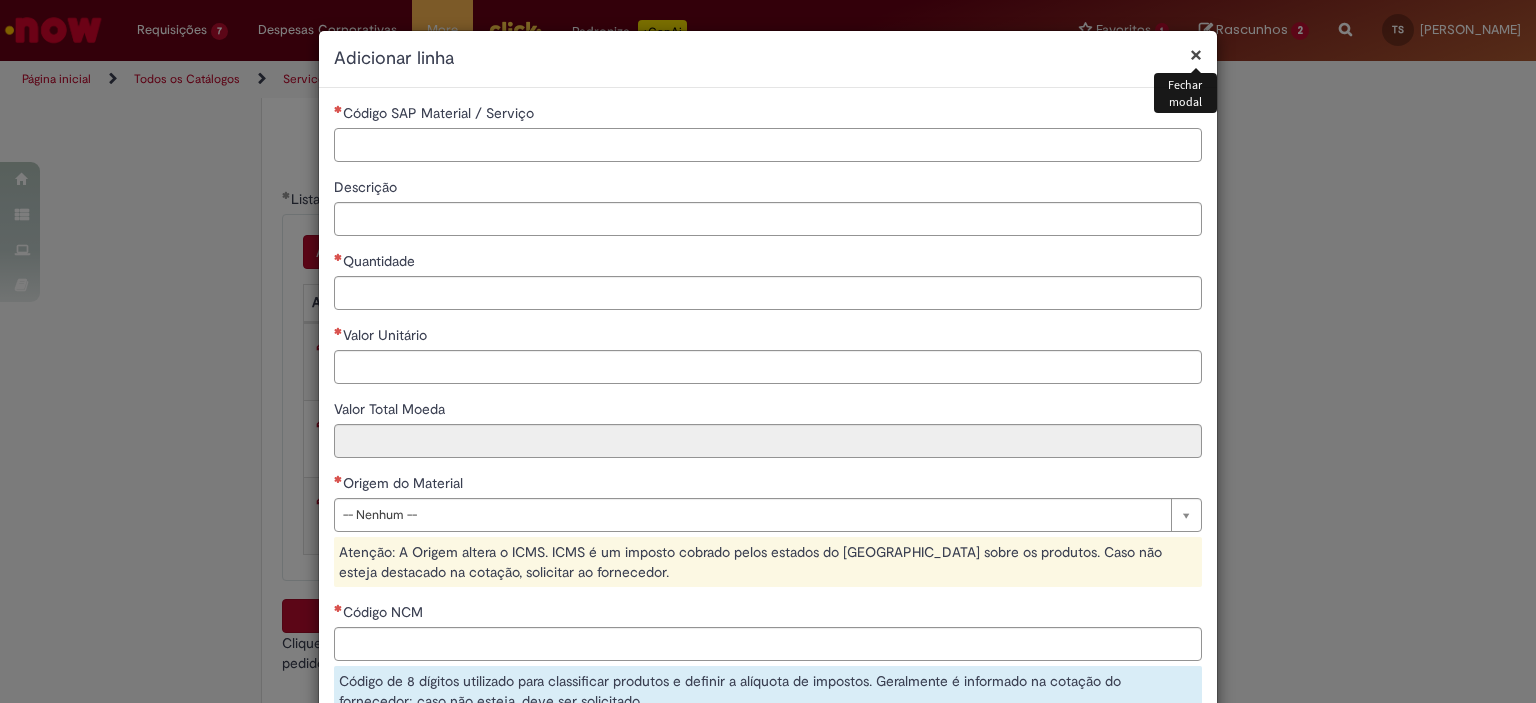 click on "Código SAP Material / Serviço" at bounding box center [768, 145] 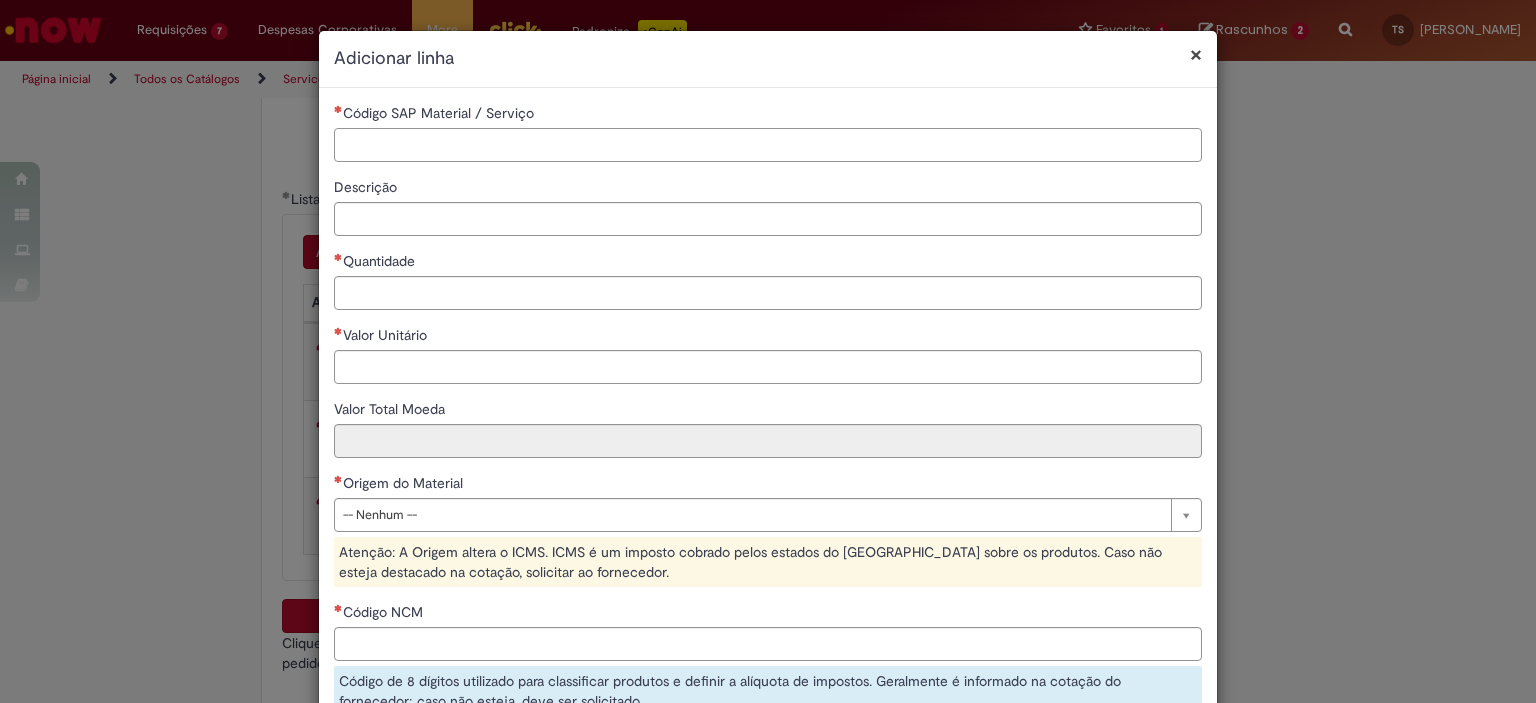 paste on "********" 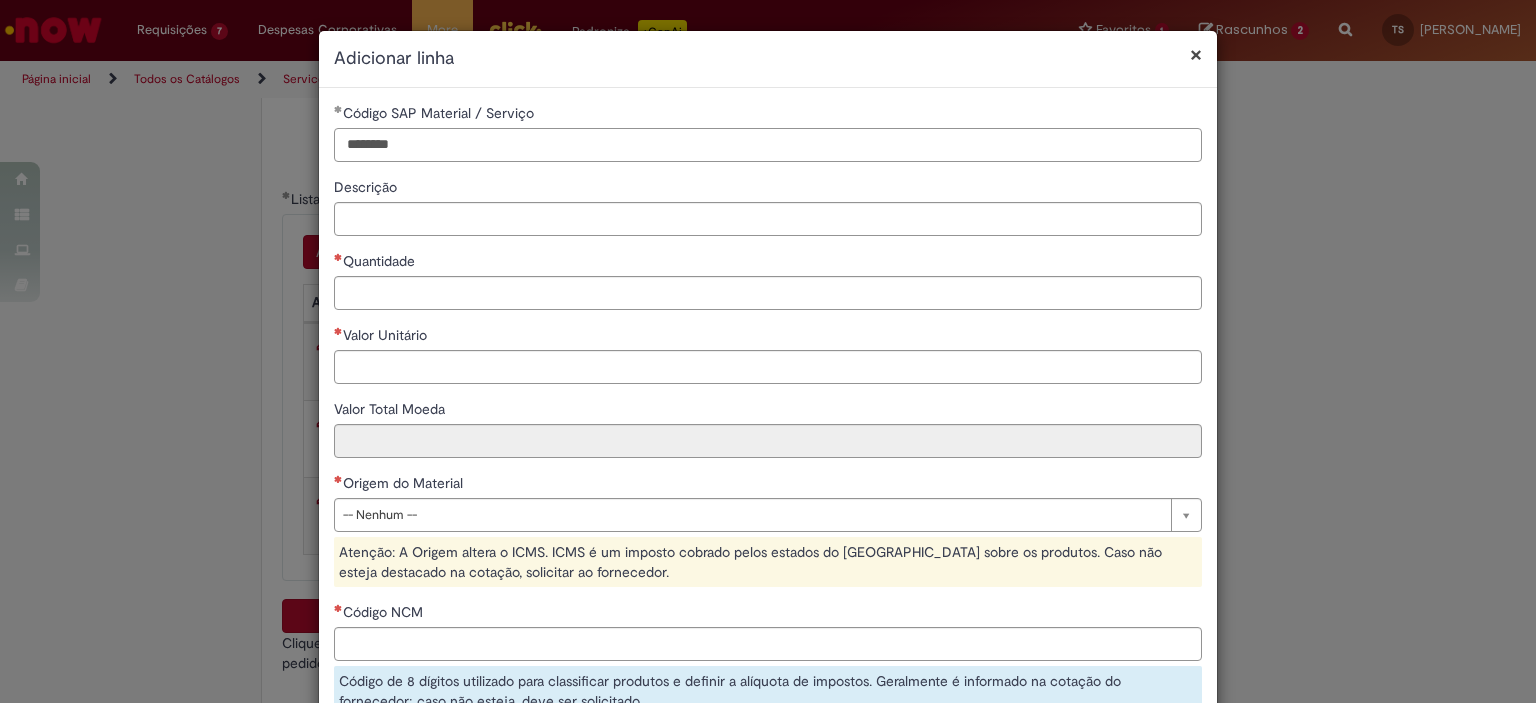 type on "********" 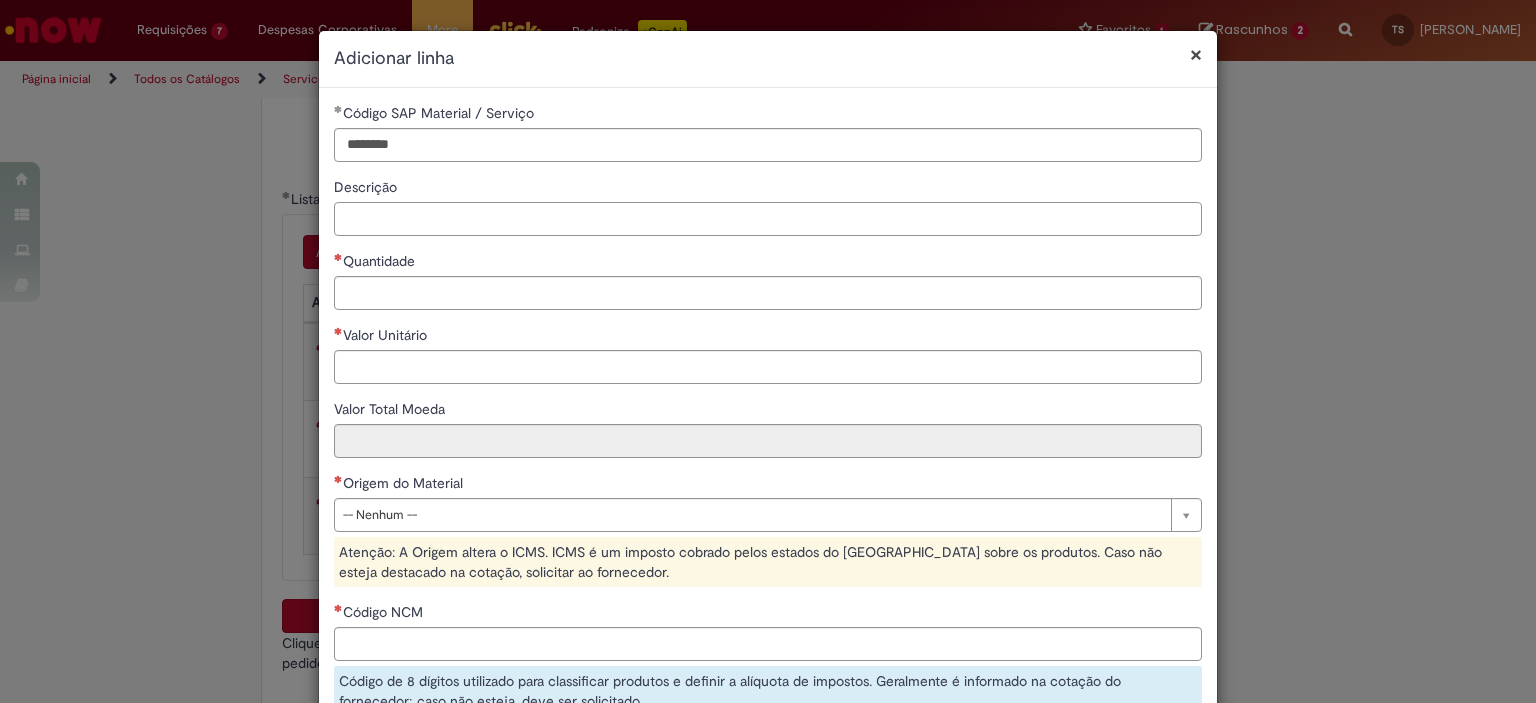 paste on "**********" 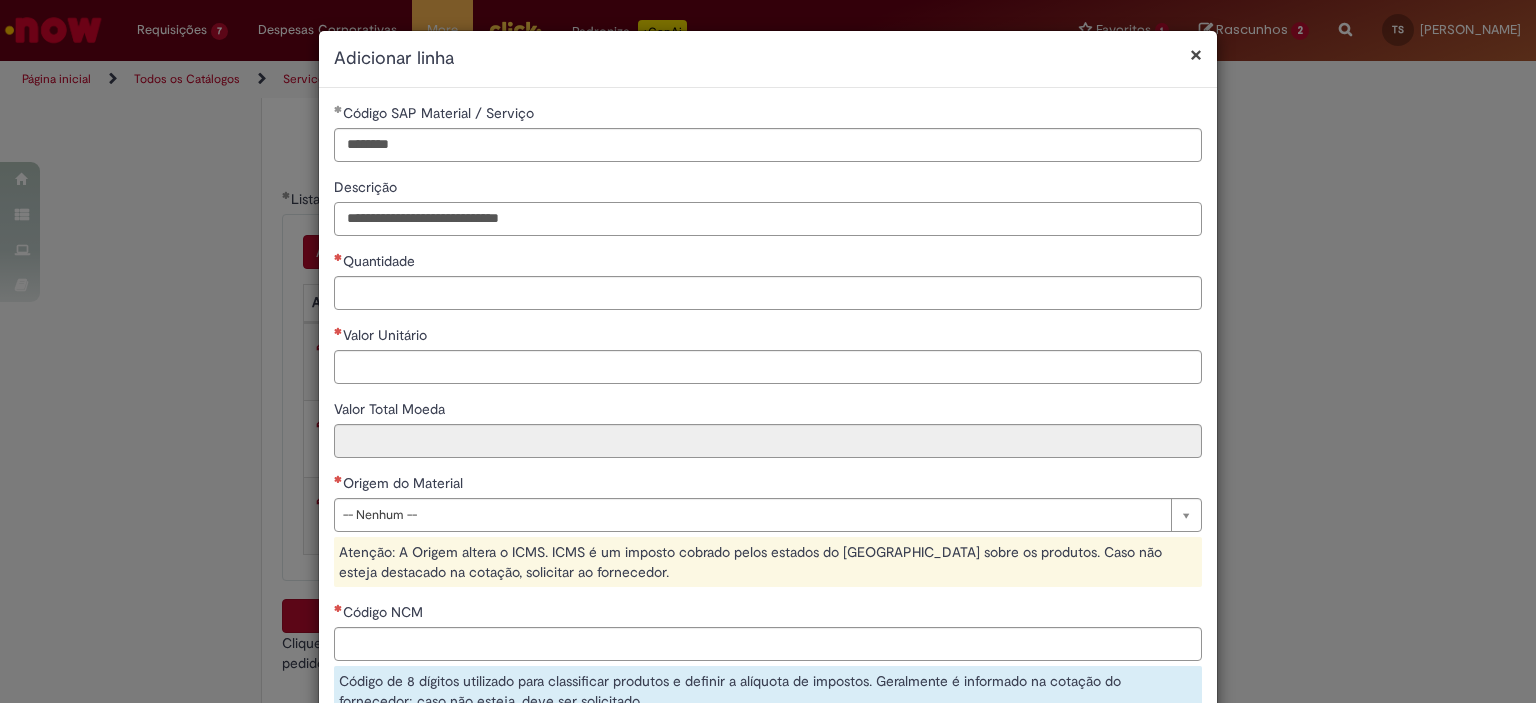 type on "**********" 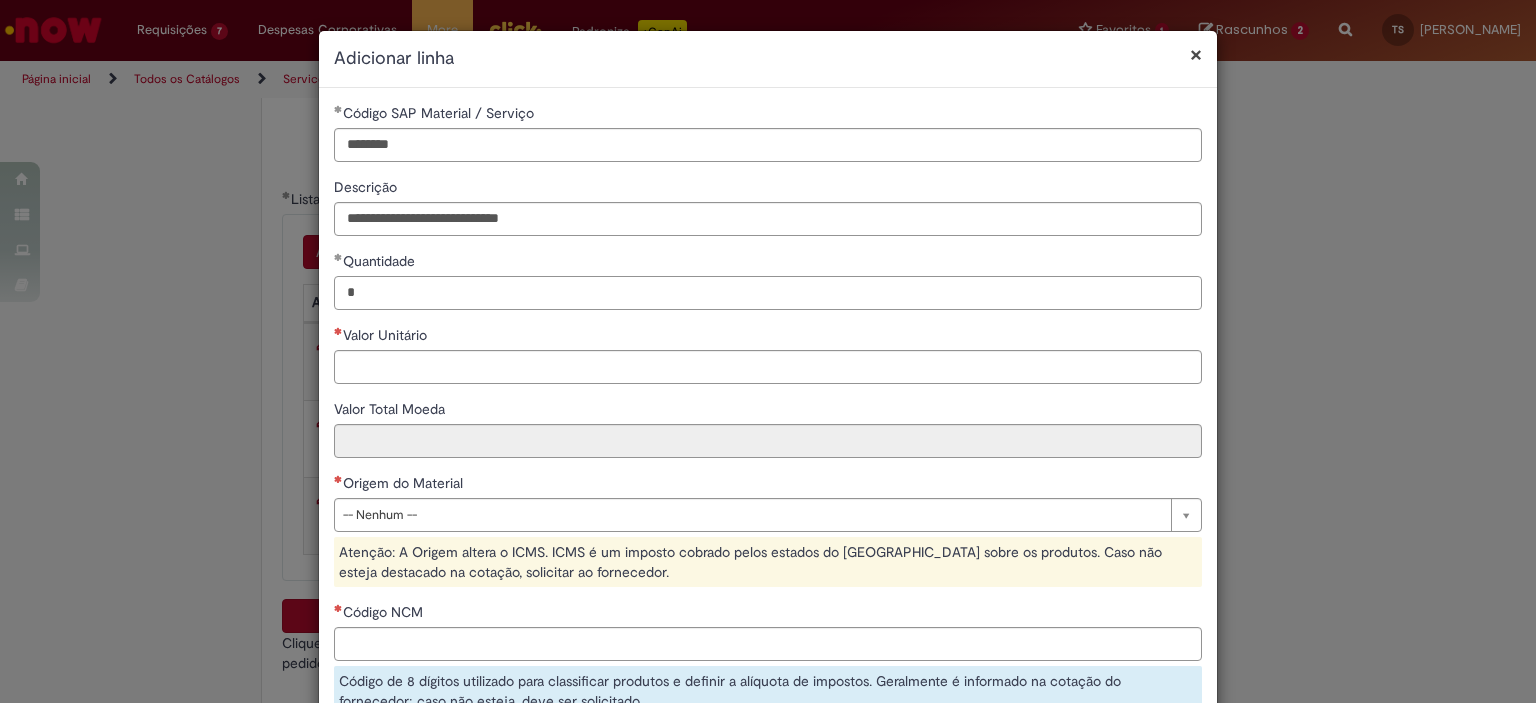 type on "*" 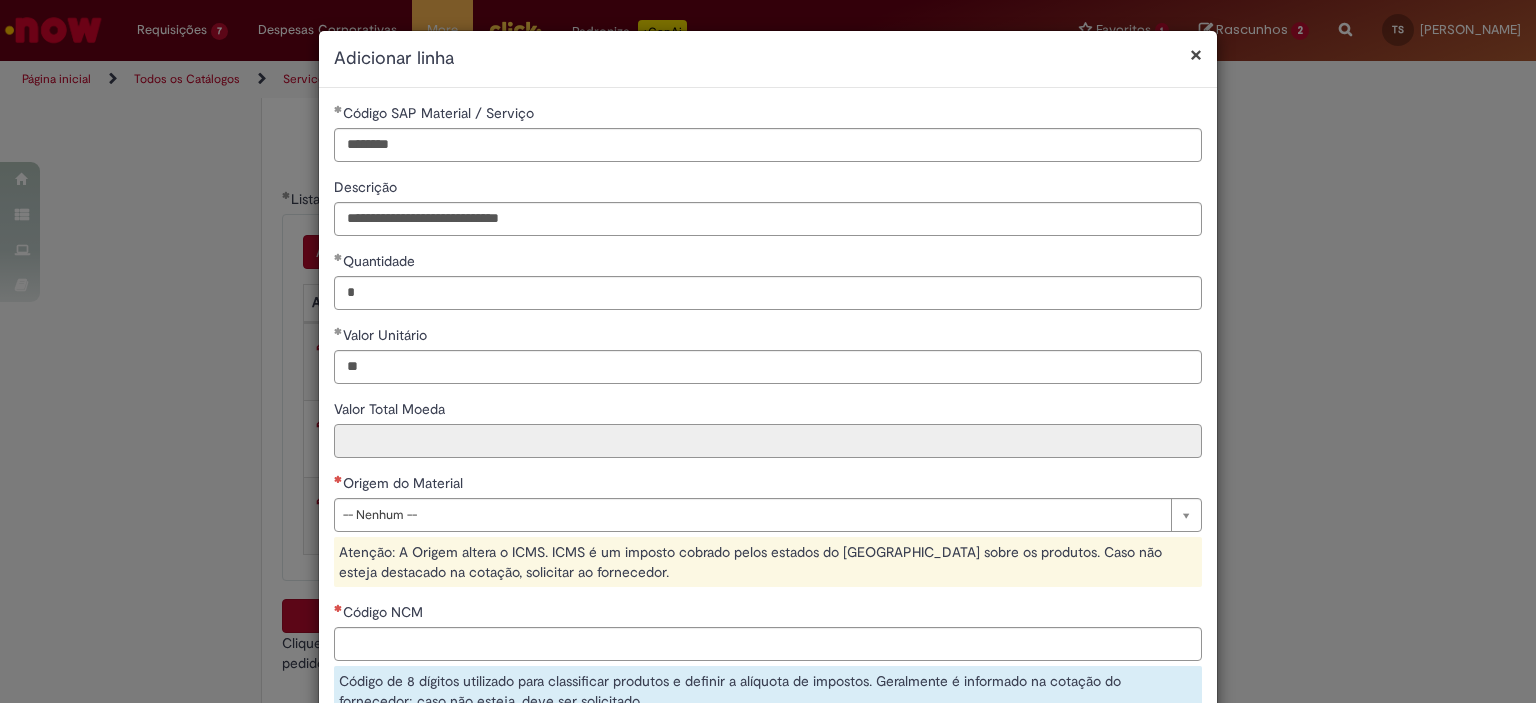 type on "*****" 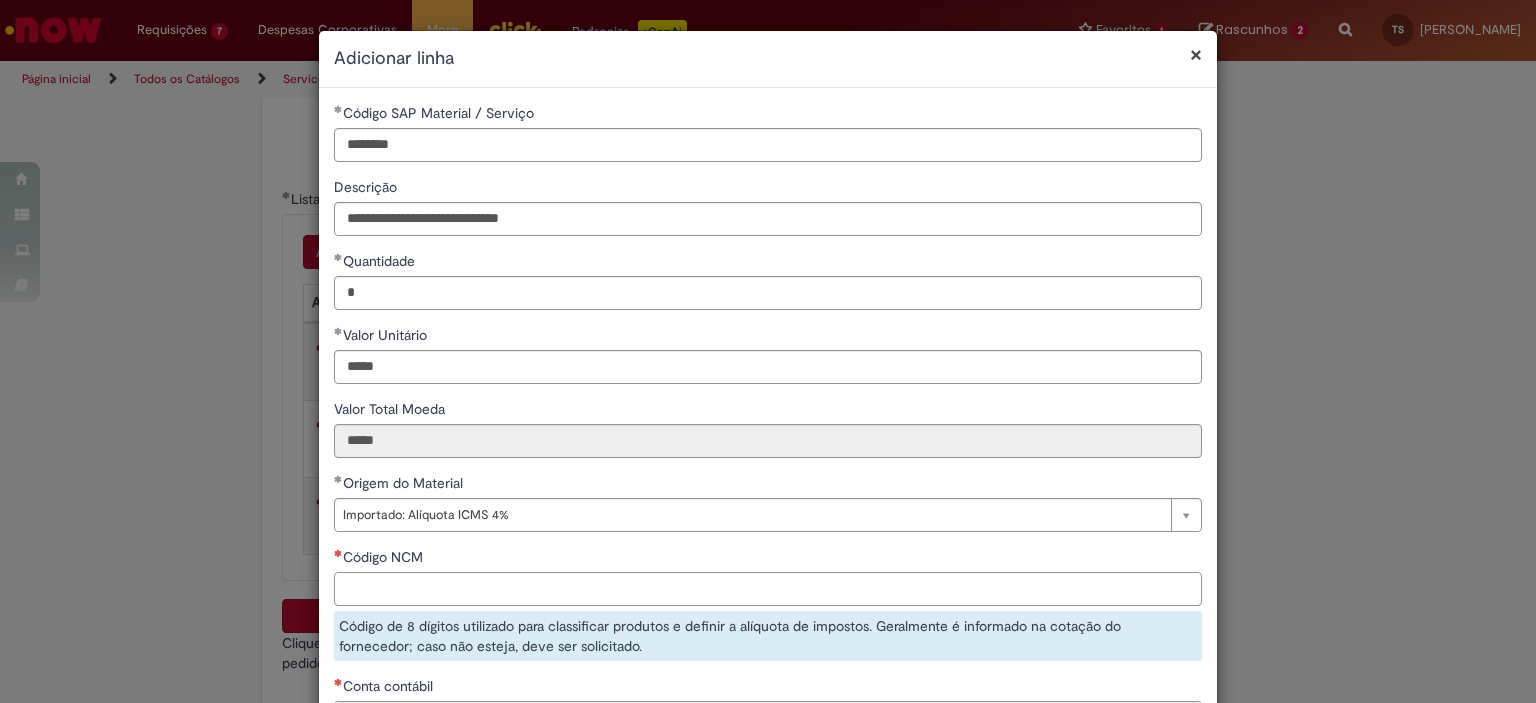 type on "**********" 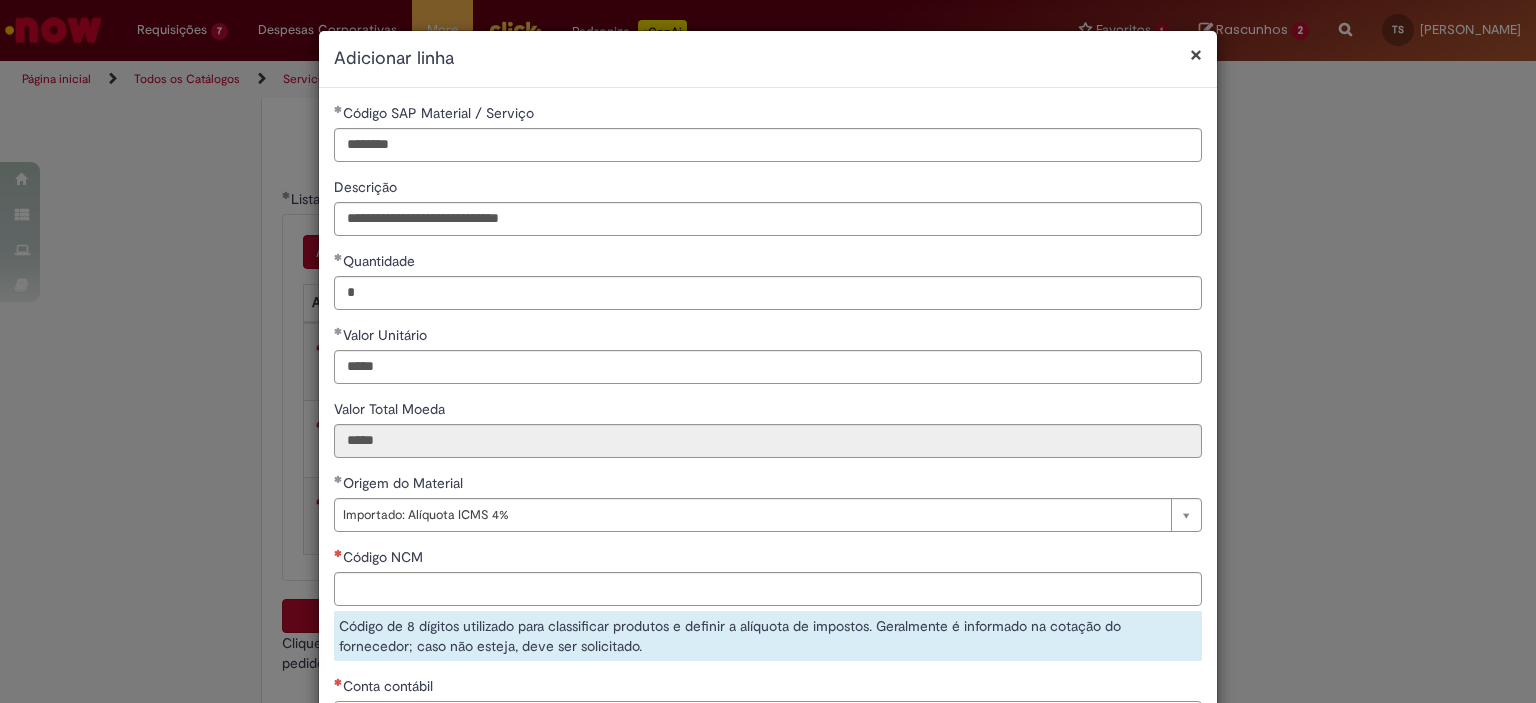 scroll, scrollTop: 31, scrollLeft: 0, axis: vertical 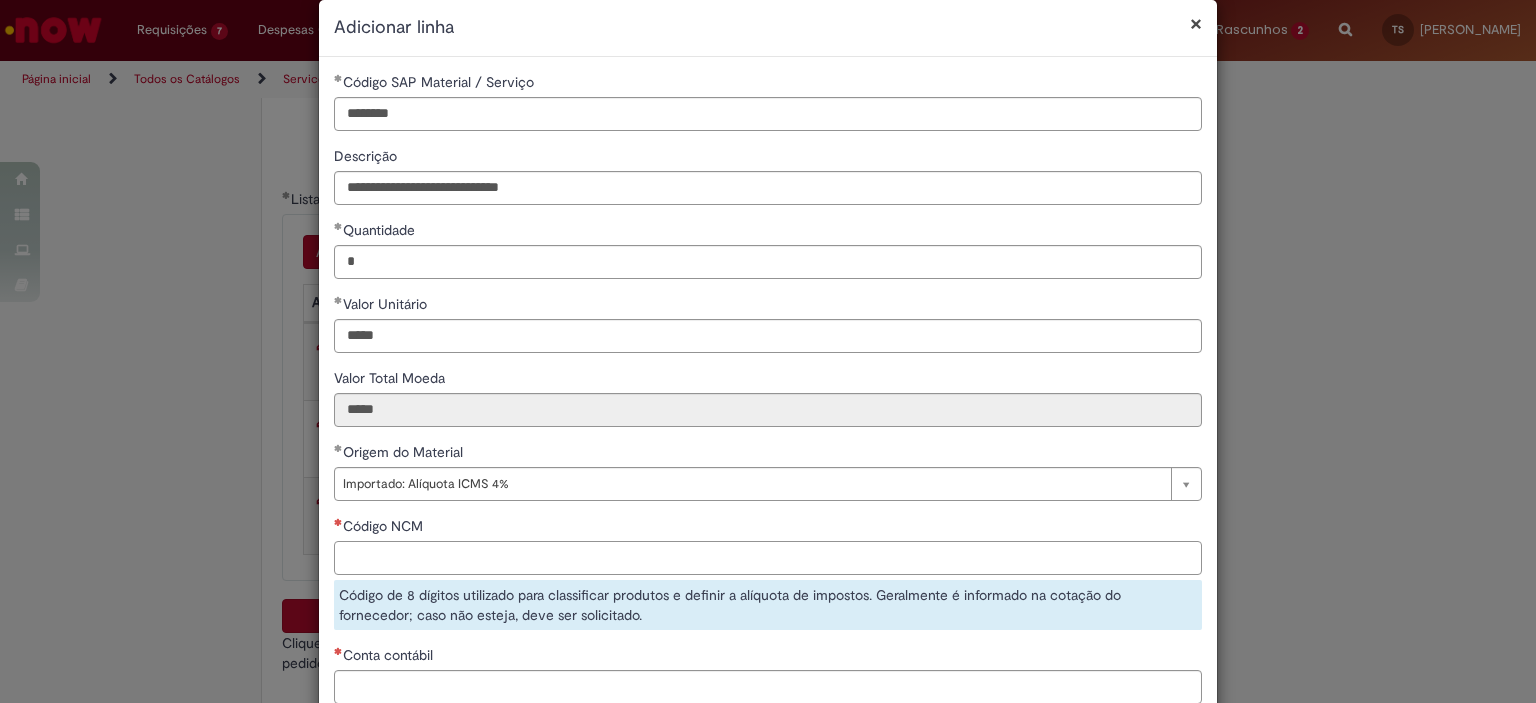 paste on "********" 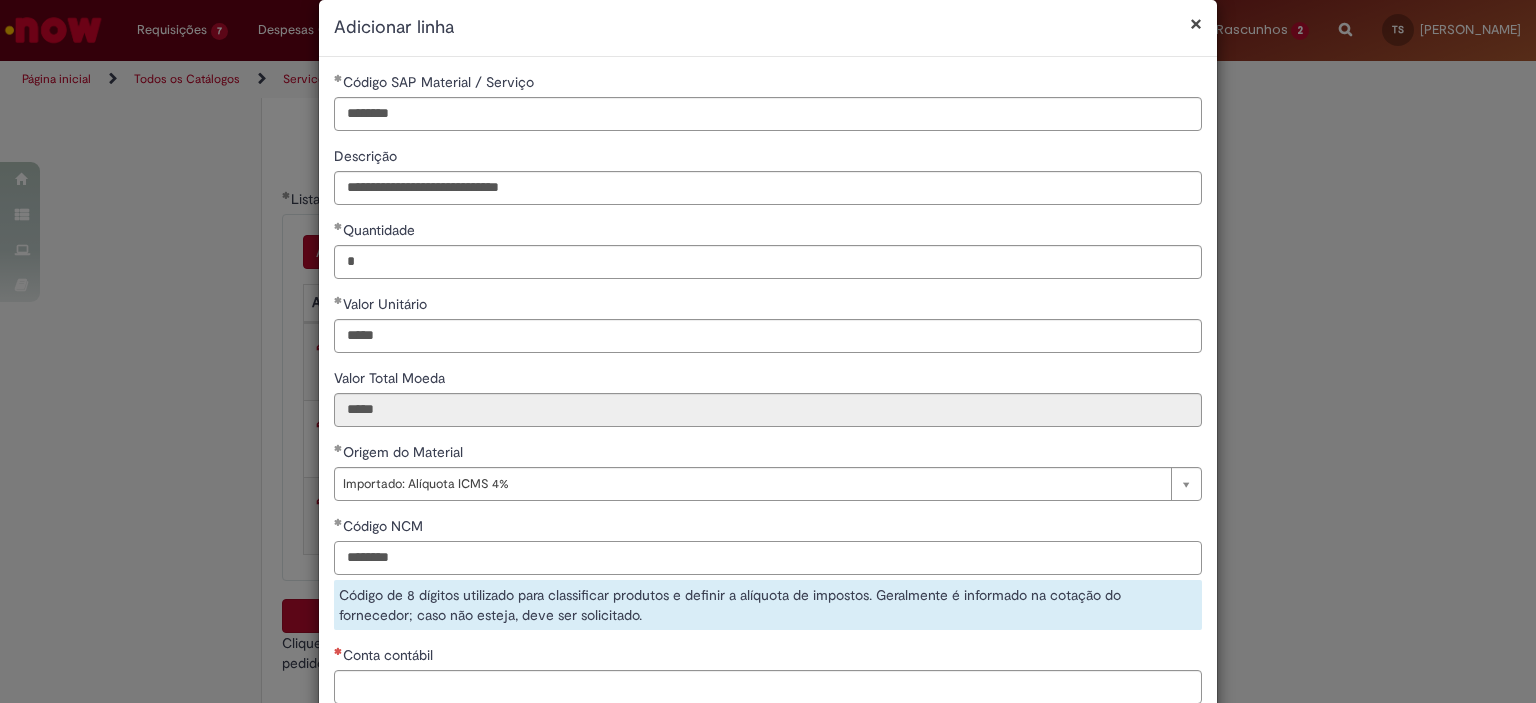 type on "********" 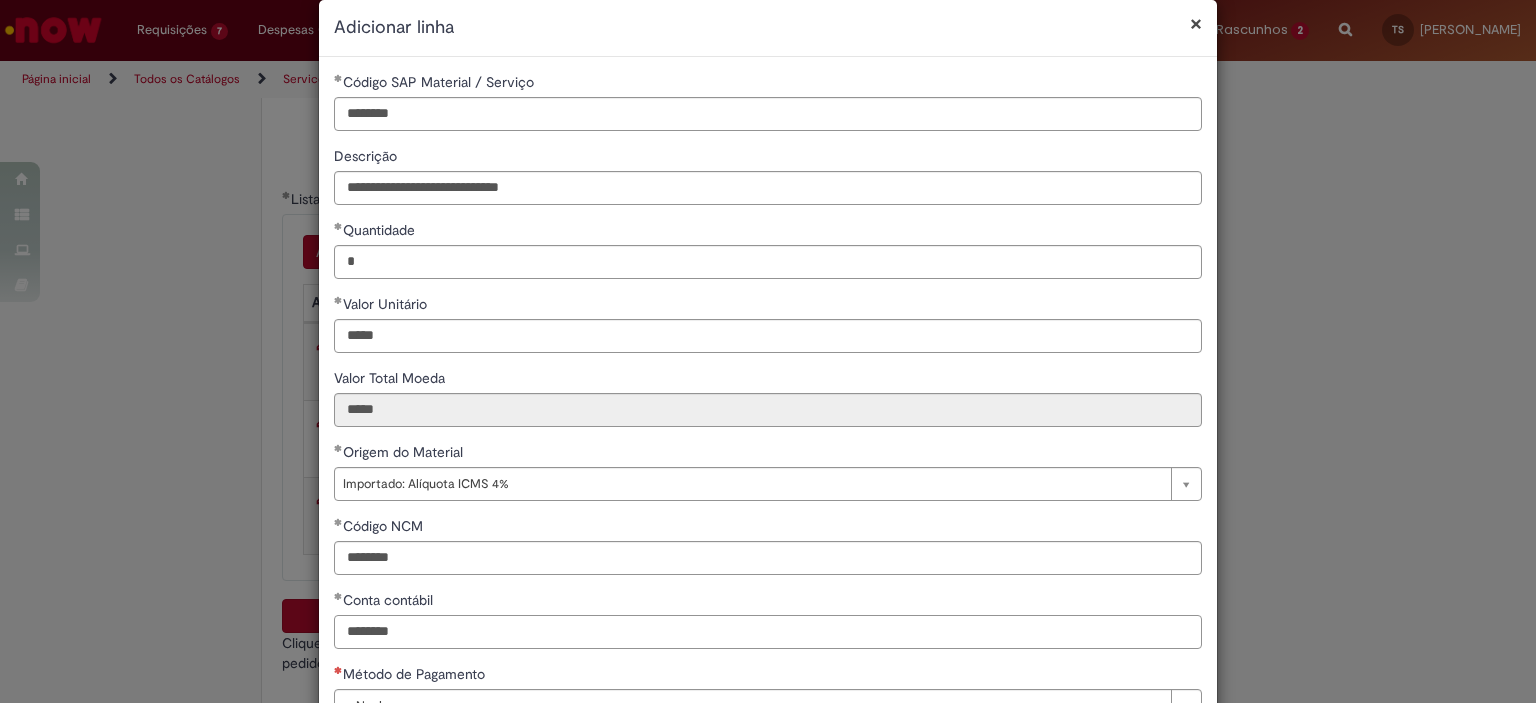 type on "********" 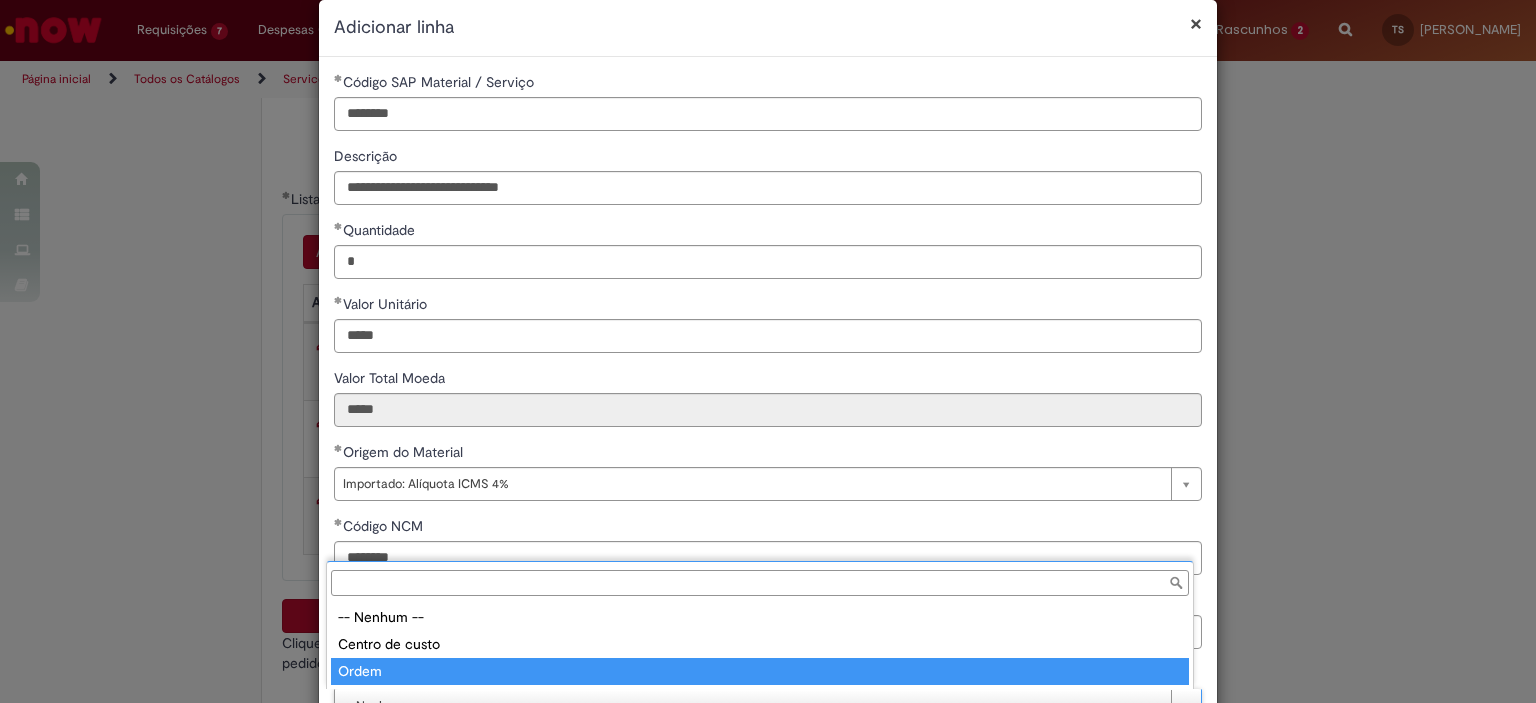 type on "*****" 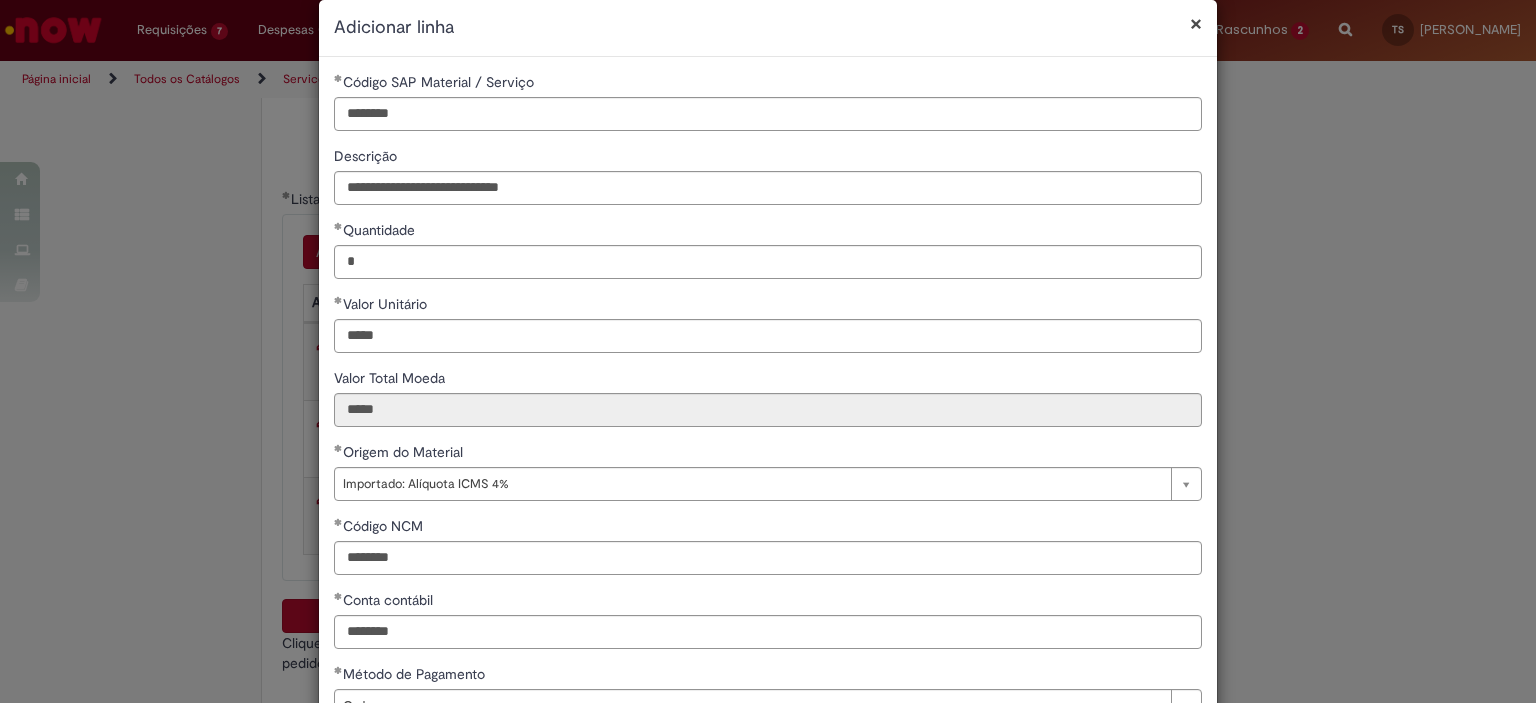scroll, scrollTop: 249, scrollLeft: 0, axis: vertical 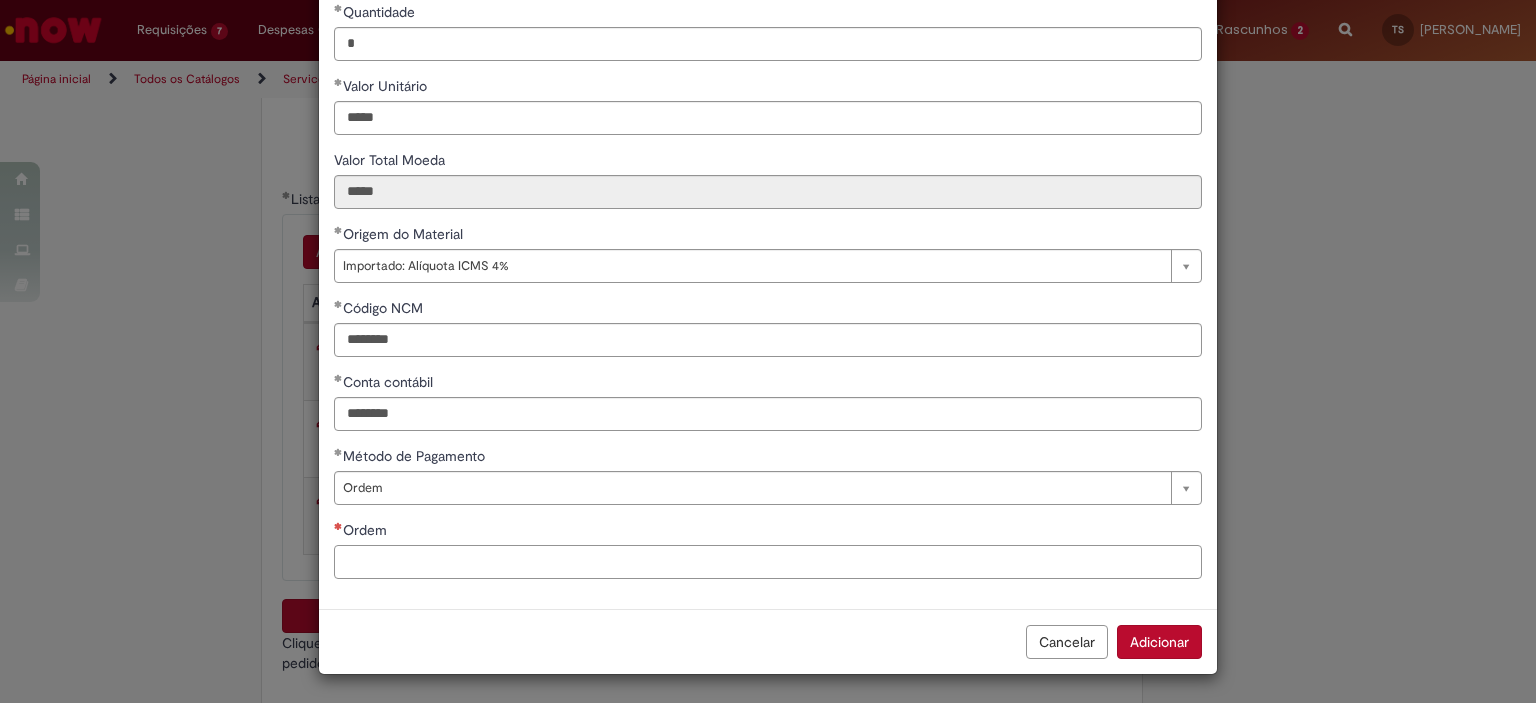 paste on "**********" 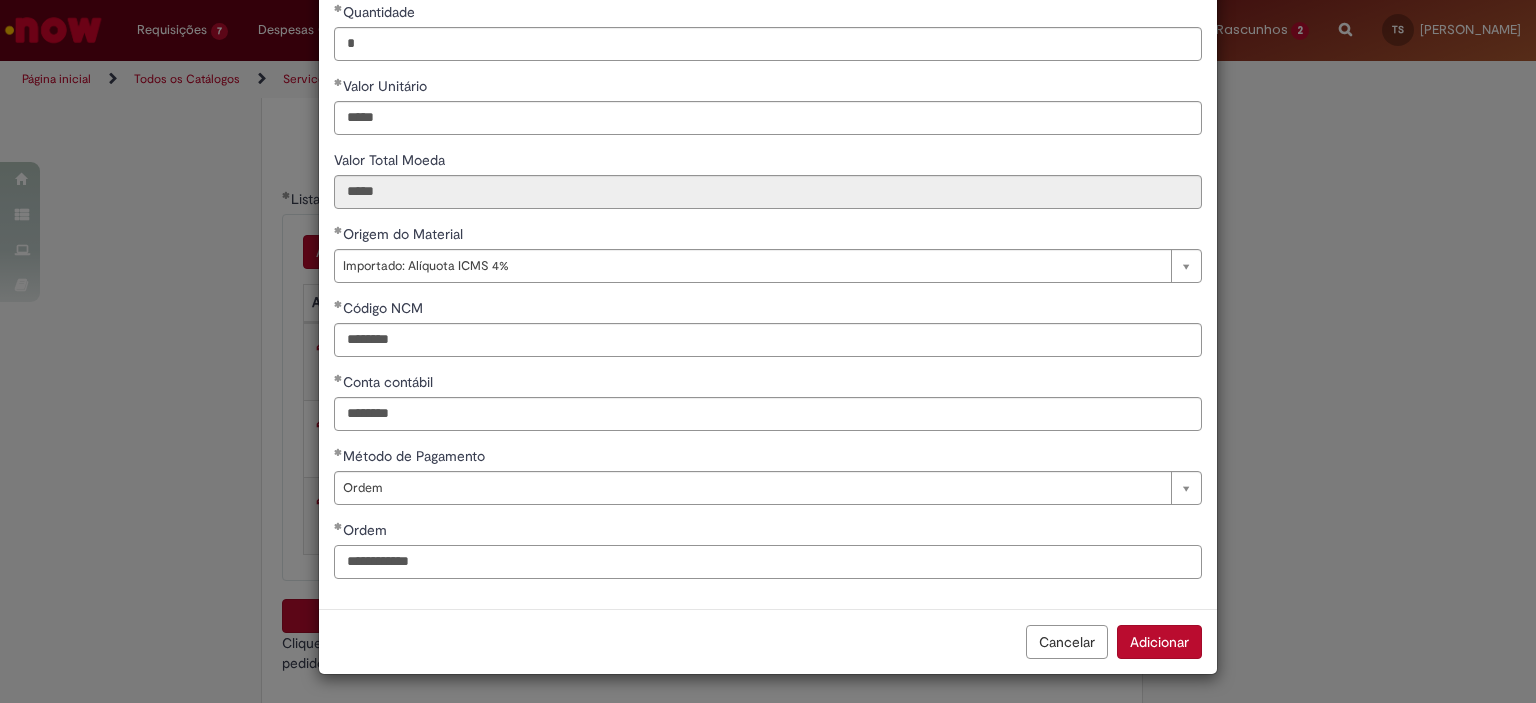 type on "**********" 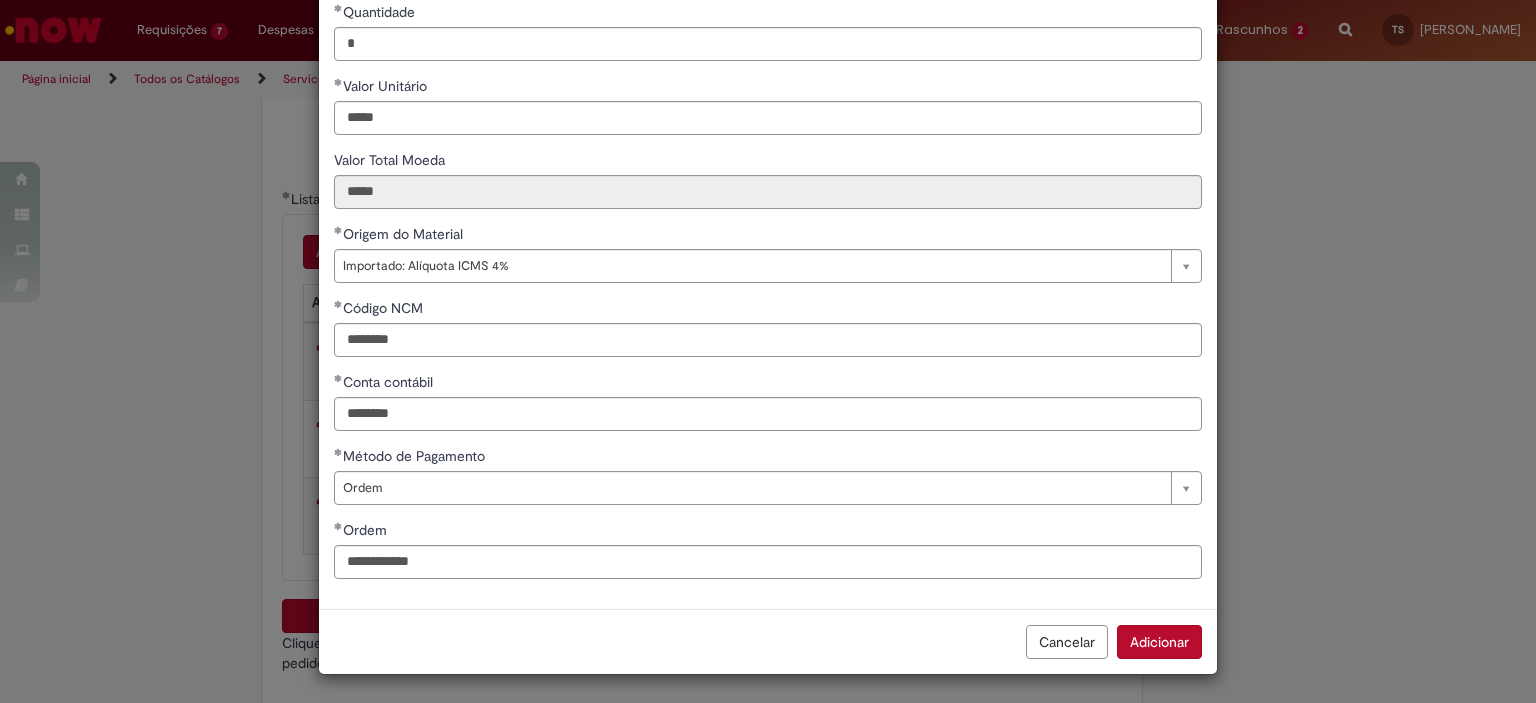 type 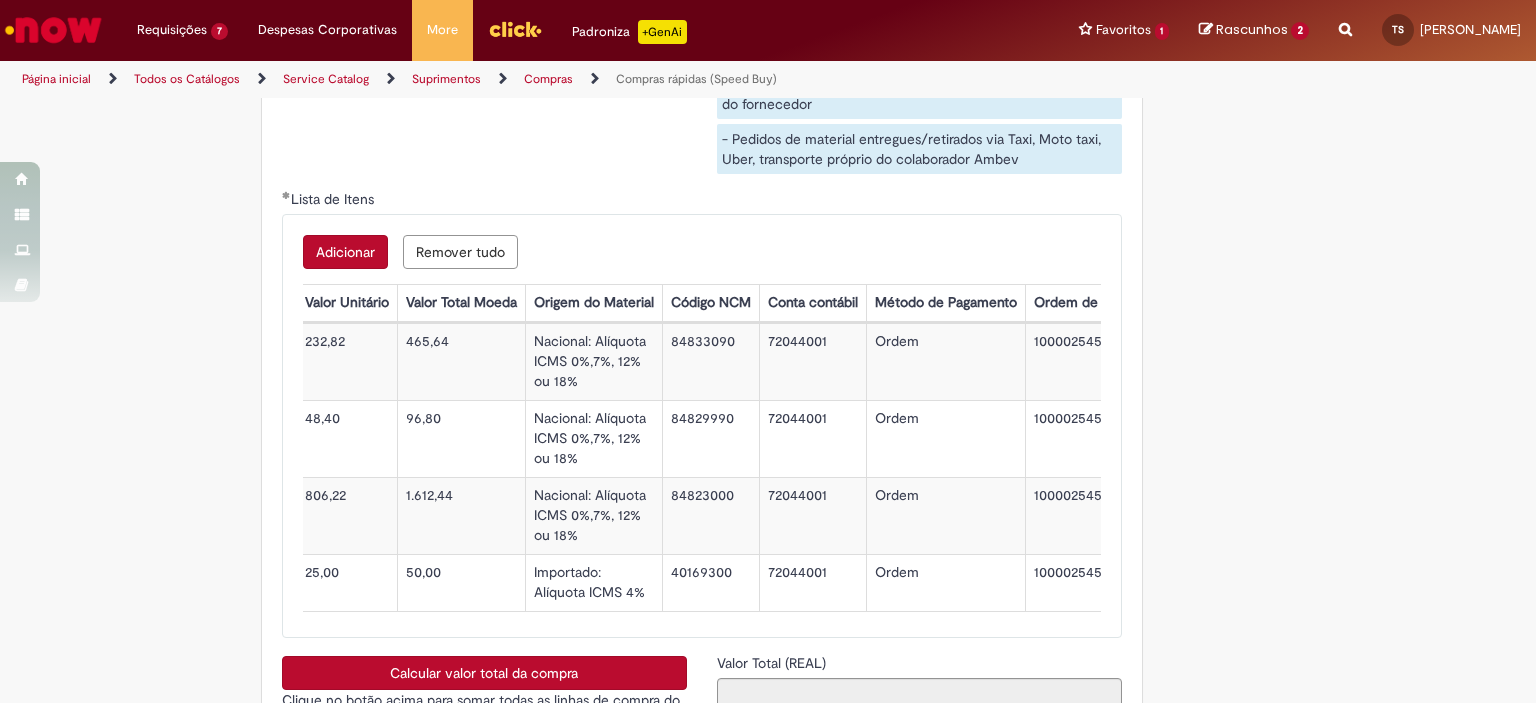 scroll, scrollTop: 0, scrollLeft: 906, axis: horizontal 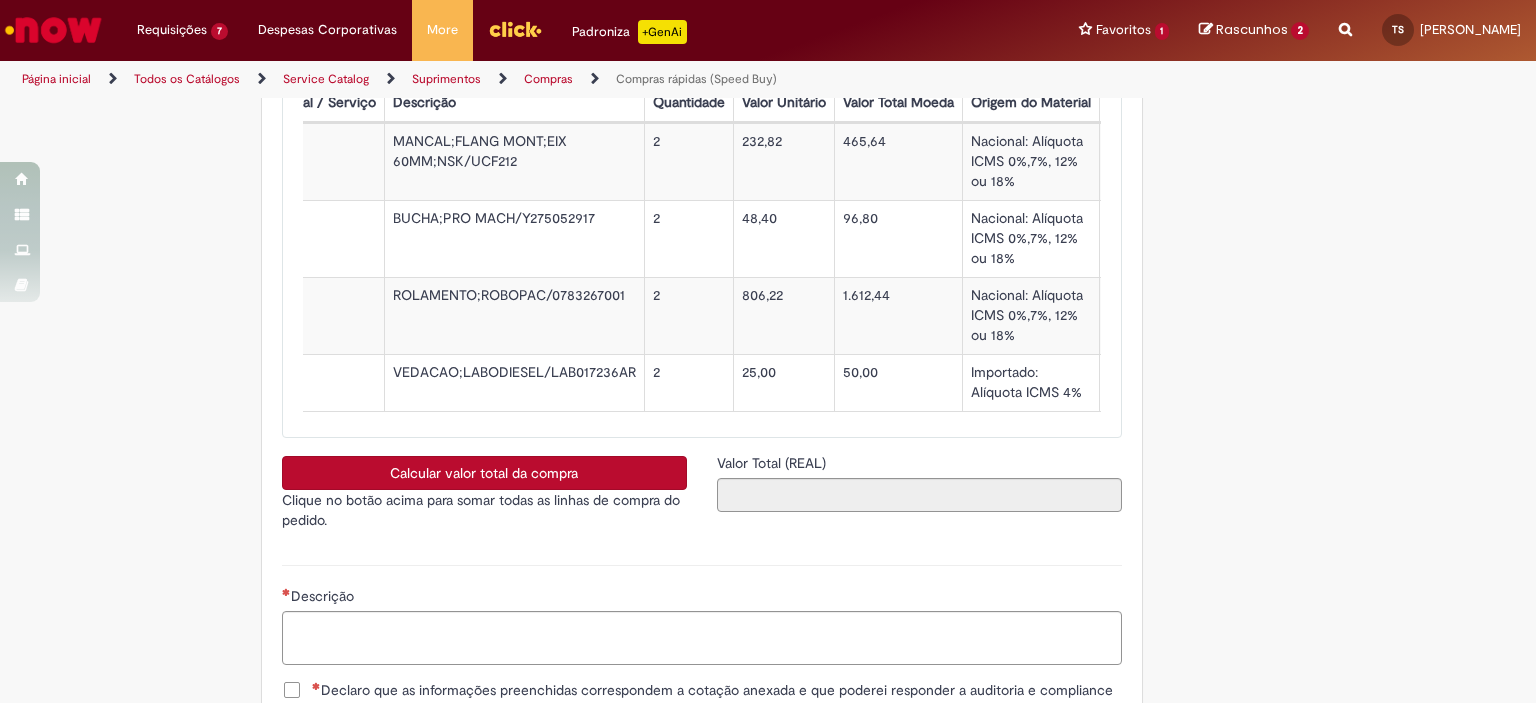 click on "Calcular valor total da compra" at bounding box center [484, 473] 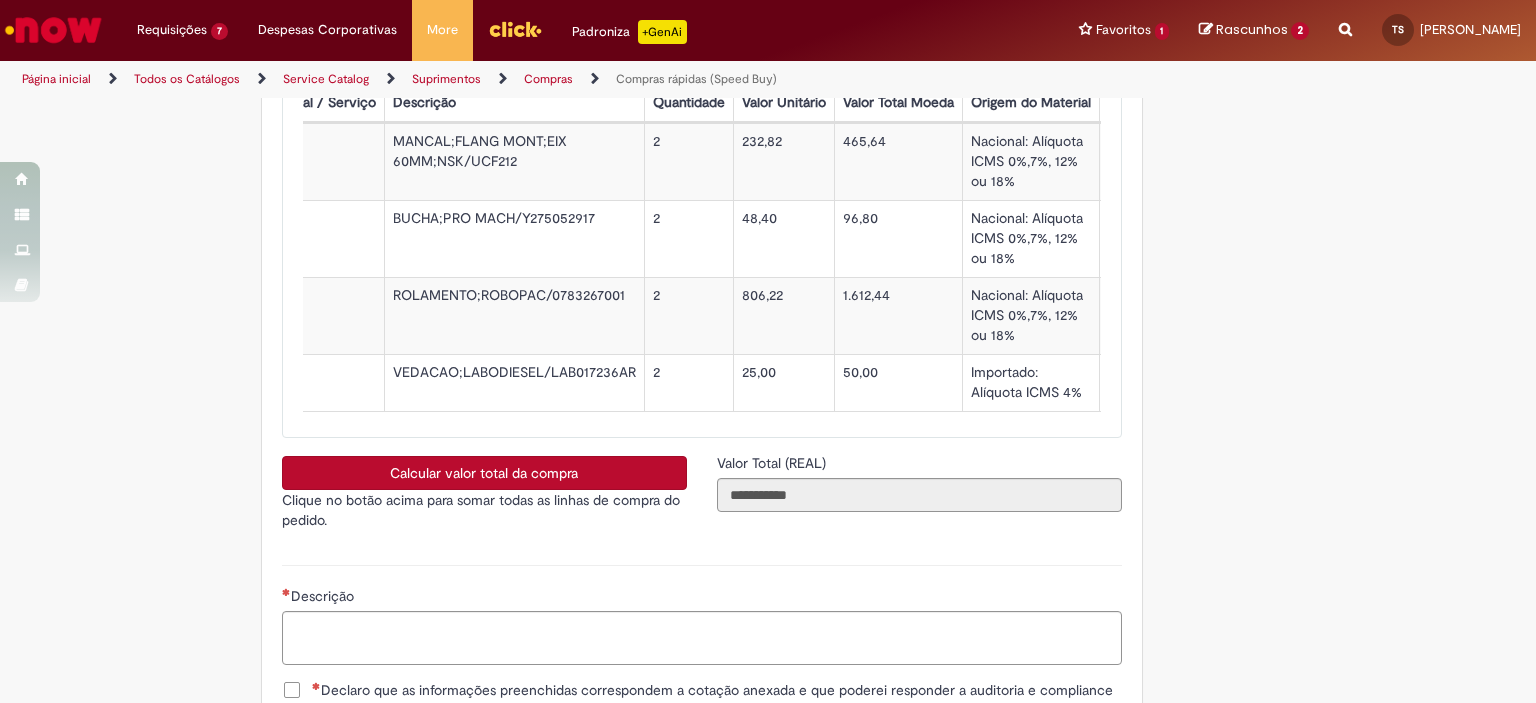 scroll, scrollTop: 0, scrollLeft: 451, axis: horizontal 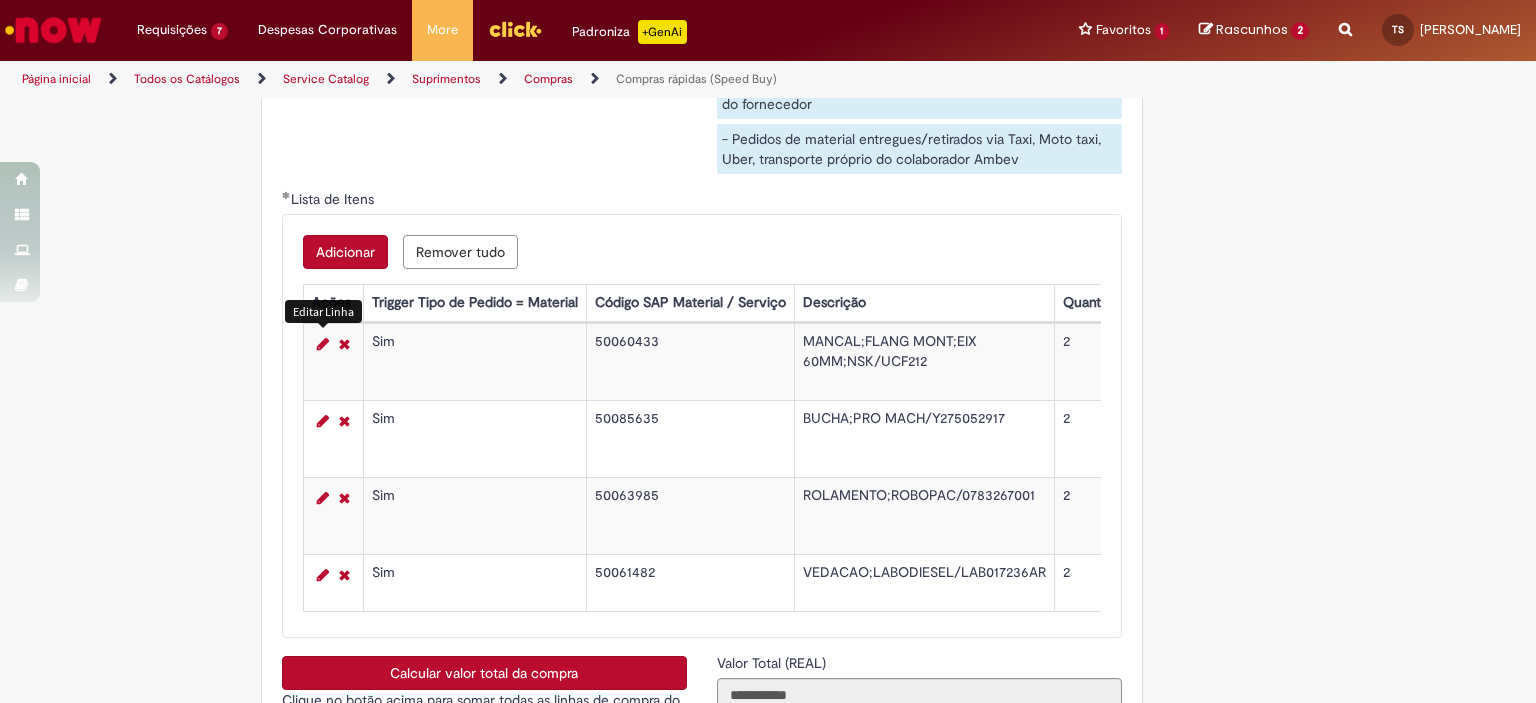 click at bounding box center [323, 344] 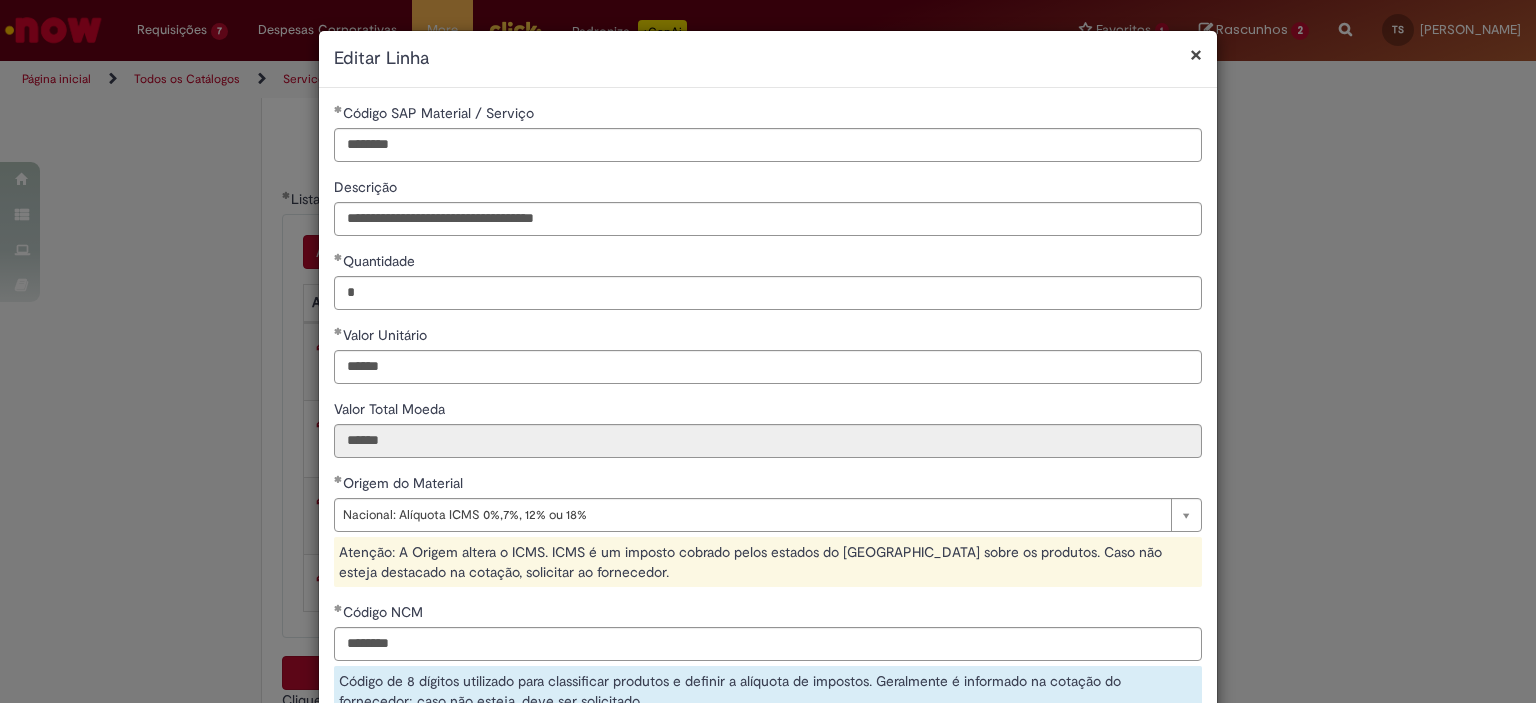 drag, startPoint x: 437, startPoint y: 347, endPoint x: 423, endPoint y: 350, distance: 14.3178215 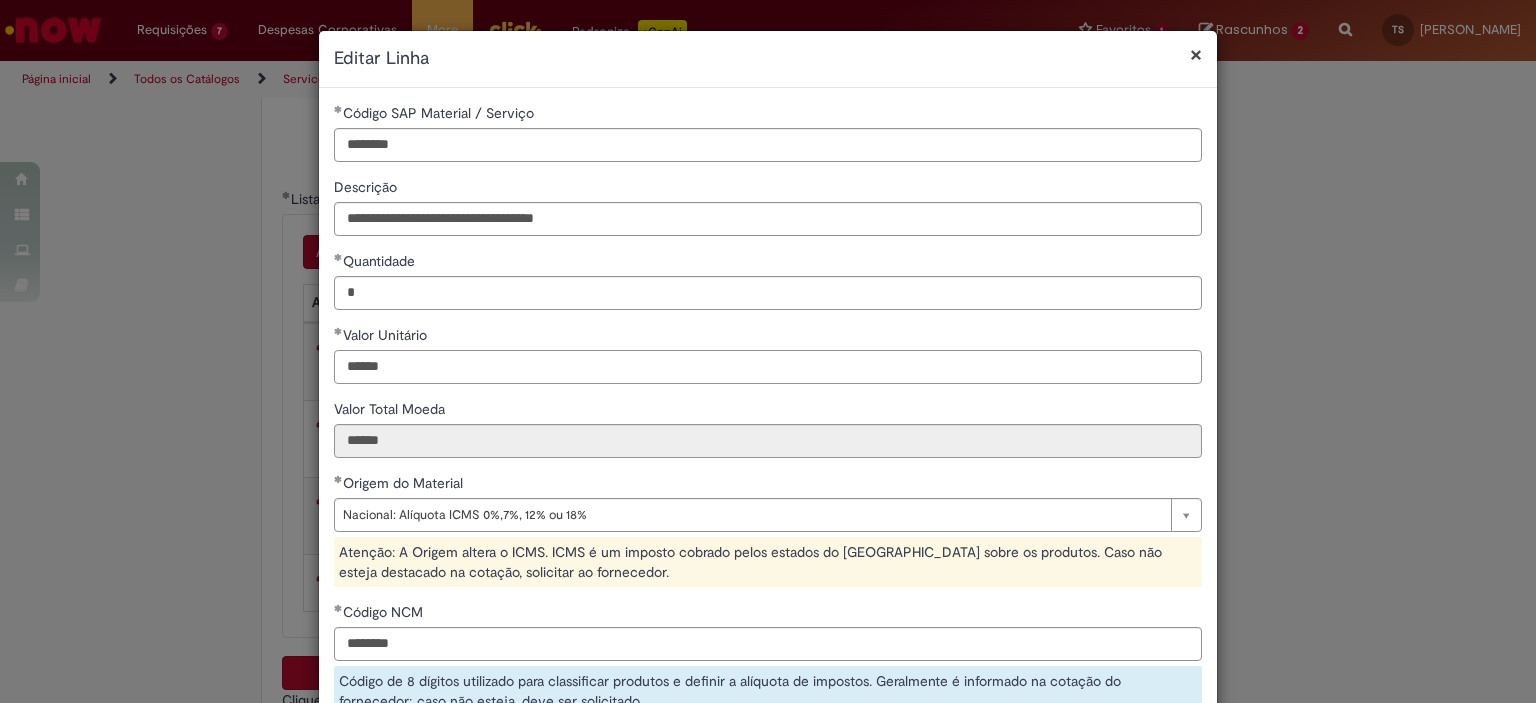 drag, startPoint x: 417, startPoint y: 367, endPoint x: 277, endPoint y: 375, distance: 140.22838 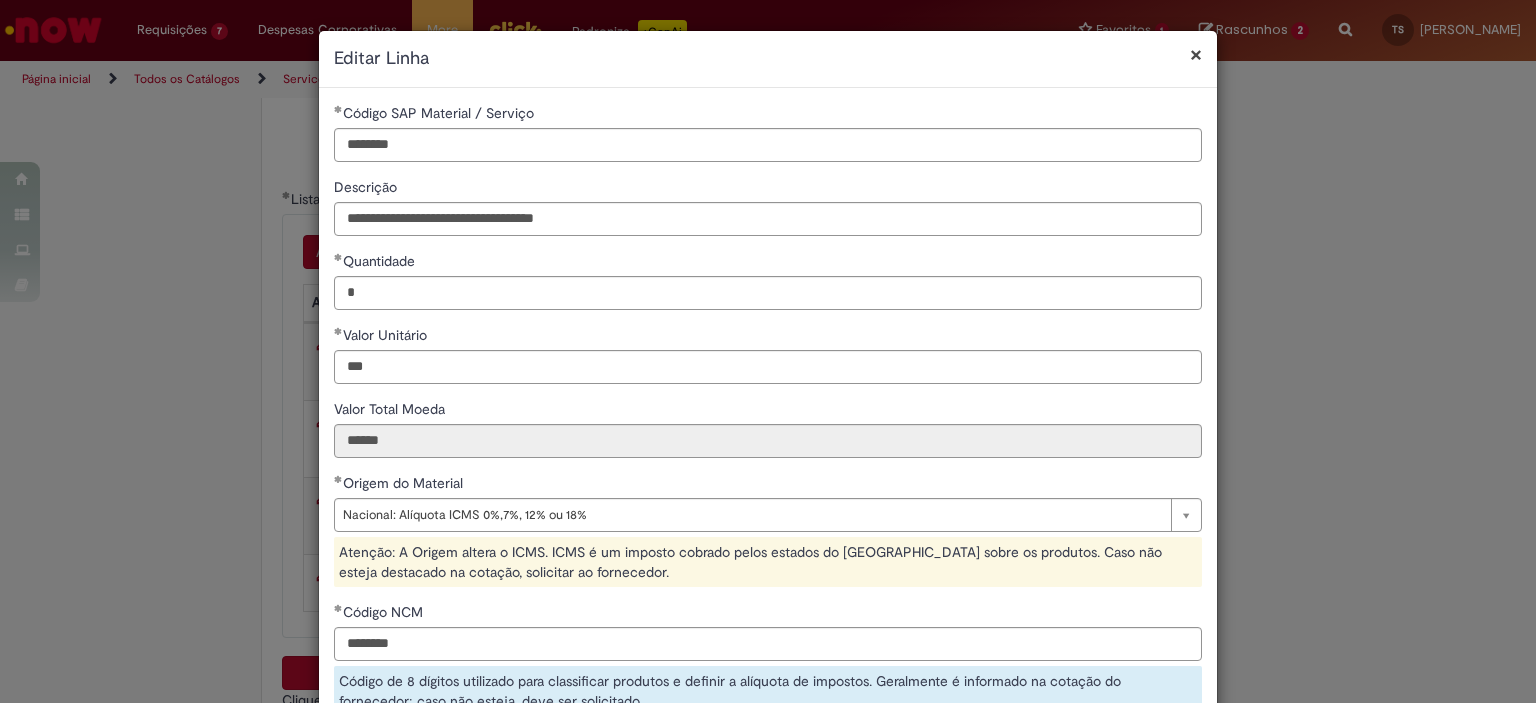 type on "******" 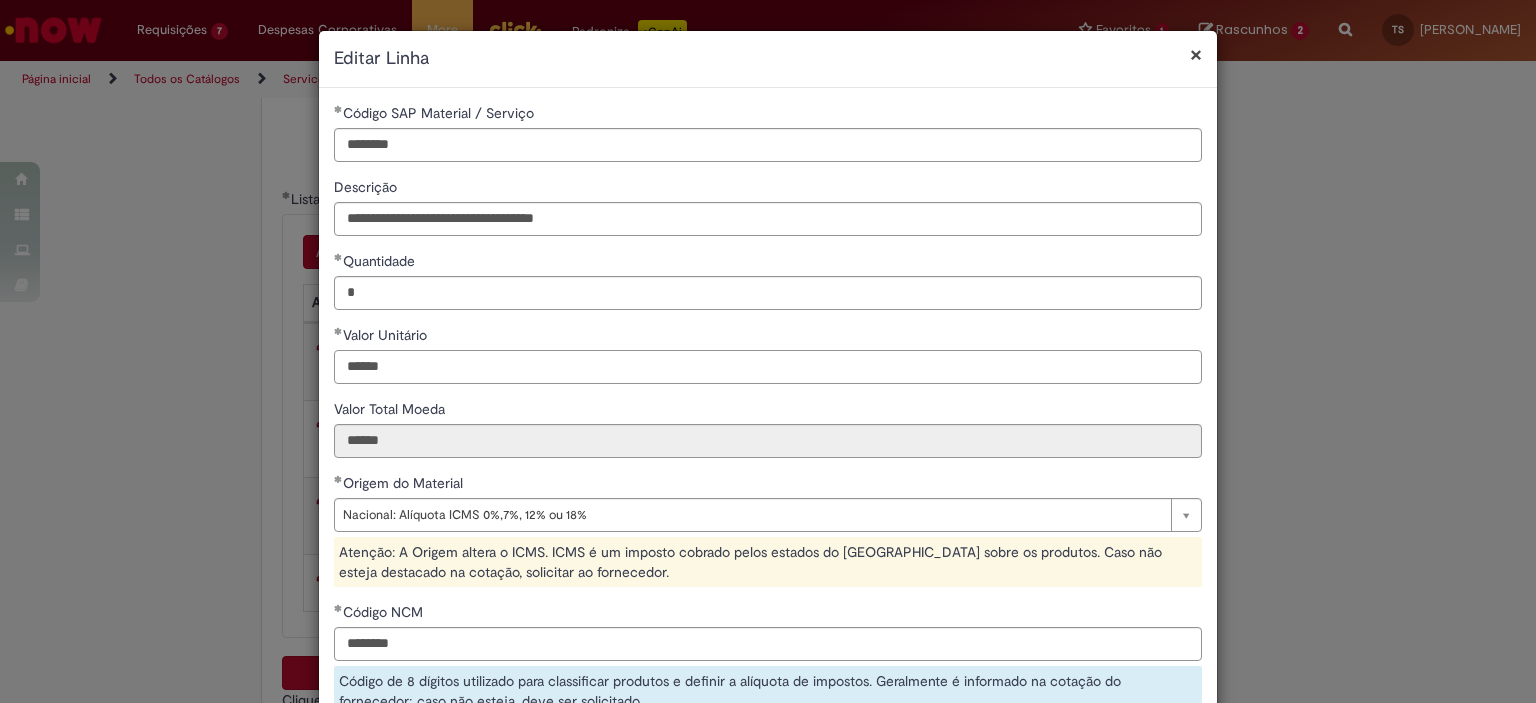 paste on "******" 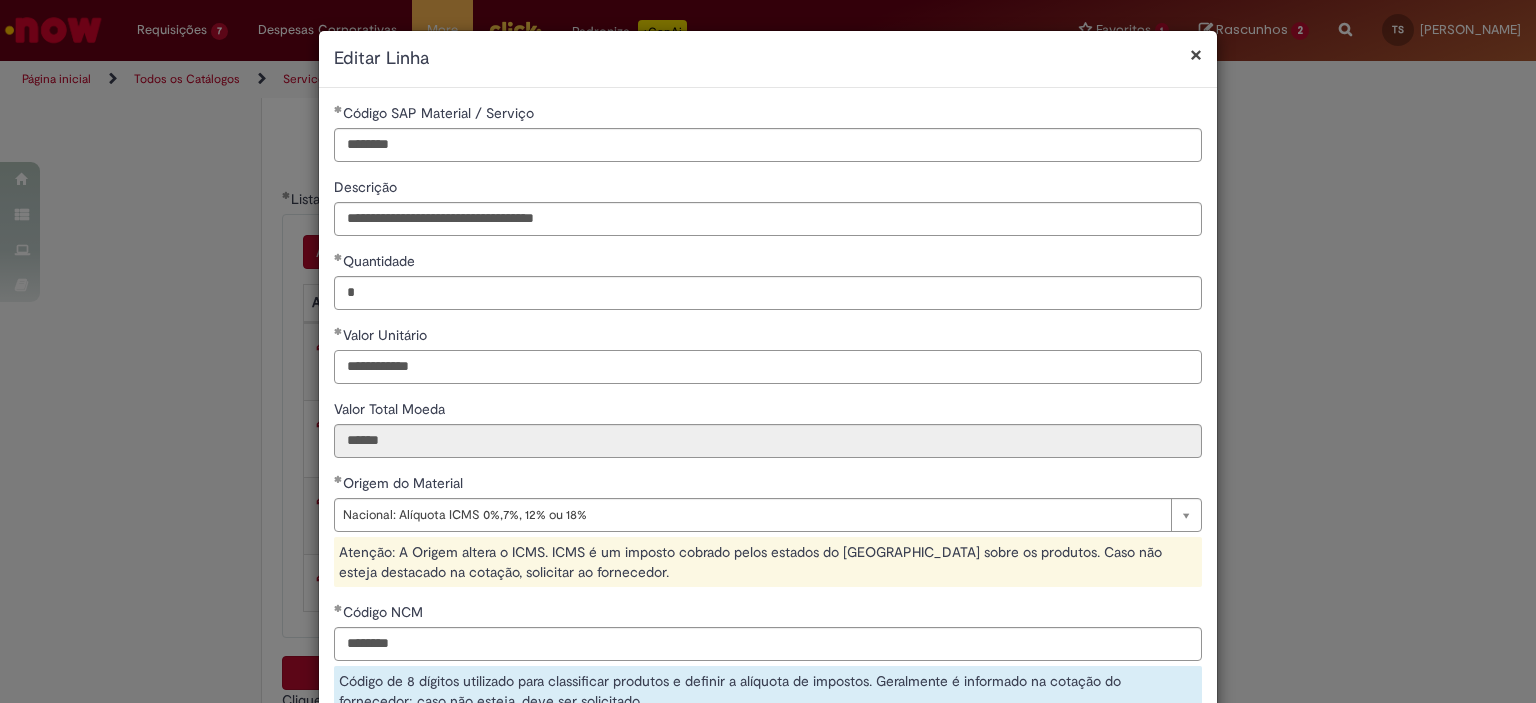 drag, startPoint x: 416, startPoint y: 366, endPoint x: 295, endPoint y: 366, distance: 121 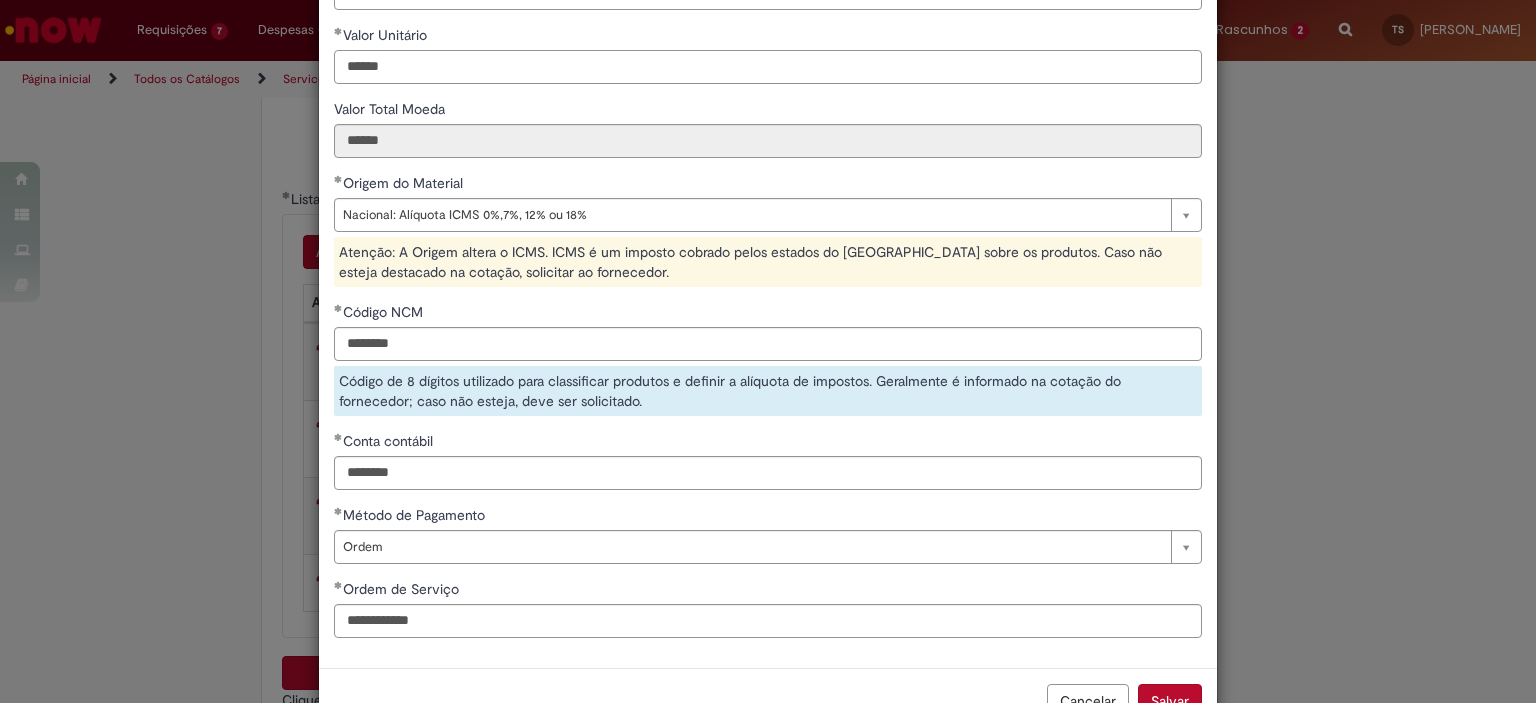 scroll, scrollTop: 359, scrollLeft: 0, axis: vertical 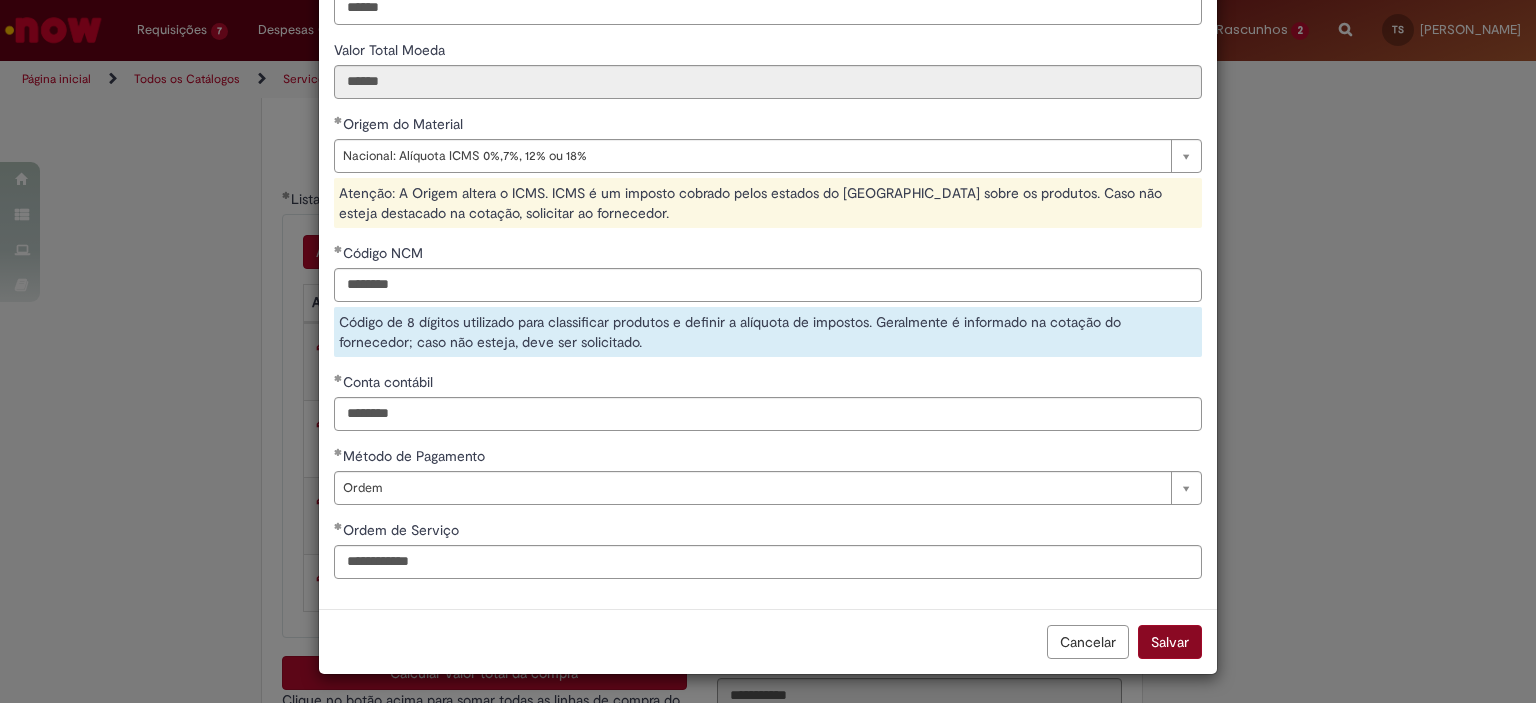 type on "******" 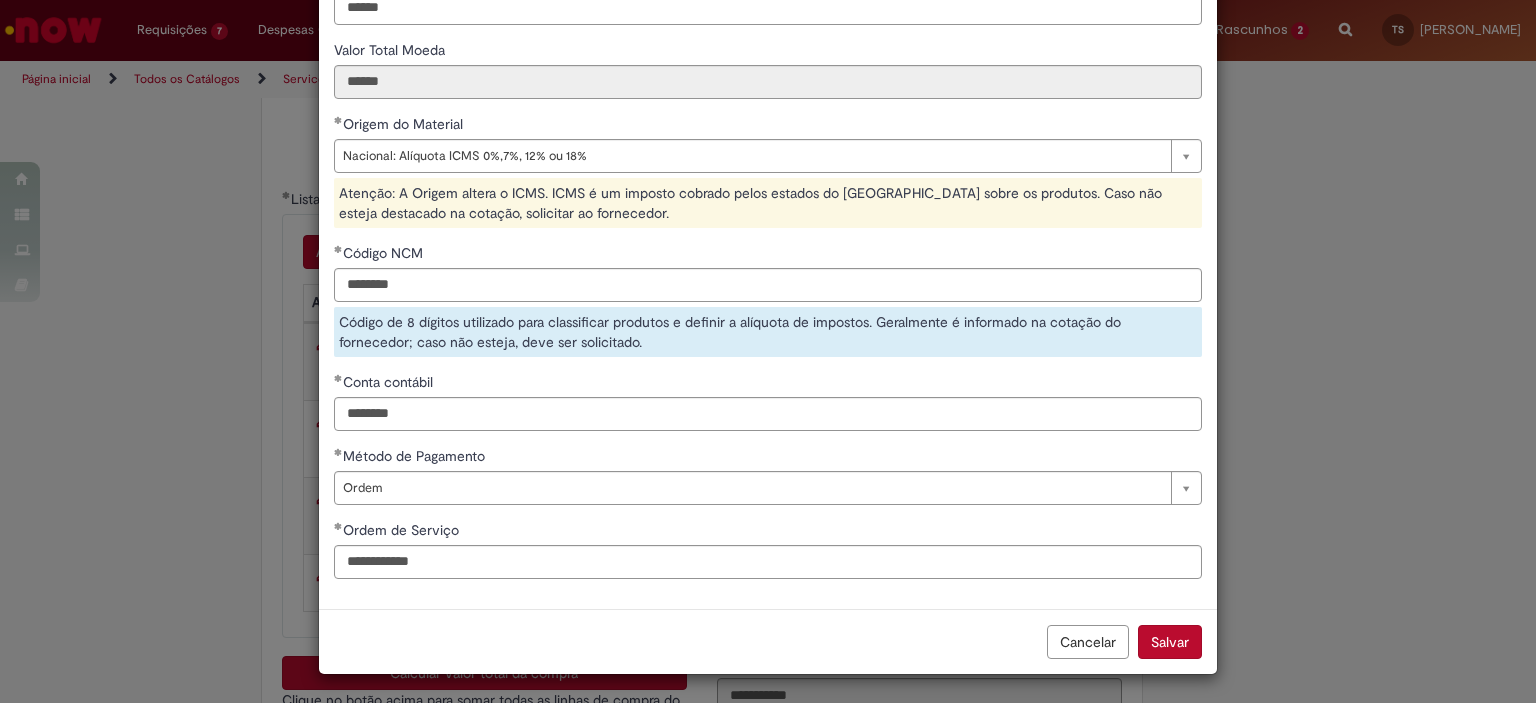 type on "******" 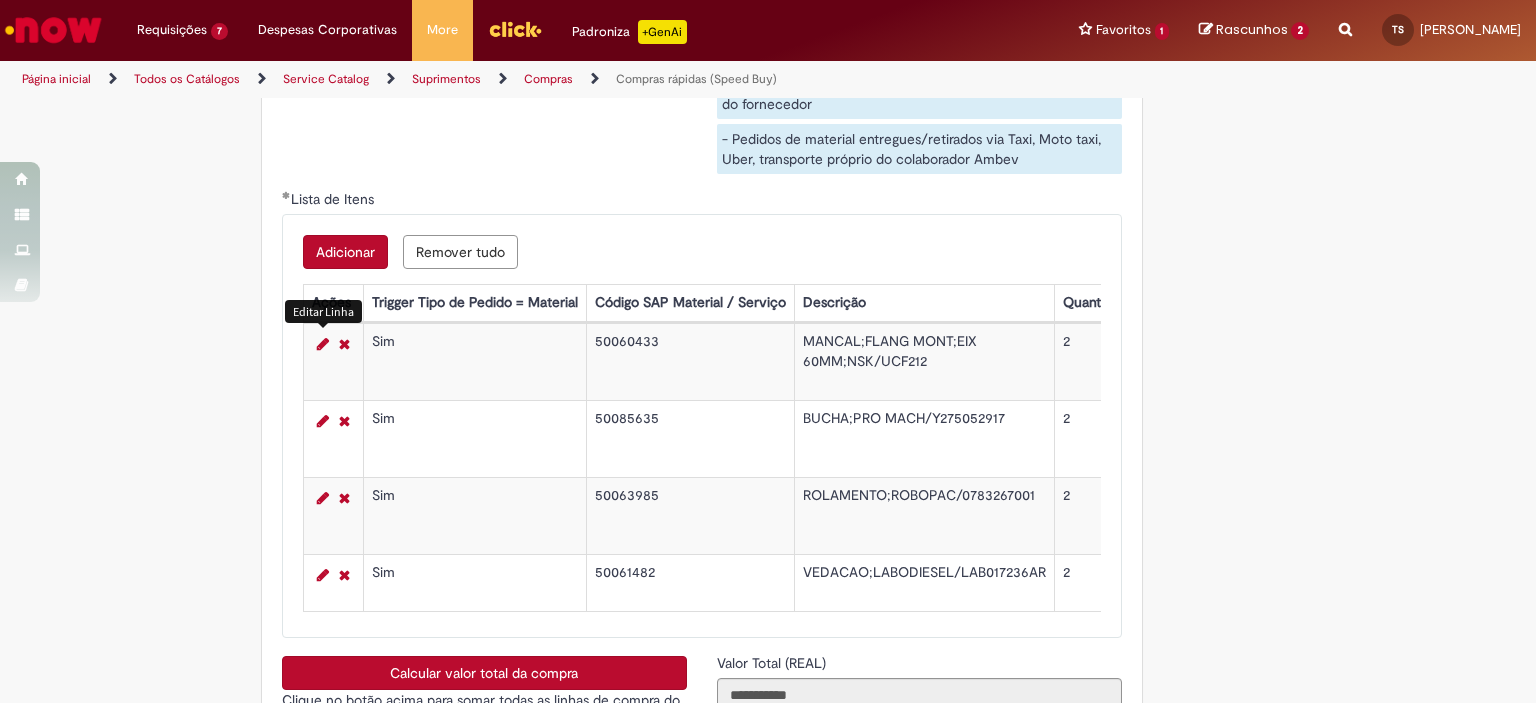 click on "Calcular valor total da compra" at bounding box center [484, 673] 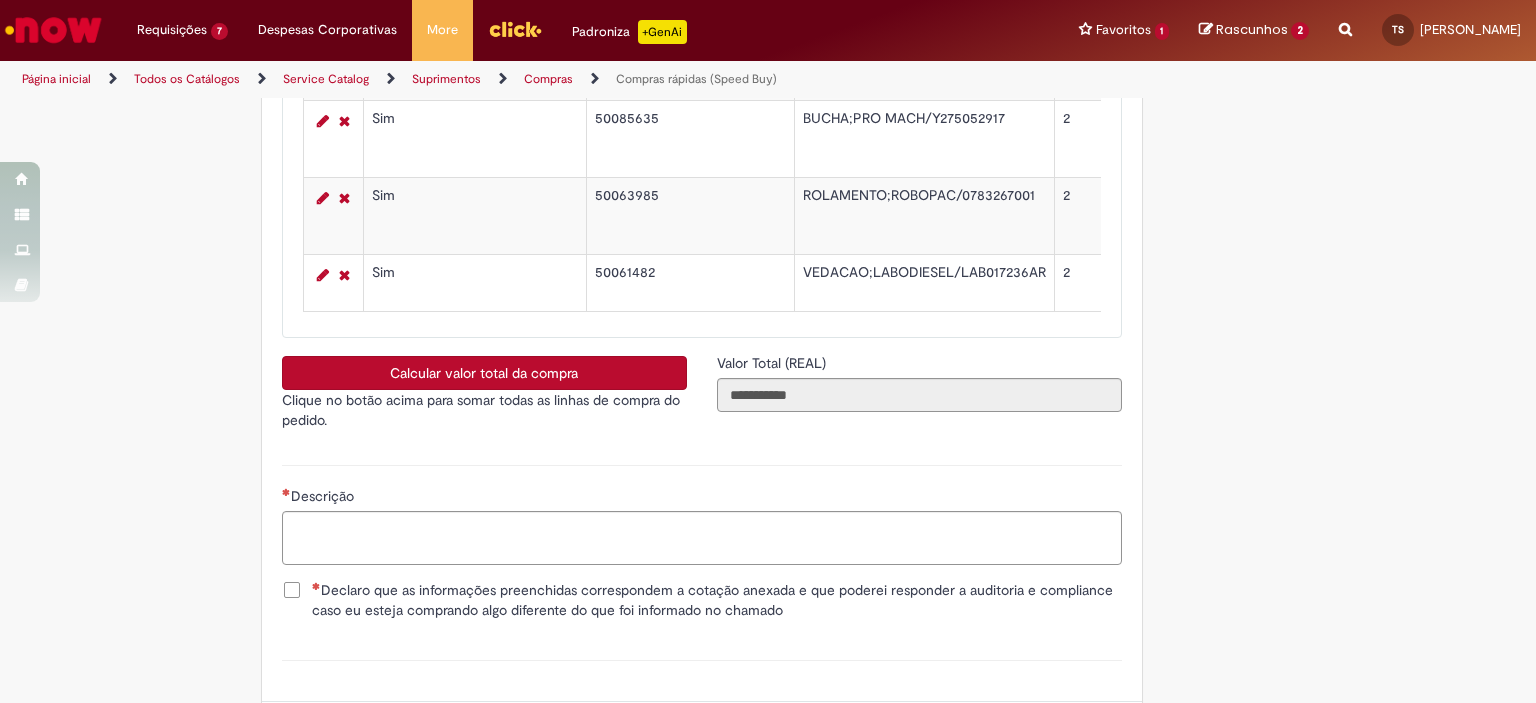 scroll, scrollTop: 3656, scrollLeft: 0, axis: vertical 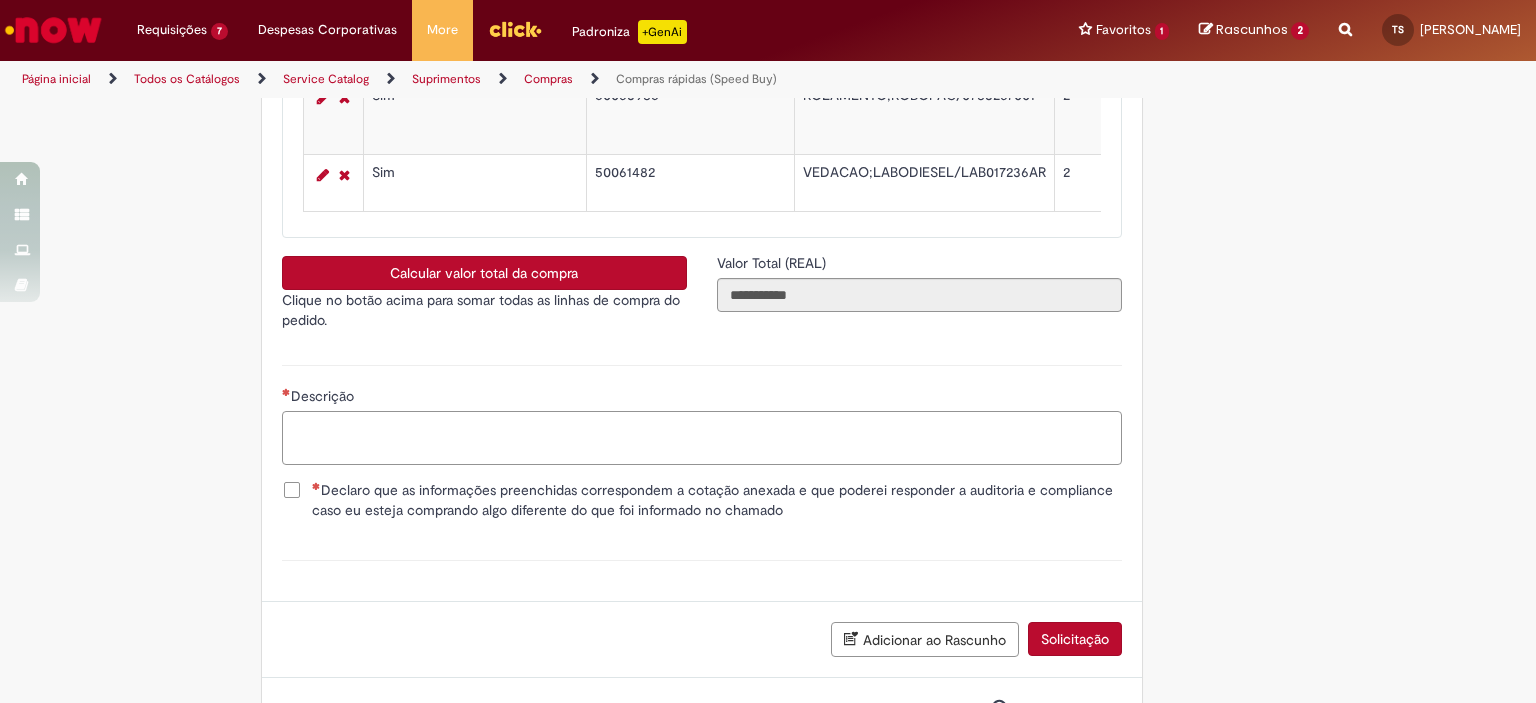 click on "Descrição" at bounding box center (702, 438) 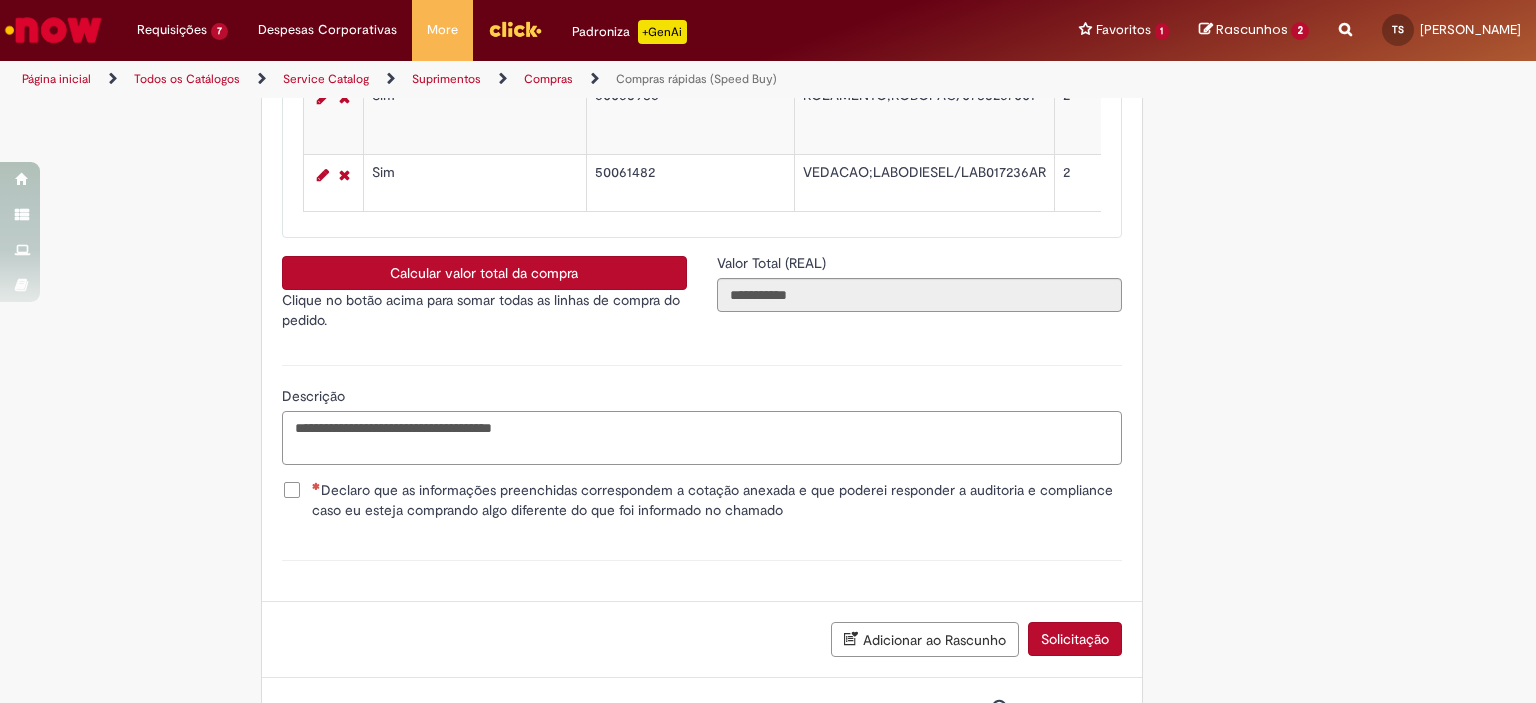 type on "**********" 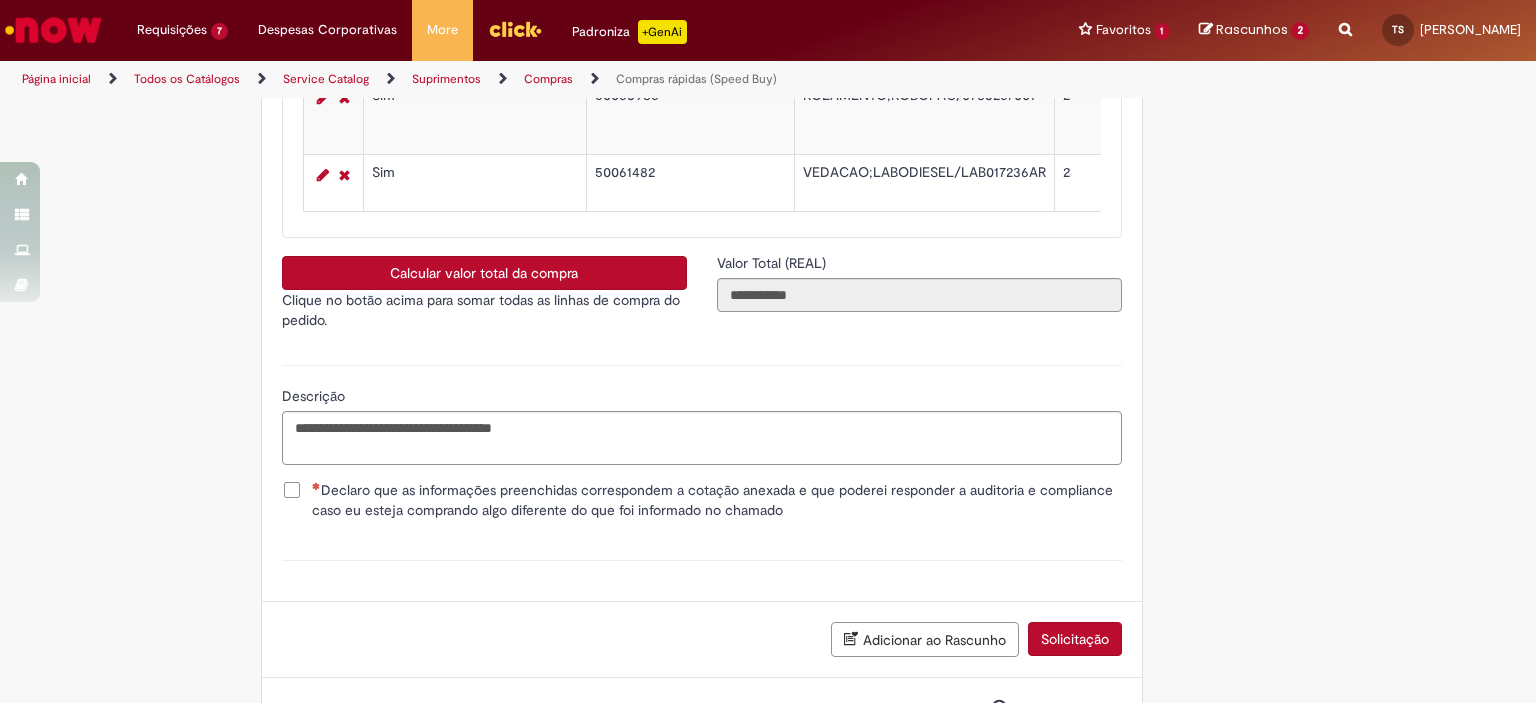 drag, startPoint x: 885, startPoint y: 572, endPoint x: 600, endPoint y: 500, distance: 293.95407 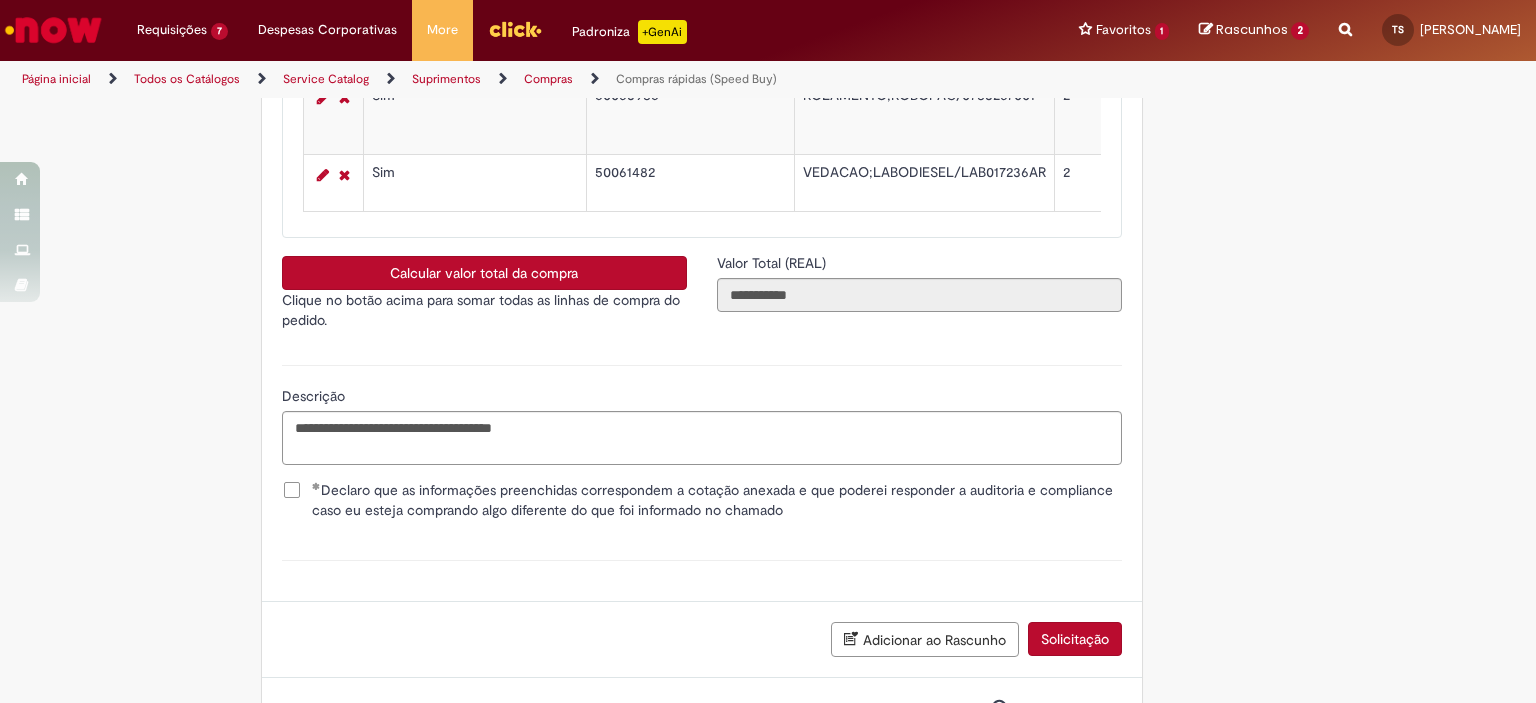 scroll, scrollTop: 3752, scrollLeft: 0, axis: vertical 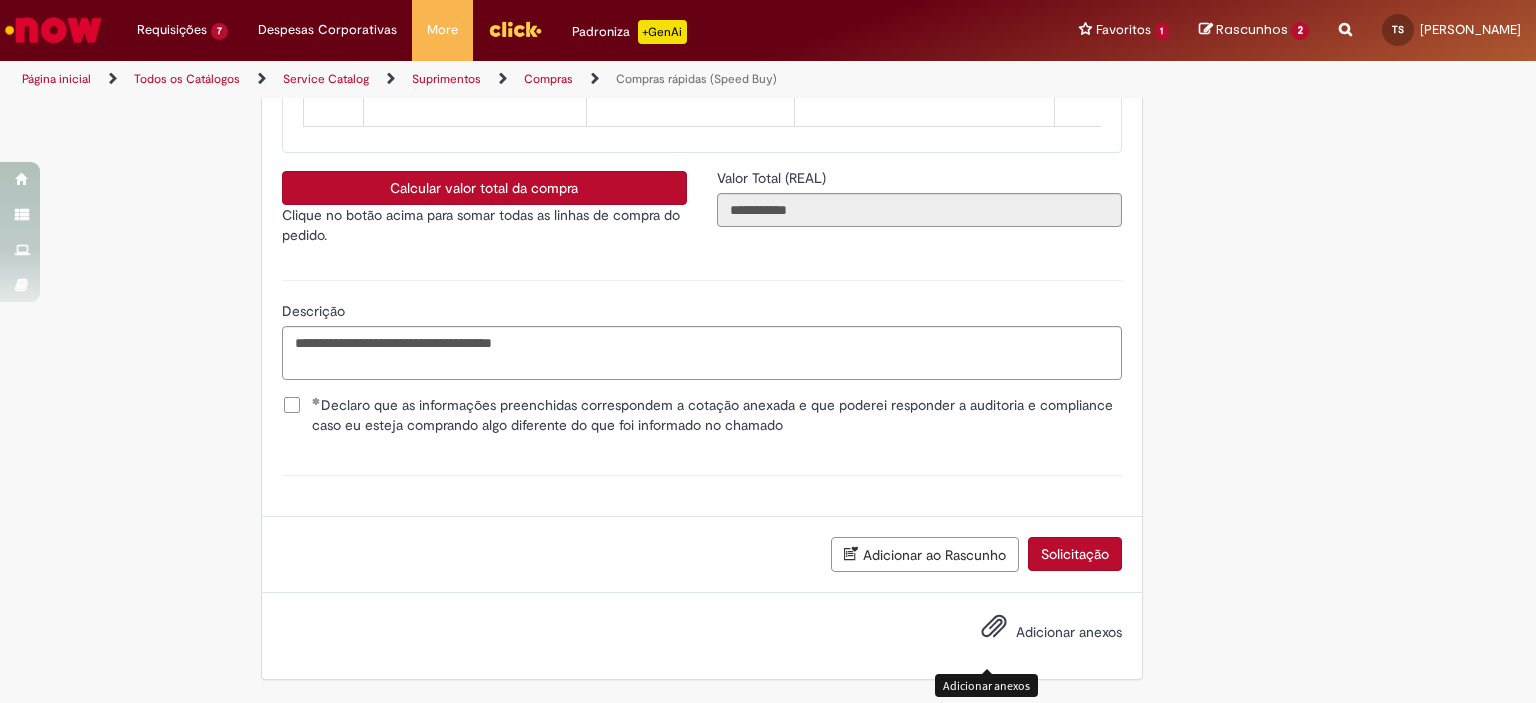 click at bounding box center [994, 627] 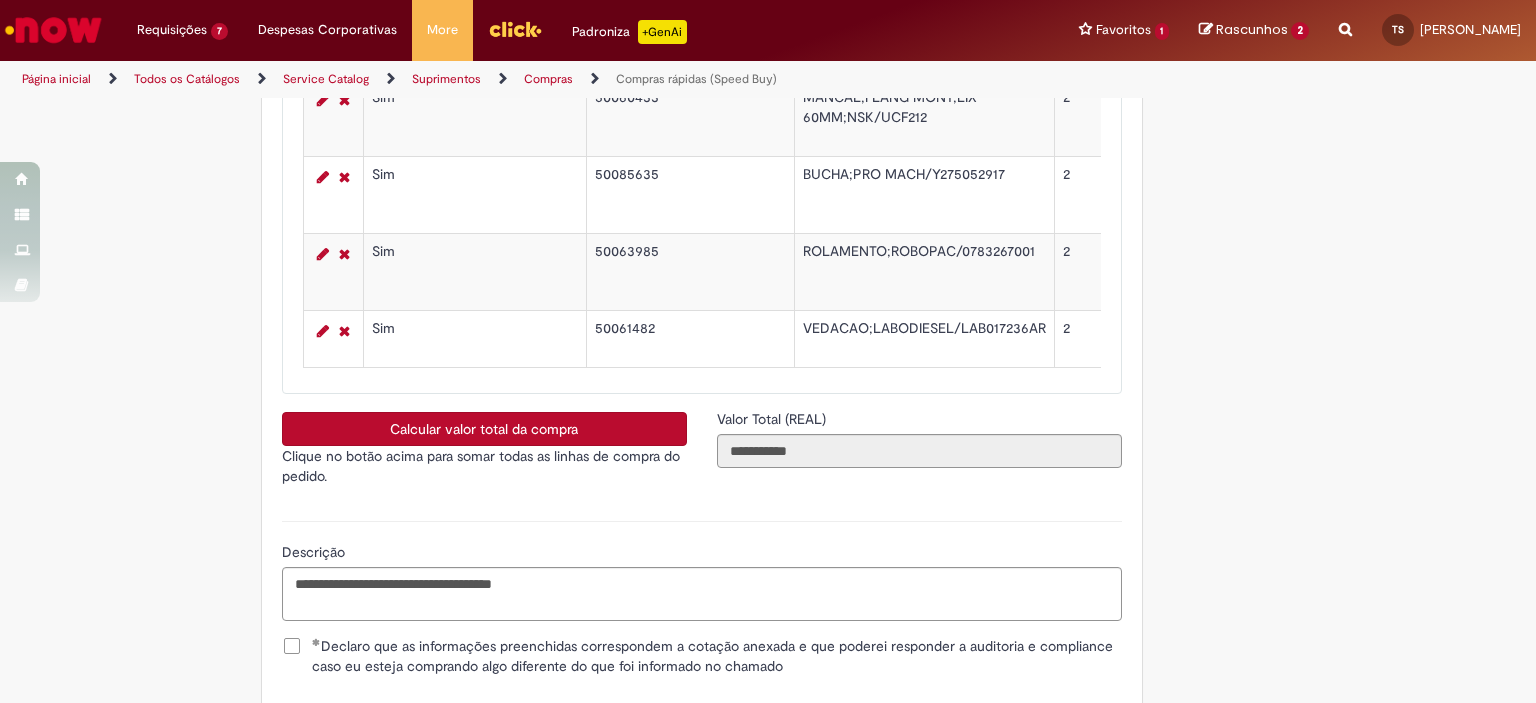 scroll, scrollTop: 3823, scrollLeft: 0, axis: vertical 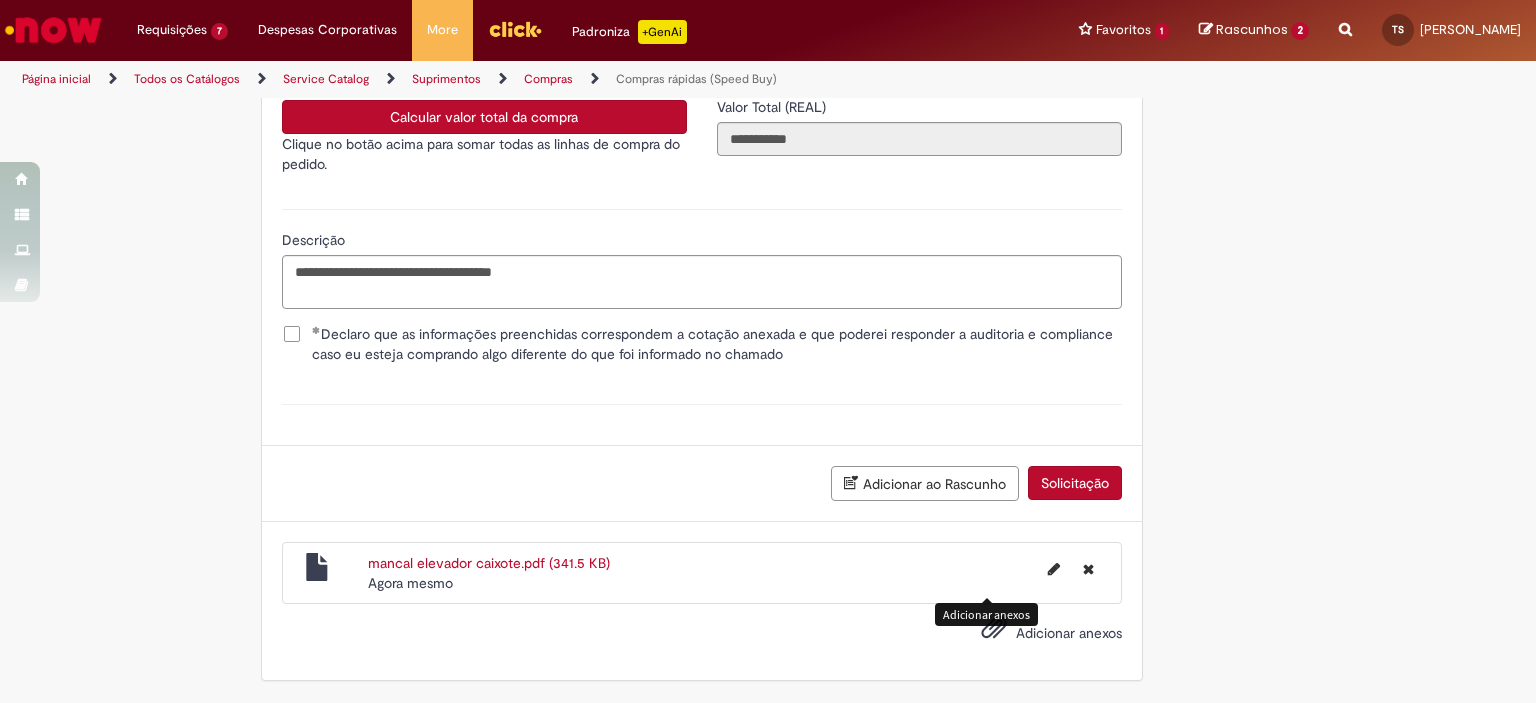 click on "Solicitação" at bounding box center [1075, 483] 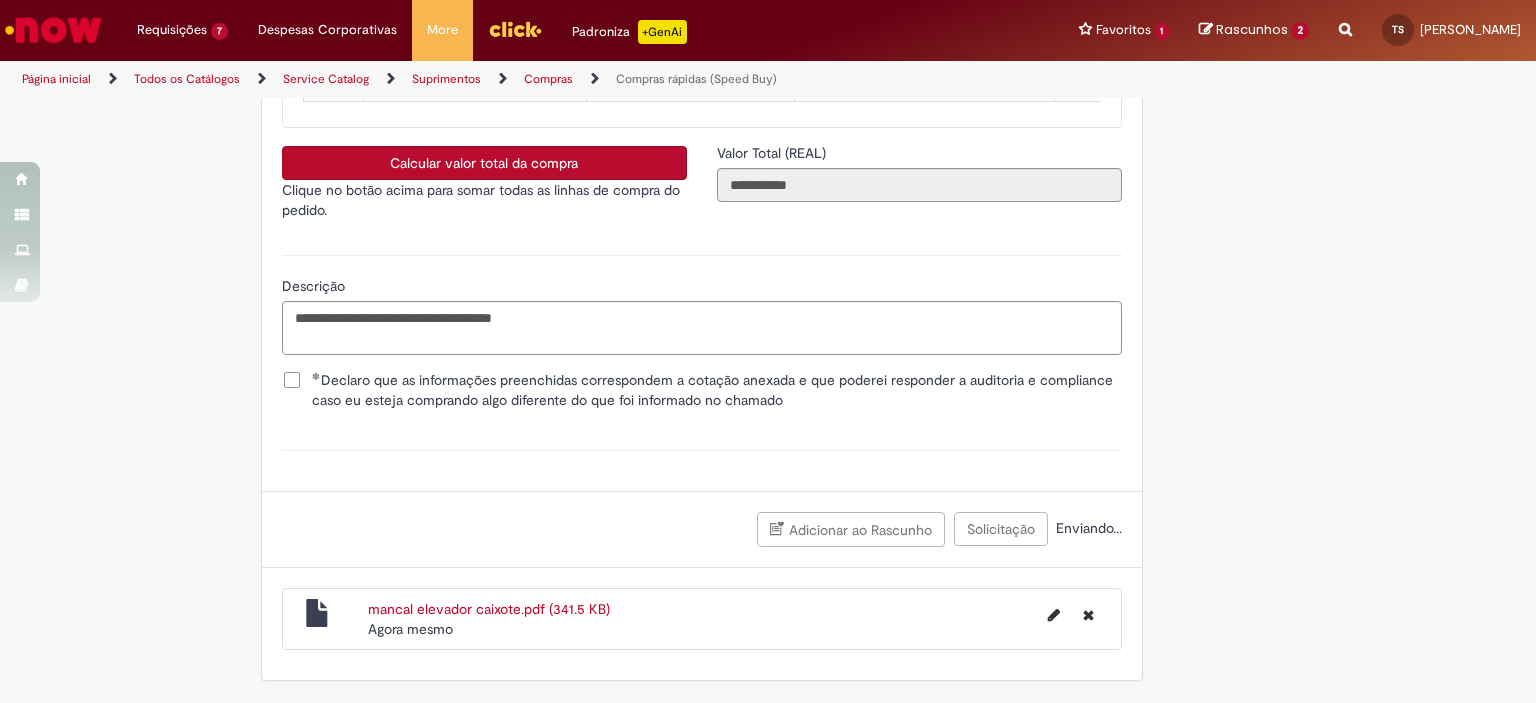 scroll, scrollTop: 3777, scrollLeft: 0, axis: vertical 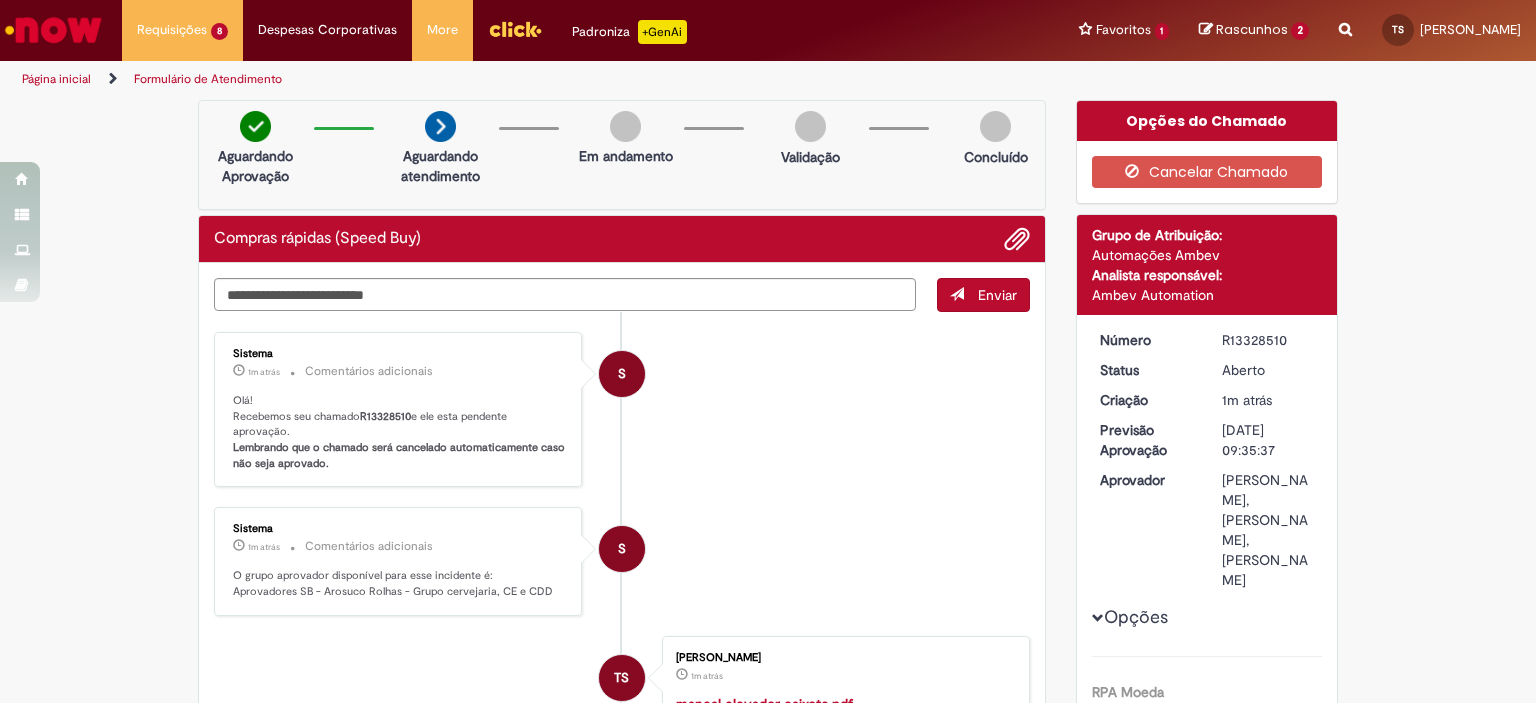 click on "R13328510" at bounding box center (1268, 340) 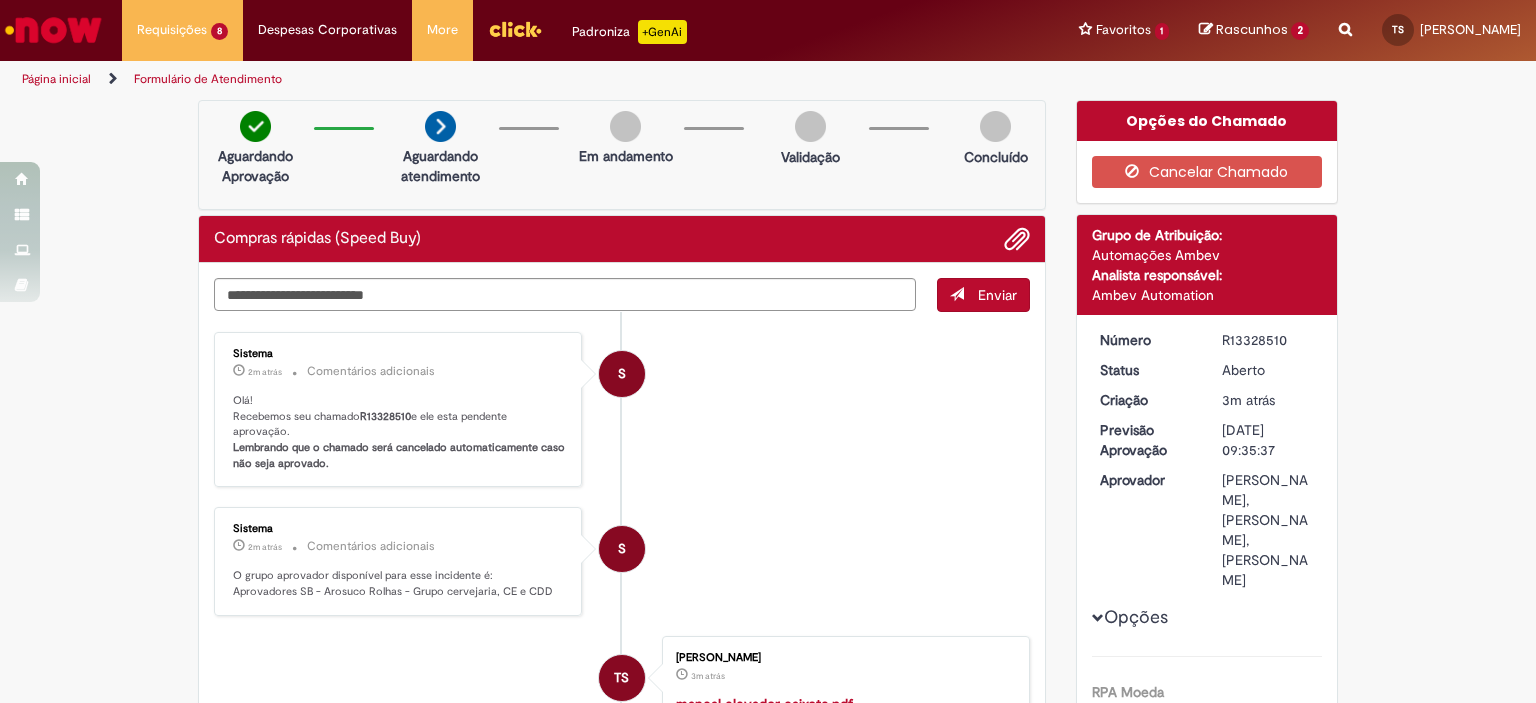 click on "R13328510" at bounding box center [1268, 340] 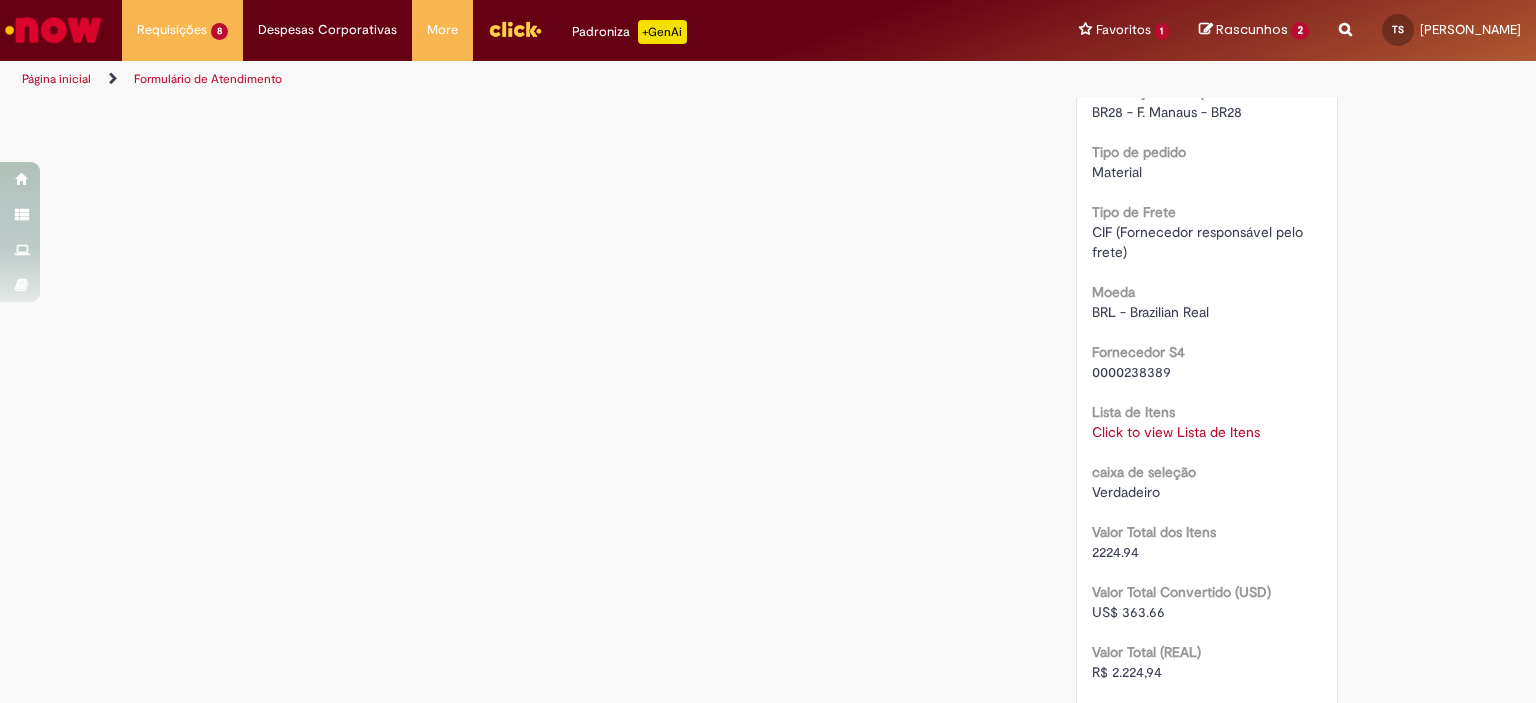 scroll, scrollTop: 2100, scrollLeft: 0, axis: vertical 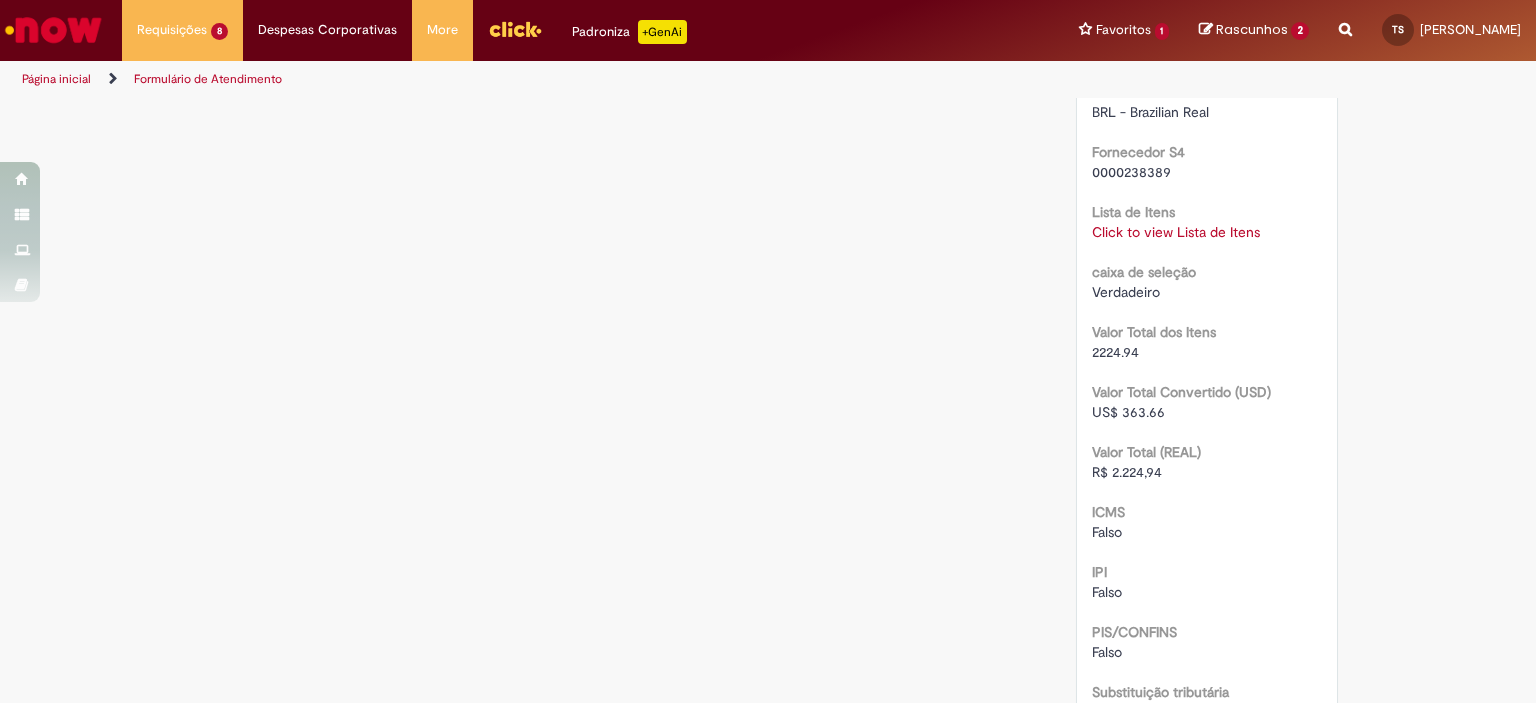 click on "R$ 2.224,94" at bounding box center [1127, 472] 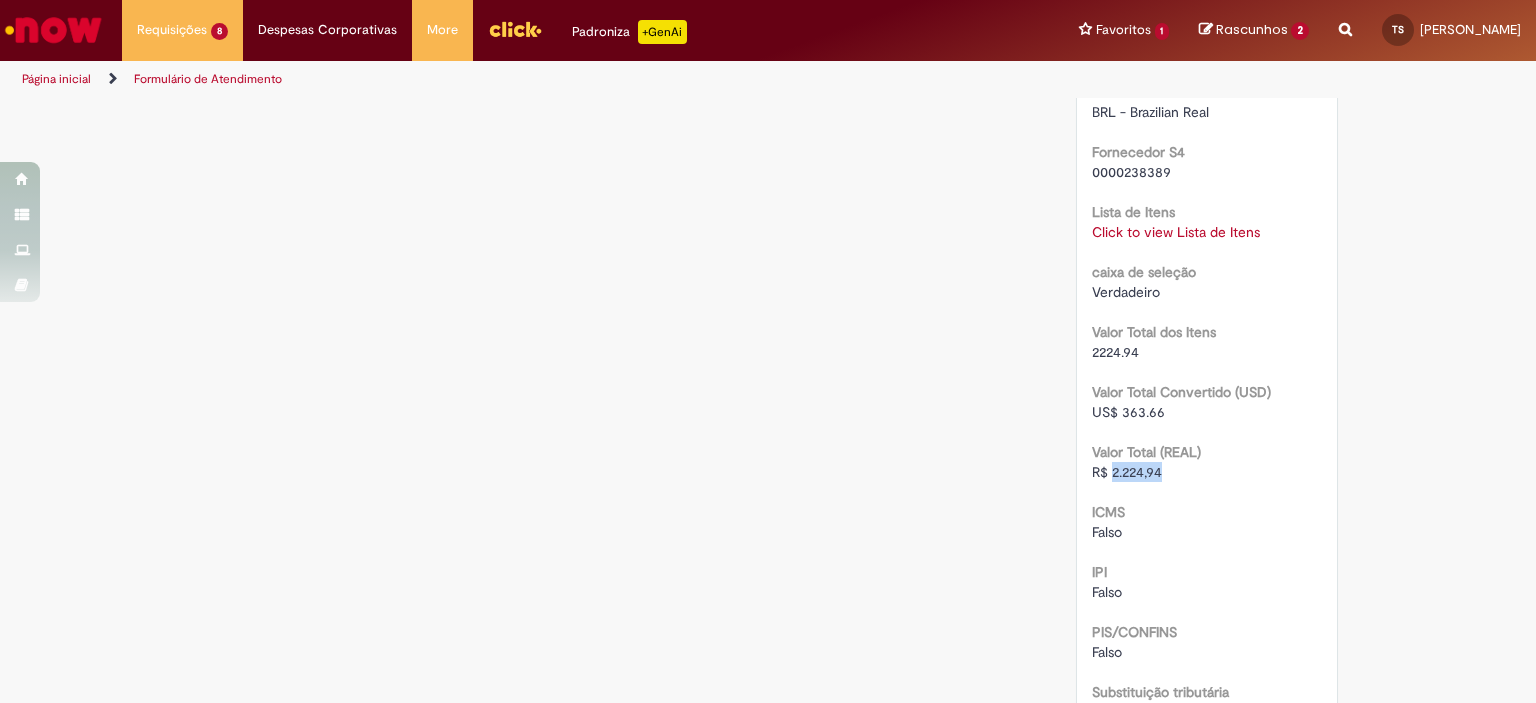 click on "R$ 2.224,94" at bounding box center (1127, 472) 